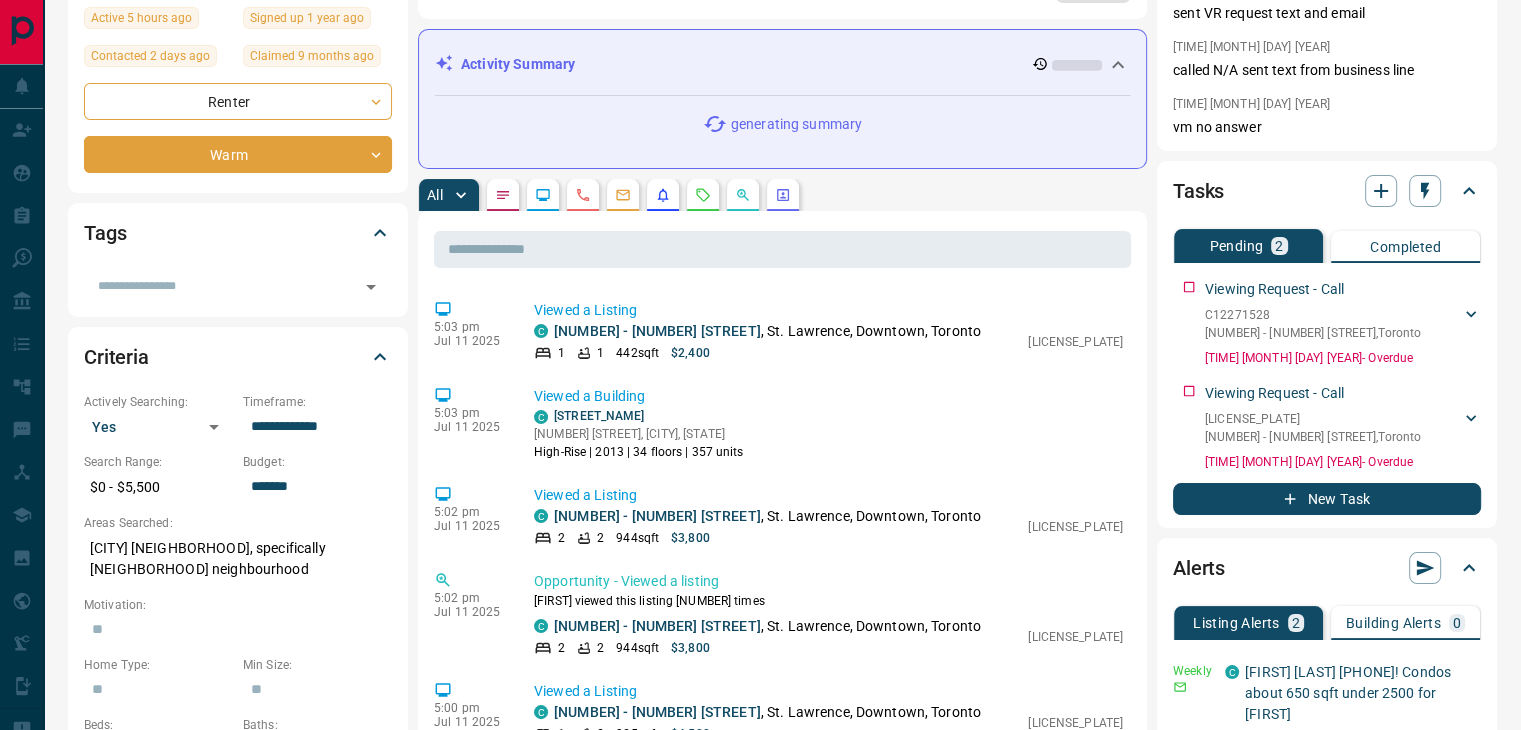 scroll, scrollTop: 300, scrollLeft: 0, axis: vertical 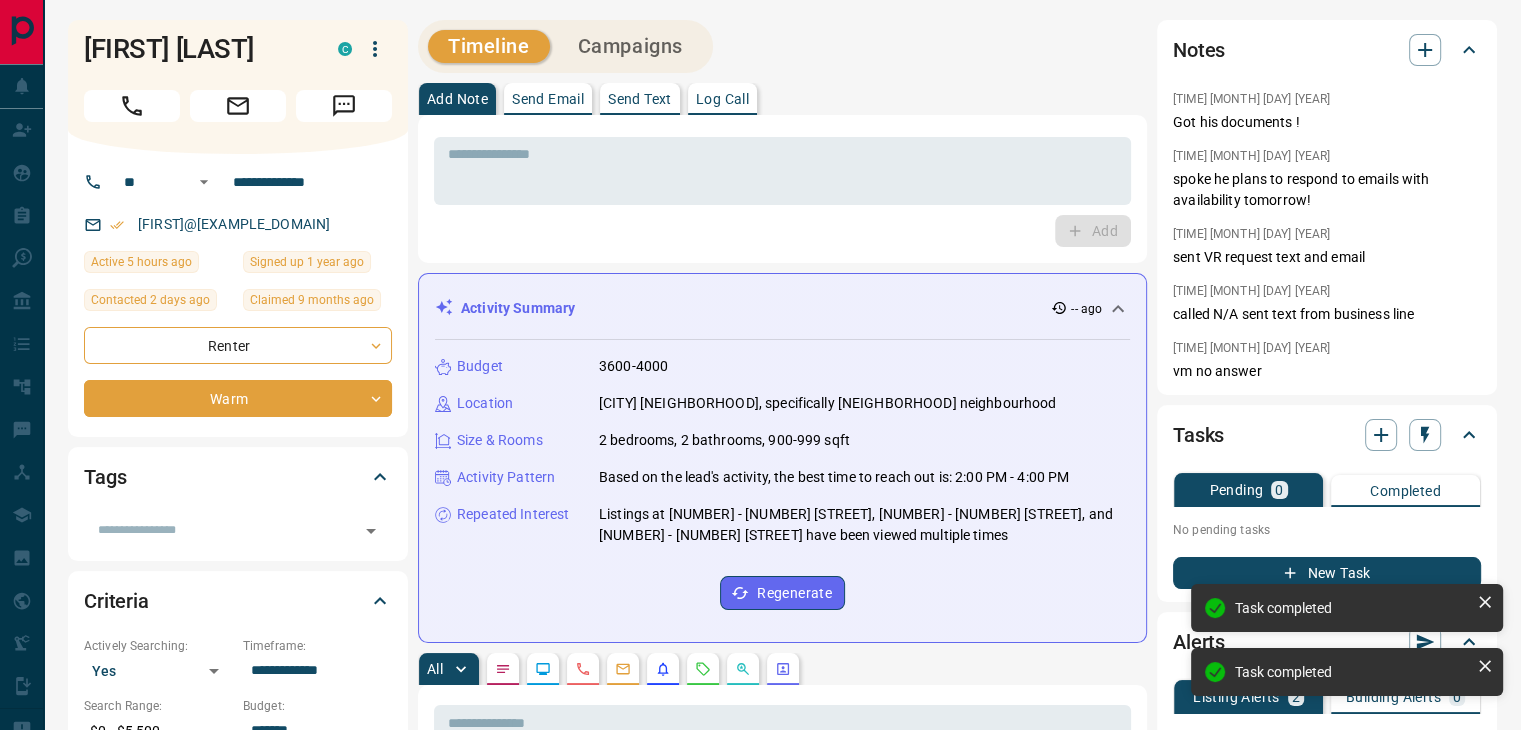 click on "[FIRST] [LAST] C" at bounding box center (238, 87) 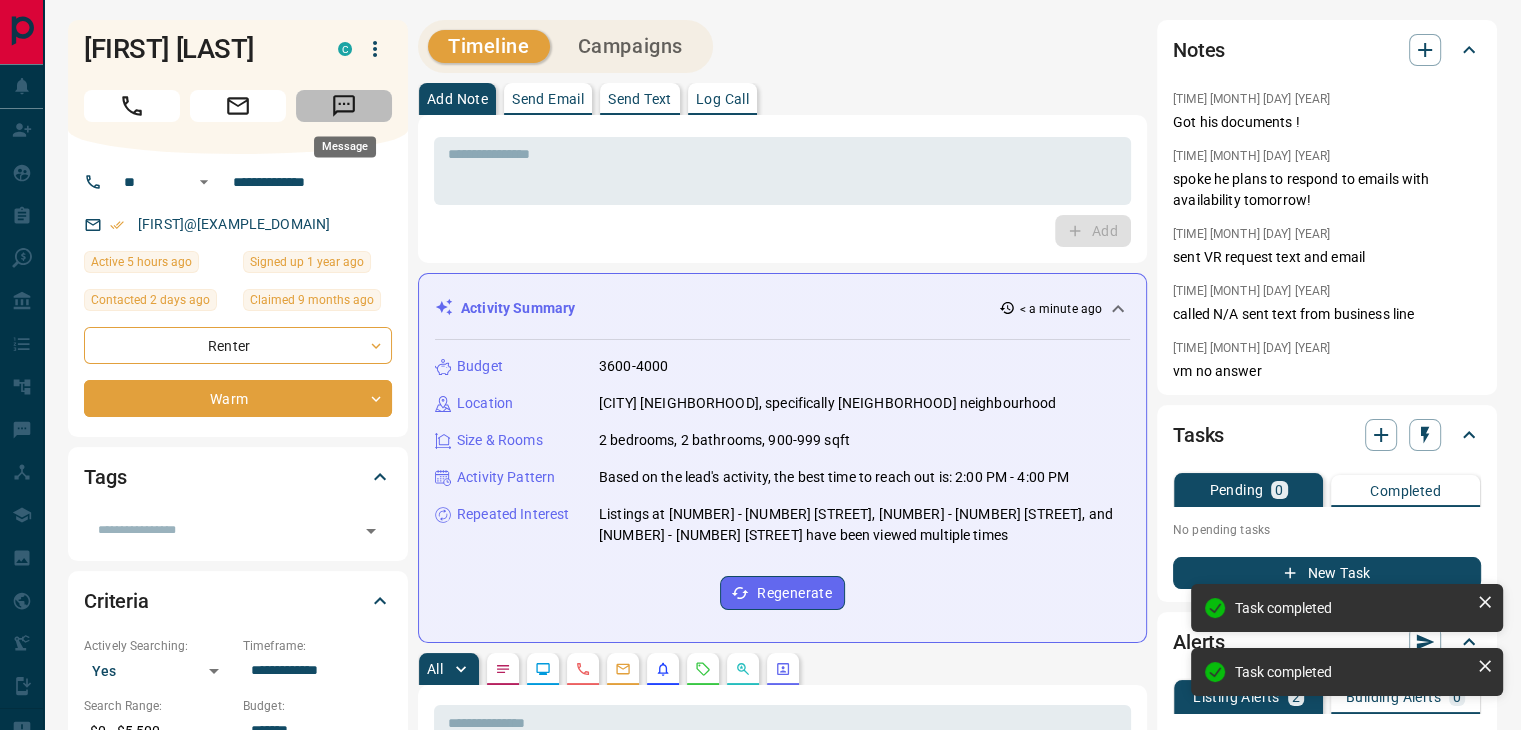 click at bounding box center [344, 106] 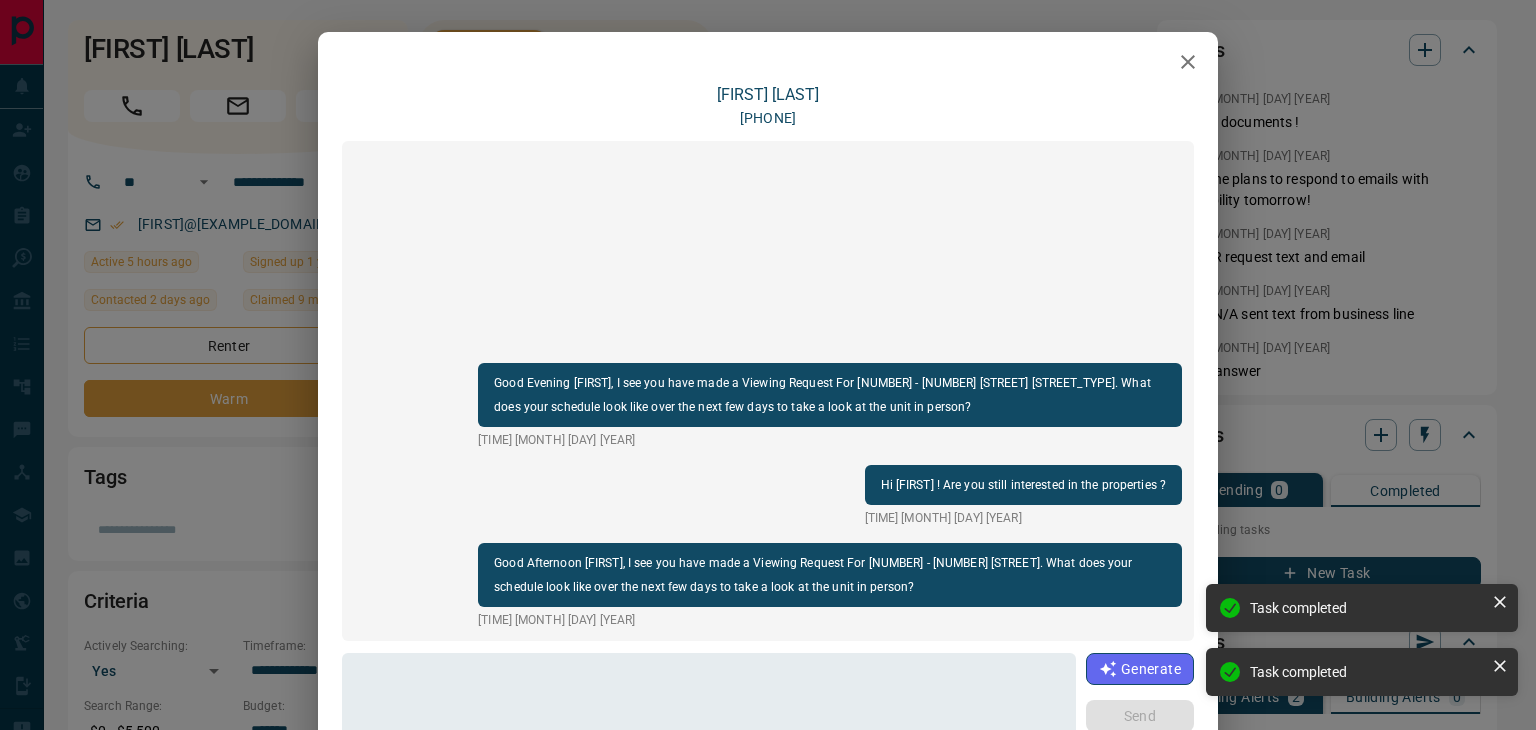 click on "[FIRST] [LAST] [PHONE] Good Evening [FIRST], I see you have made a Viewing Request For [NUMBER] - [NUMBER] [STREET] [STREET_TYPE]. What does your schedule look like over the next few days to take a look at the unit in person? [TIME] [MONTH] [DAY] [YEAR] Hi [FIRST] ! Are you still interested in the properties ? [TIME] [MONTH] [DAY] [YEAR] Good Afternoon [FIRST], I see you have made a Viewing Request For [NUMBER] - [NUMBER] [STREET]. What does your schedule look like over the next few days to take a look at the unit in person? [TIME] [MONTH] [DAY] [YEAR] * ​ Generate Send ​ Manage Templates" at bounding box center [768, 365] 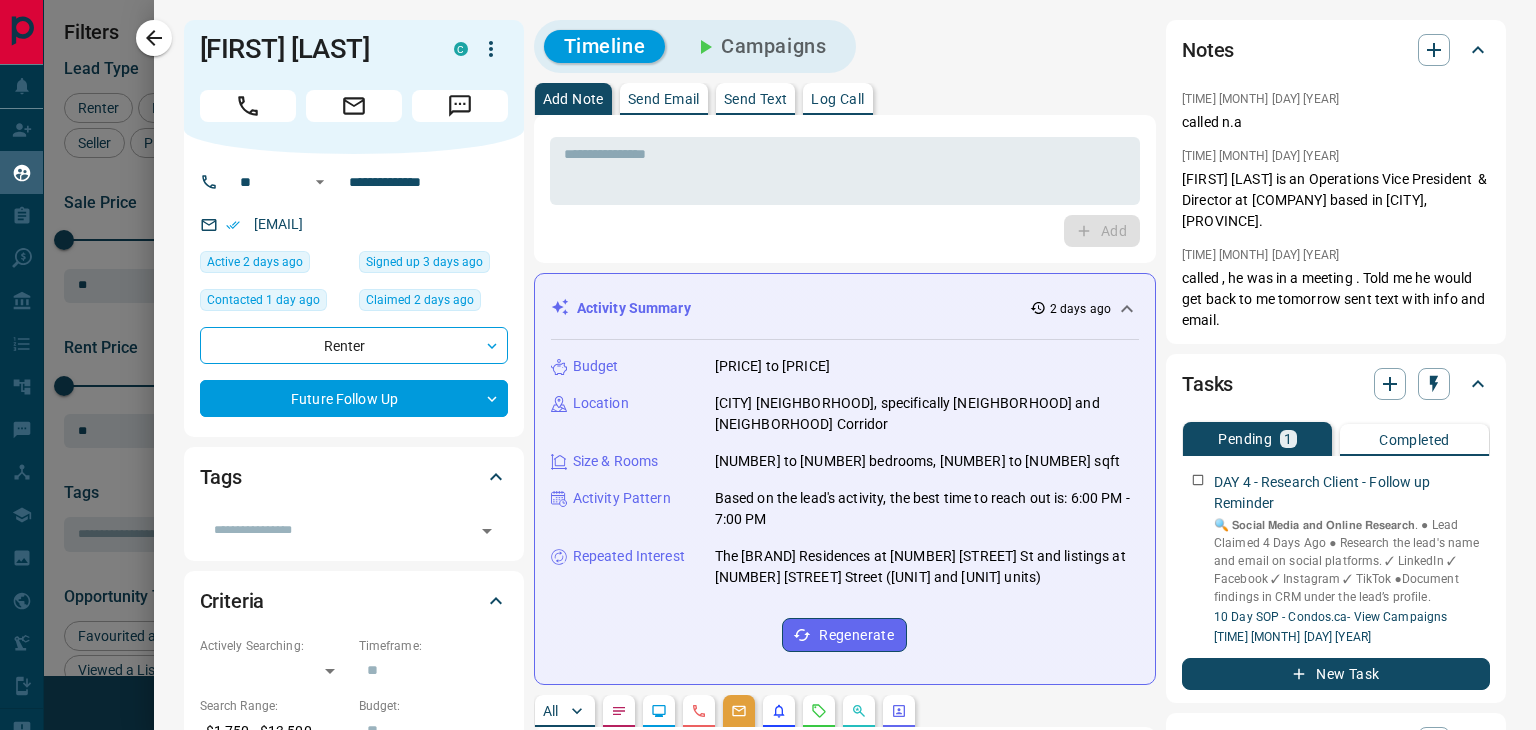 scroll, scrollTop: 0, scrollLeft: 0, axis: both 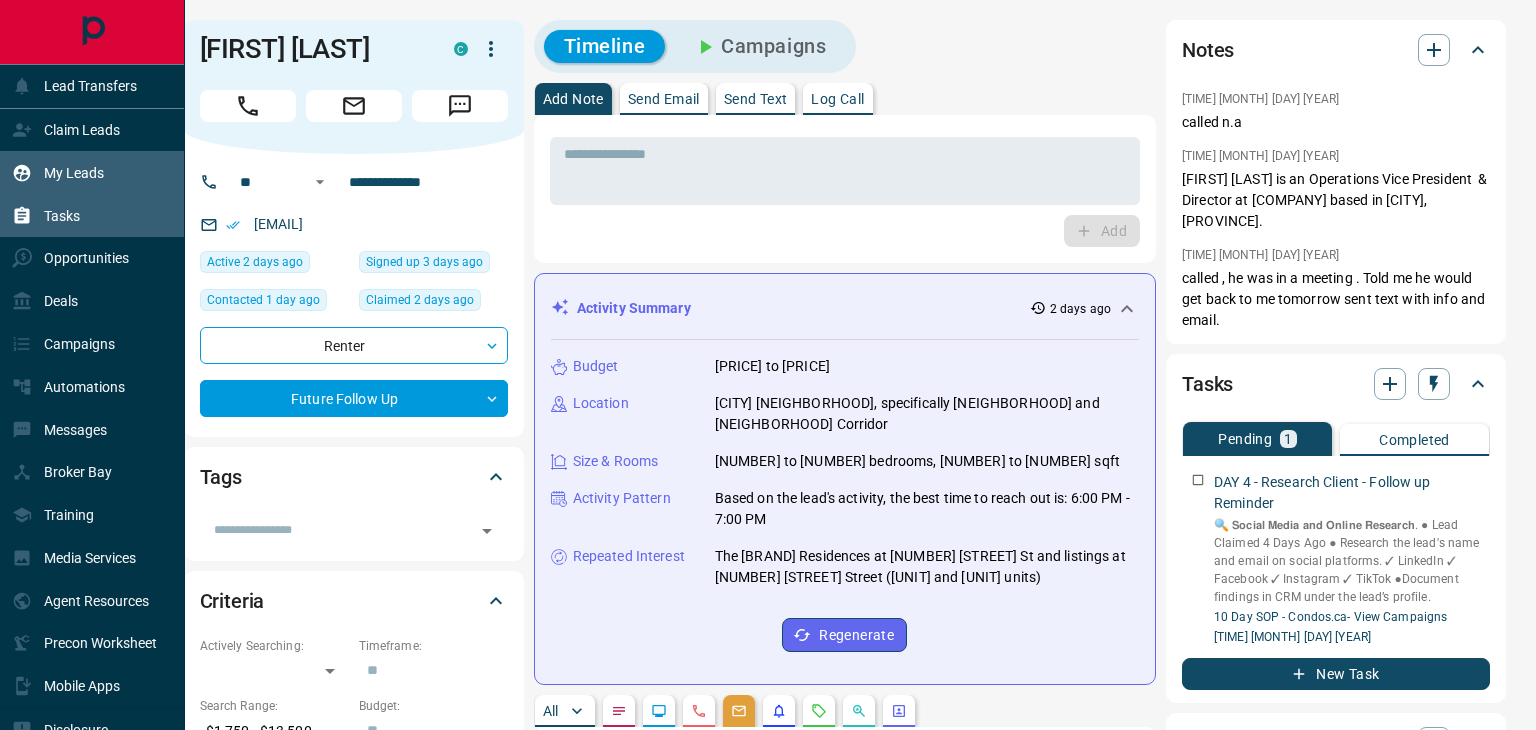 click on "Tasks" at bounding box center (92, 215) 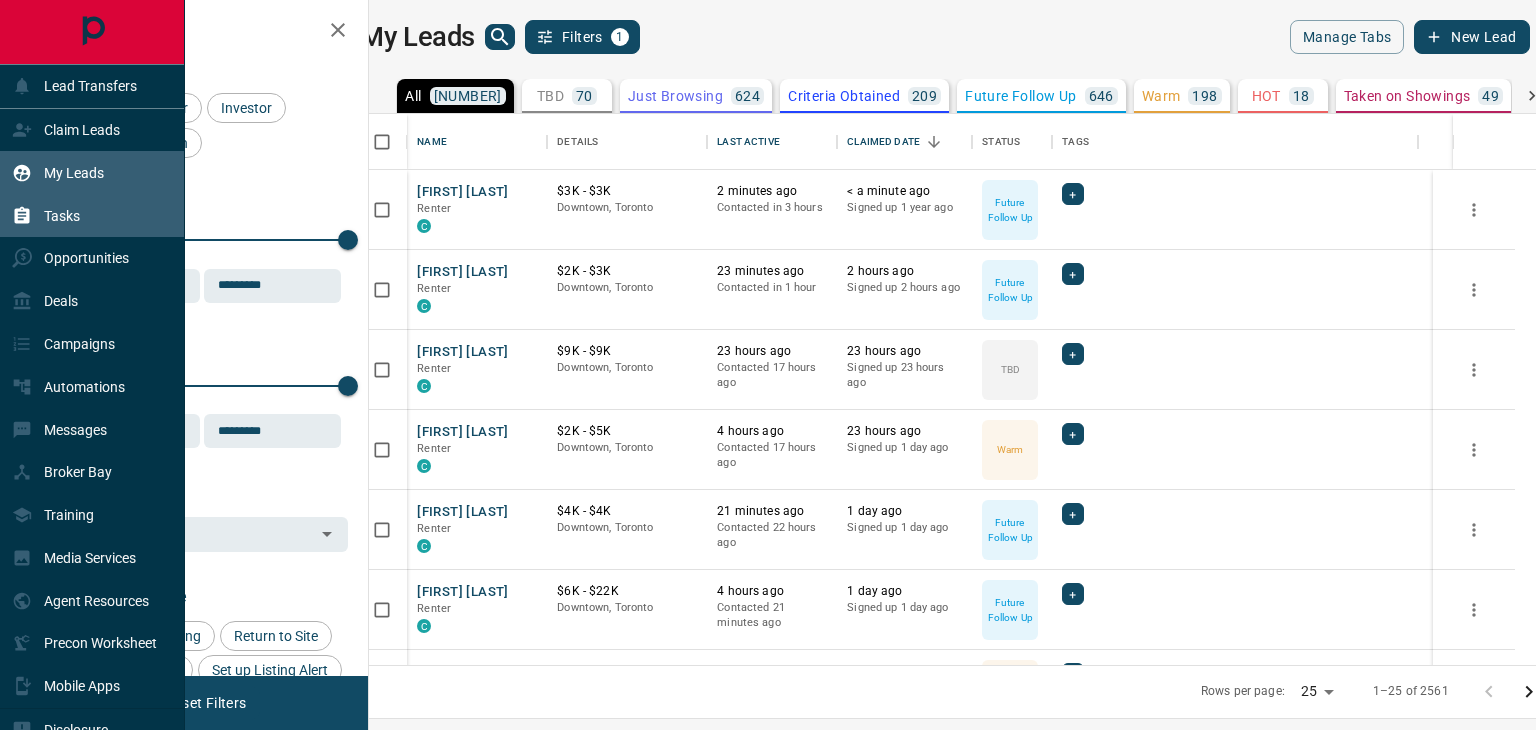 click on "Tasks" at bounding box center [46, 215] 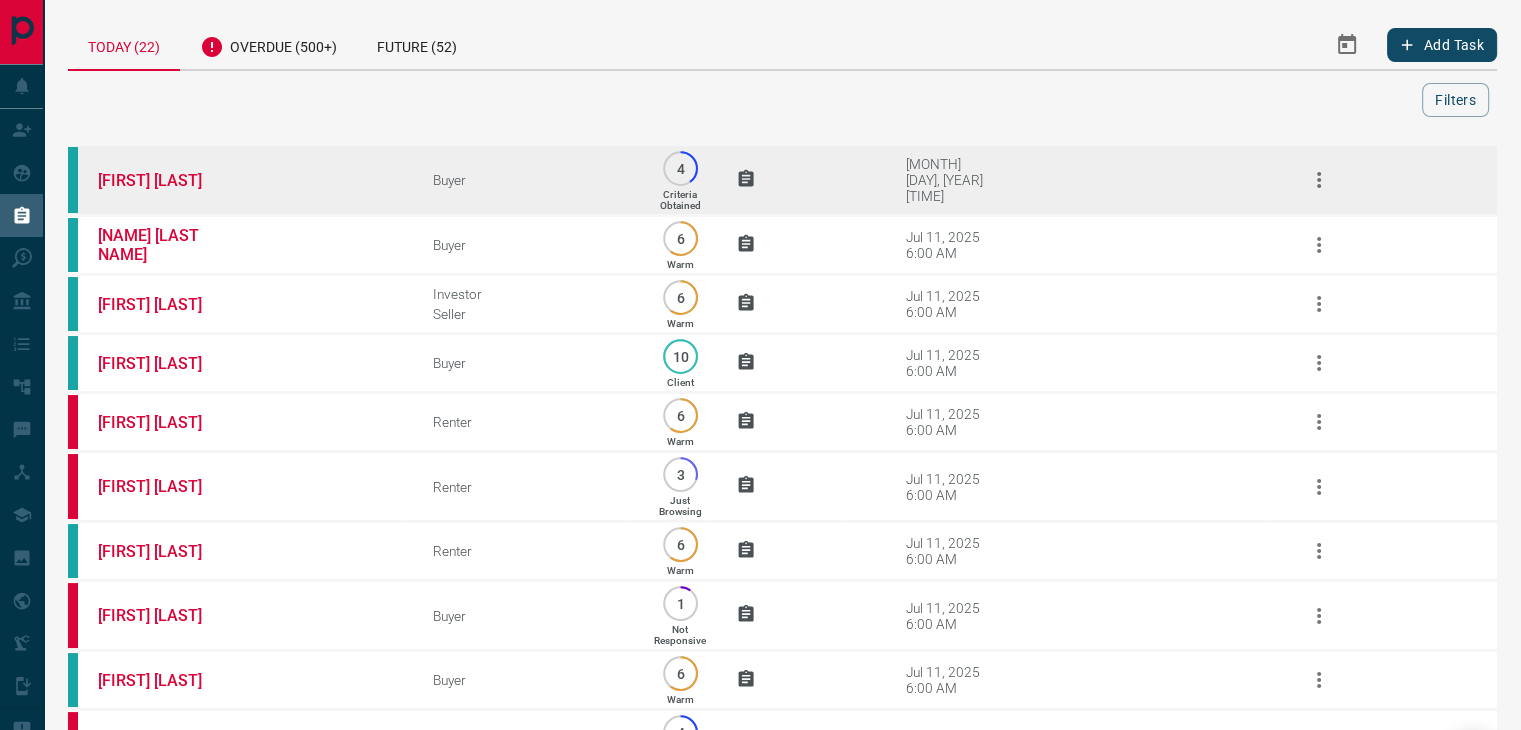click on "[FIRST] [LAST]" at bounding box center [235, 180] 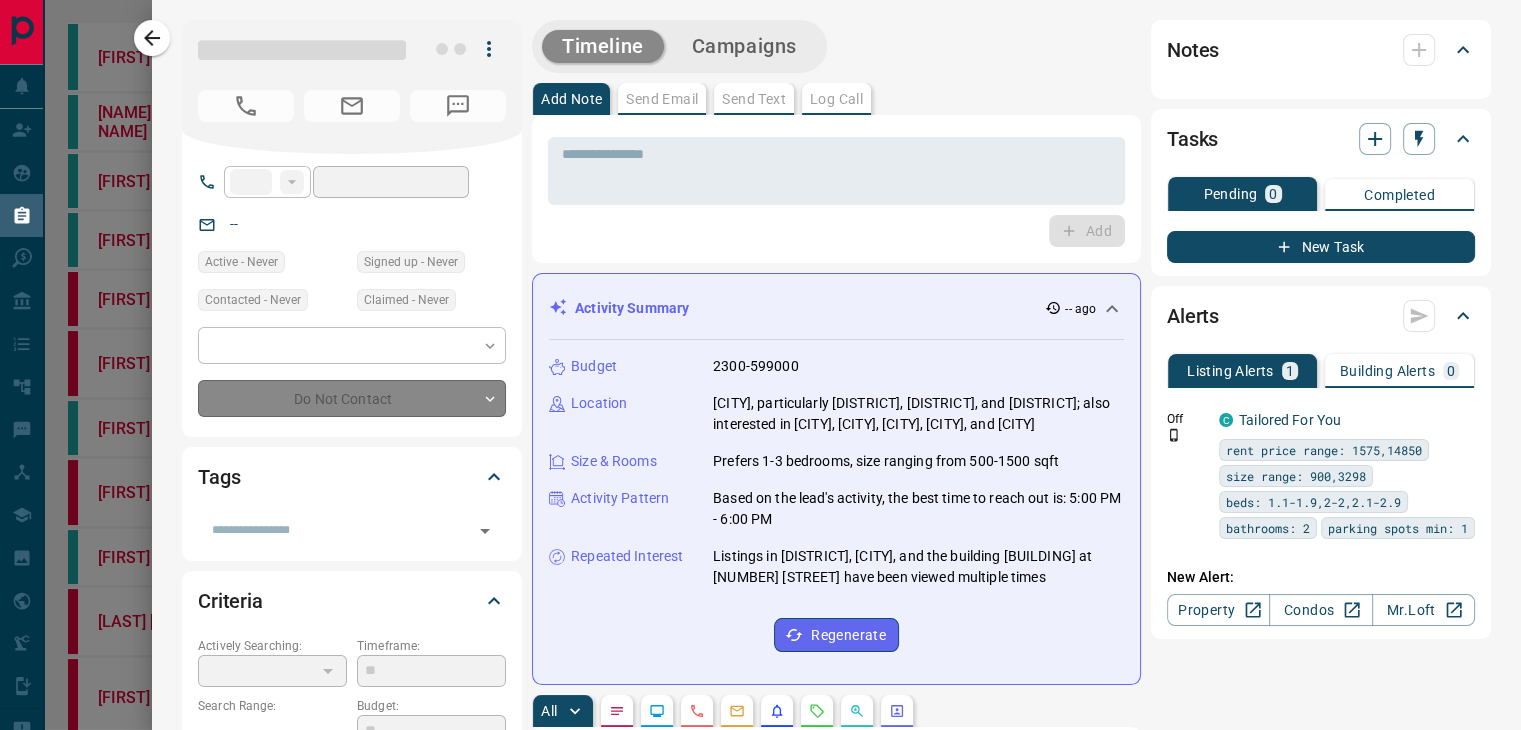 type on "**" 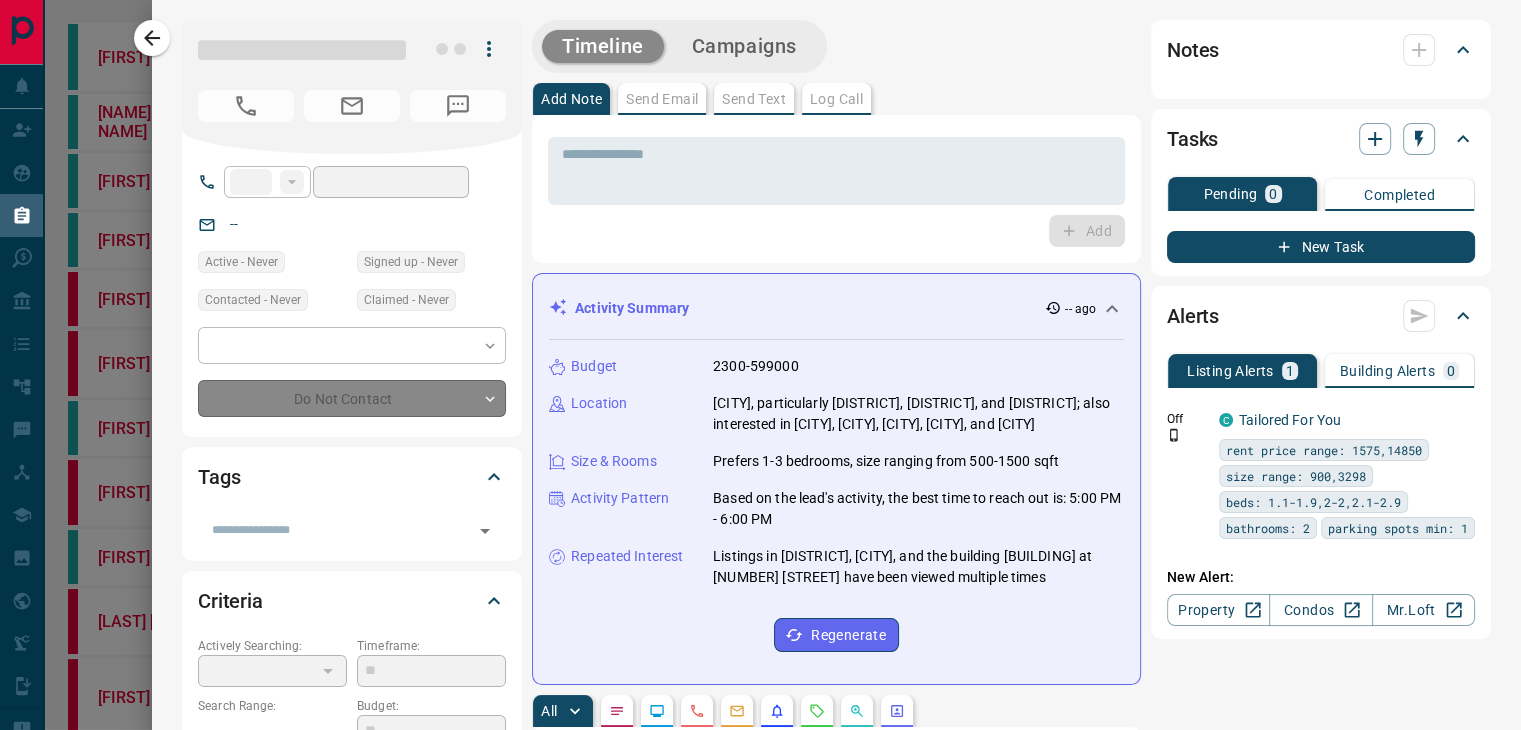 type on "**********" 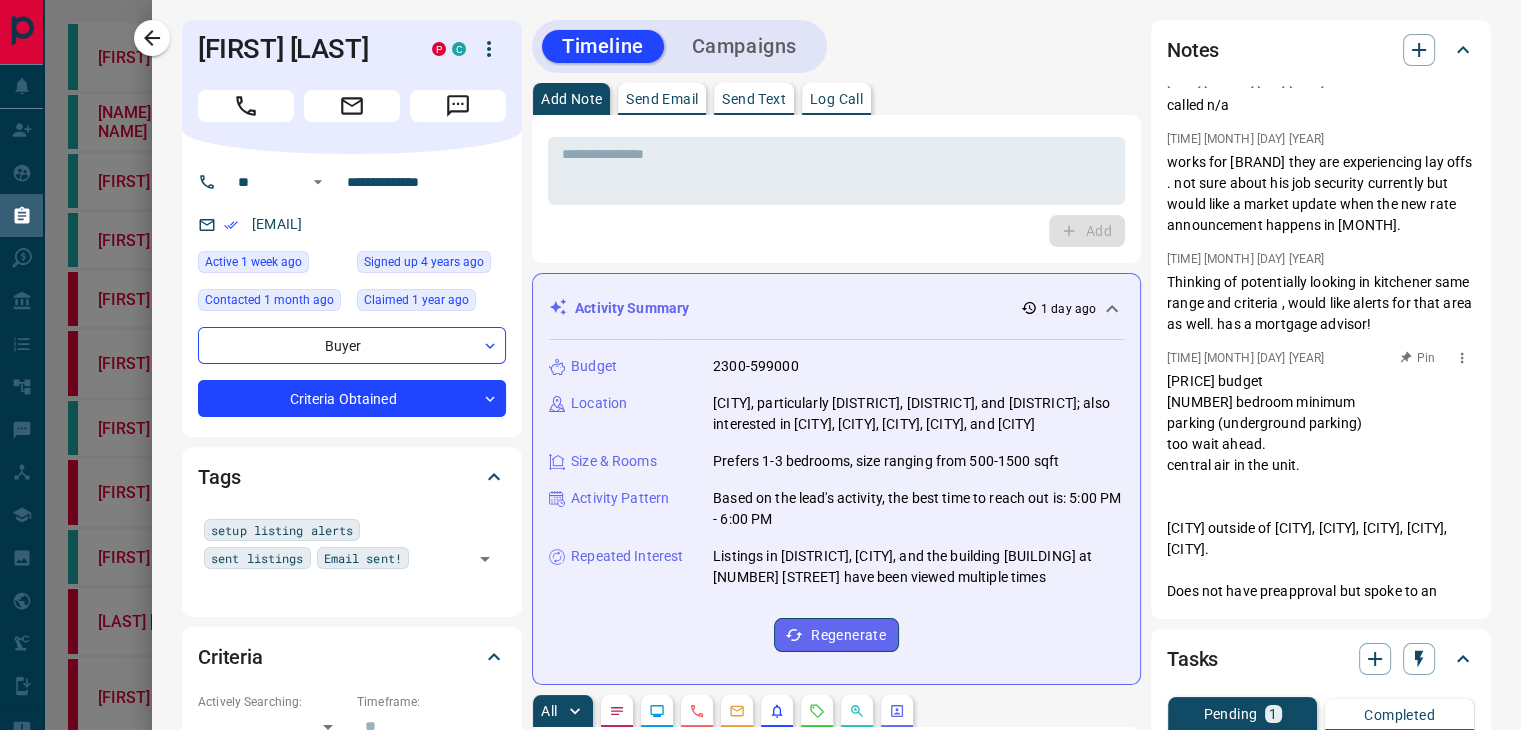 scroll, scrollTop: 33, scrollLeft: 0, axis: vertical 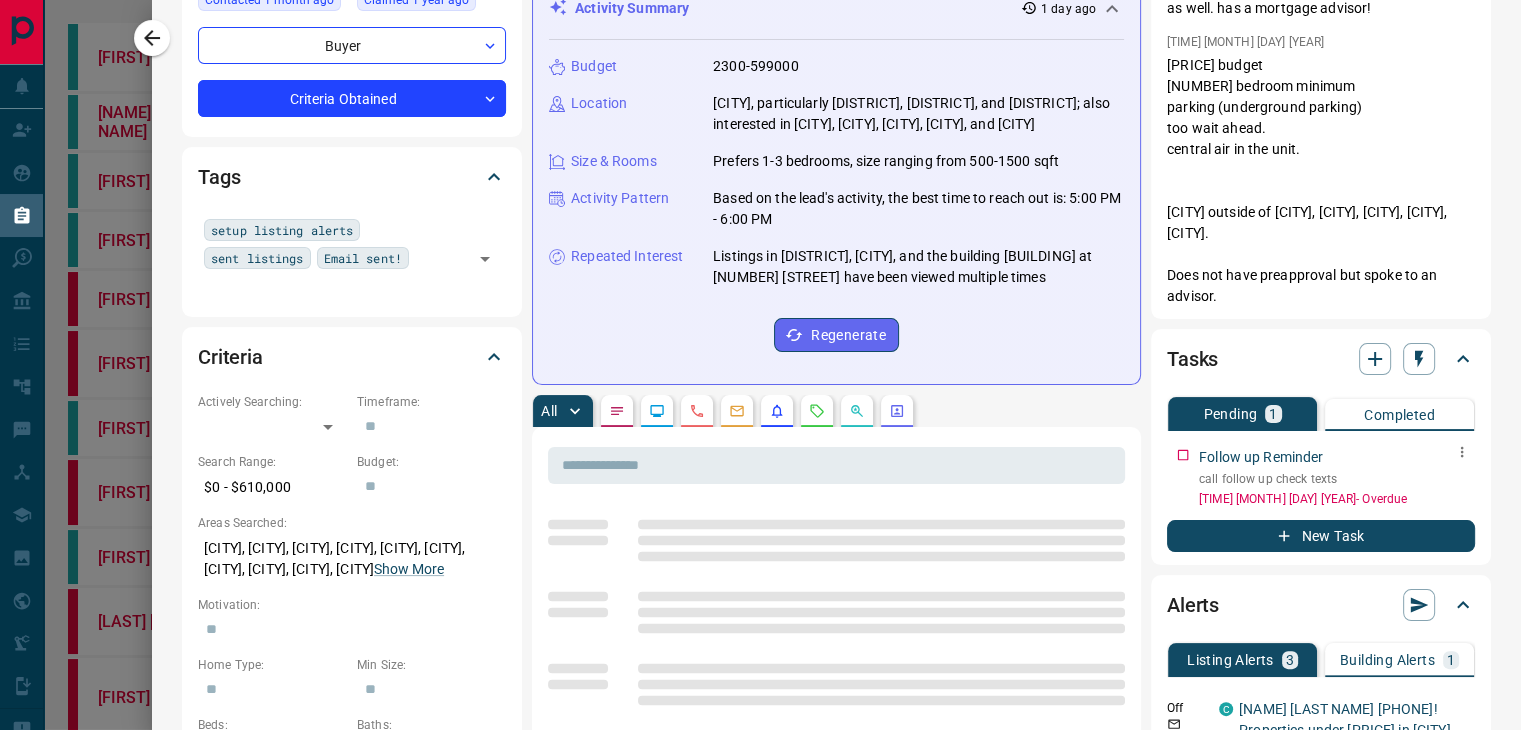 click 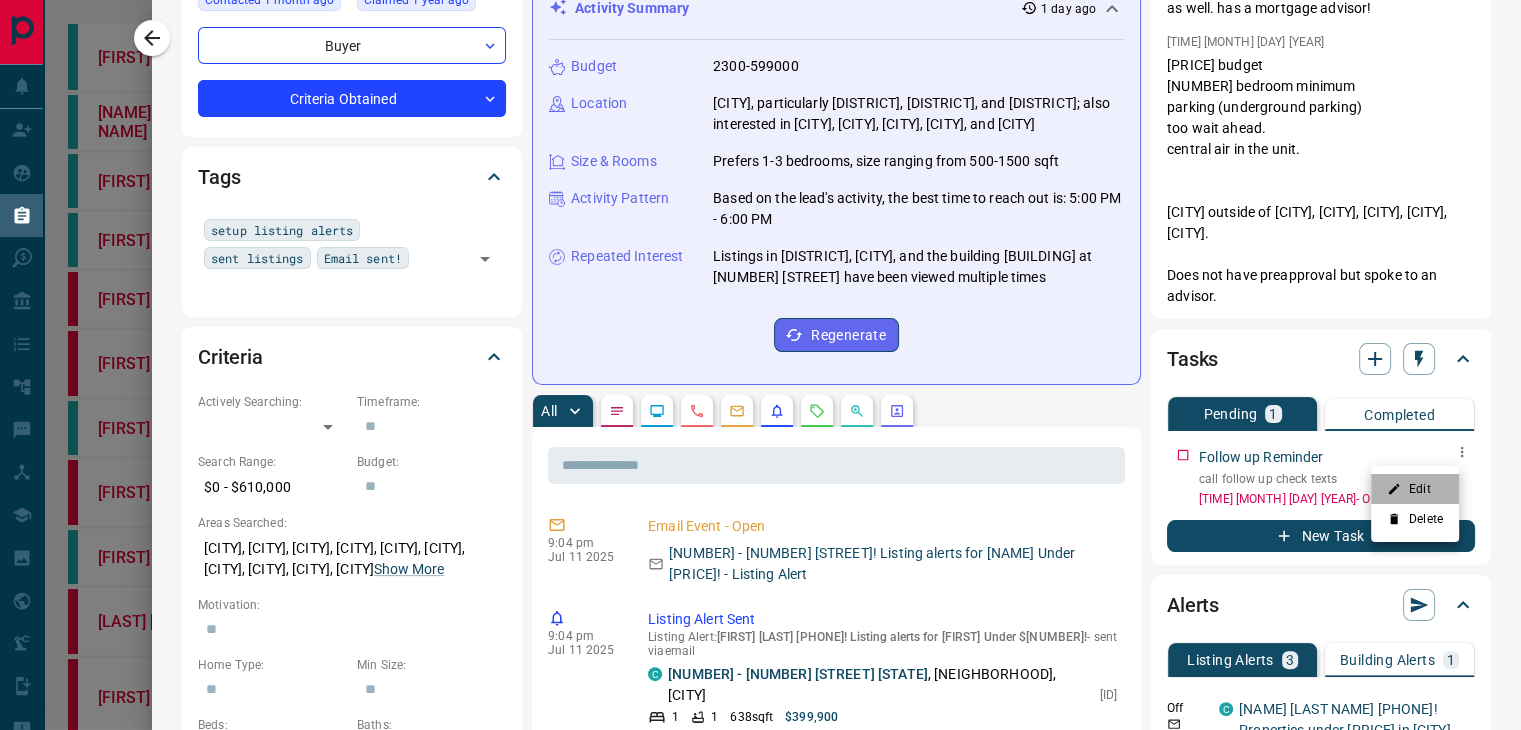 click on "Edit" at bounding box center (1415, 489) 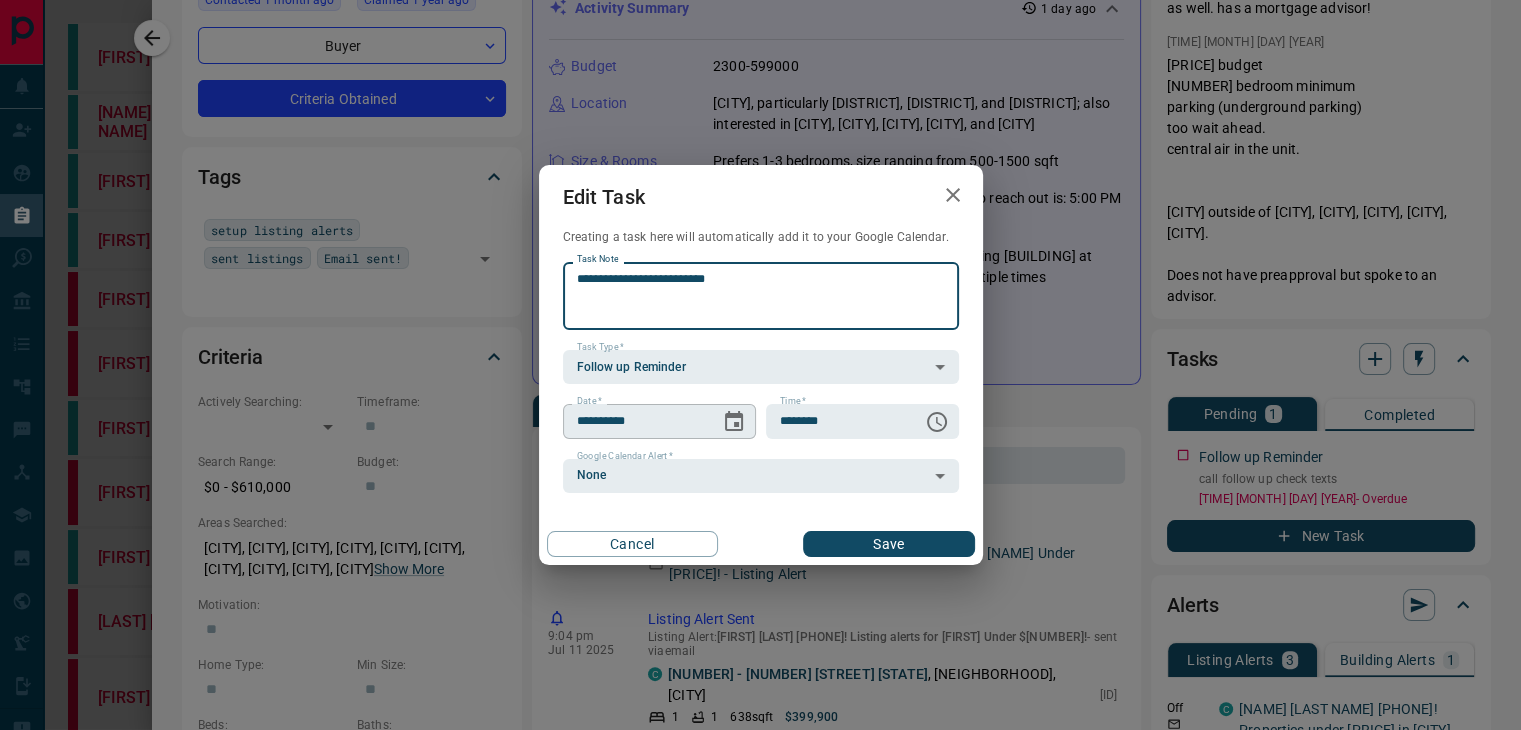 click 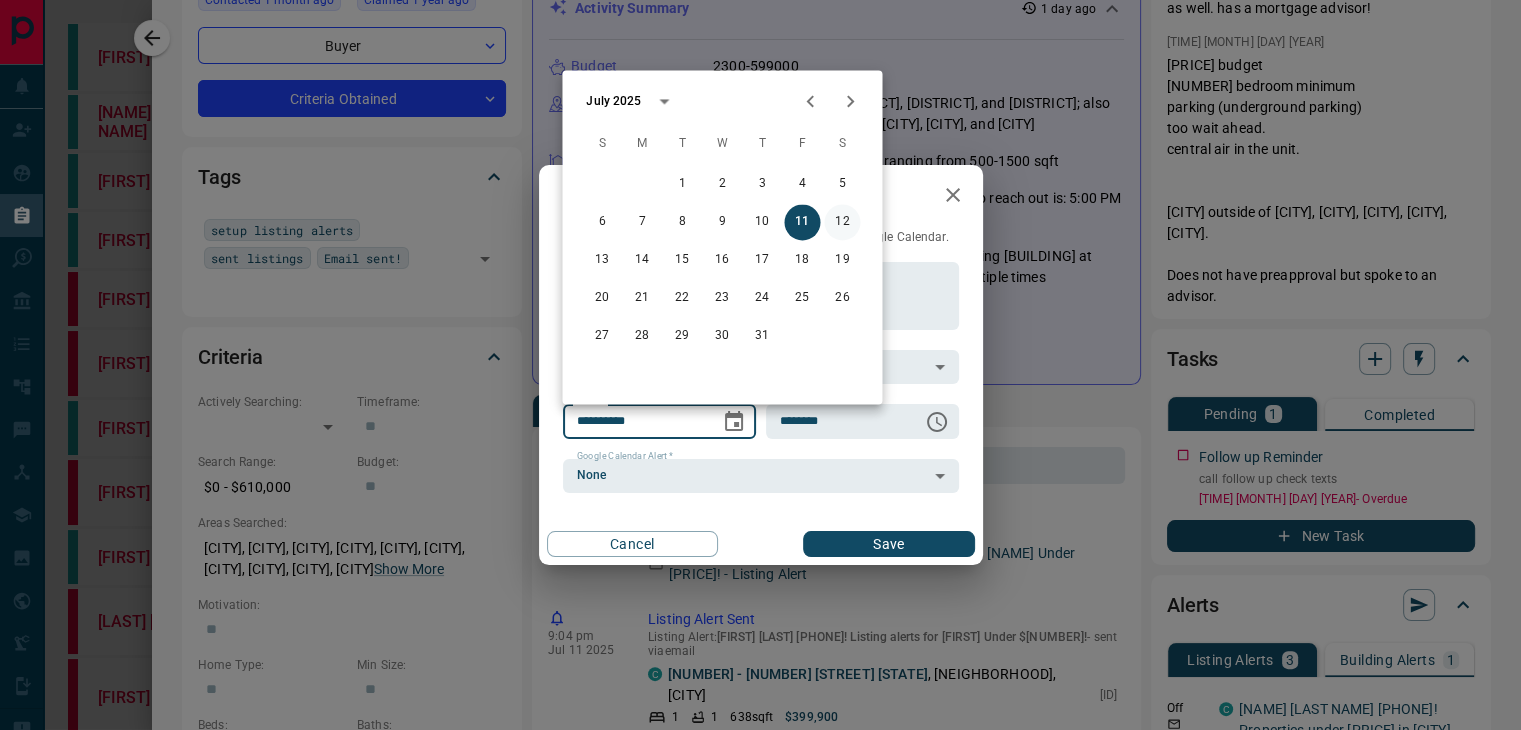 click on "12" at bounding box center [842, 222] 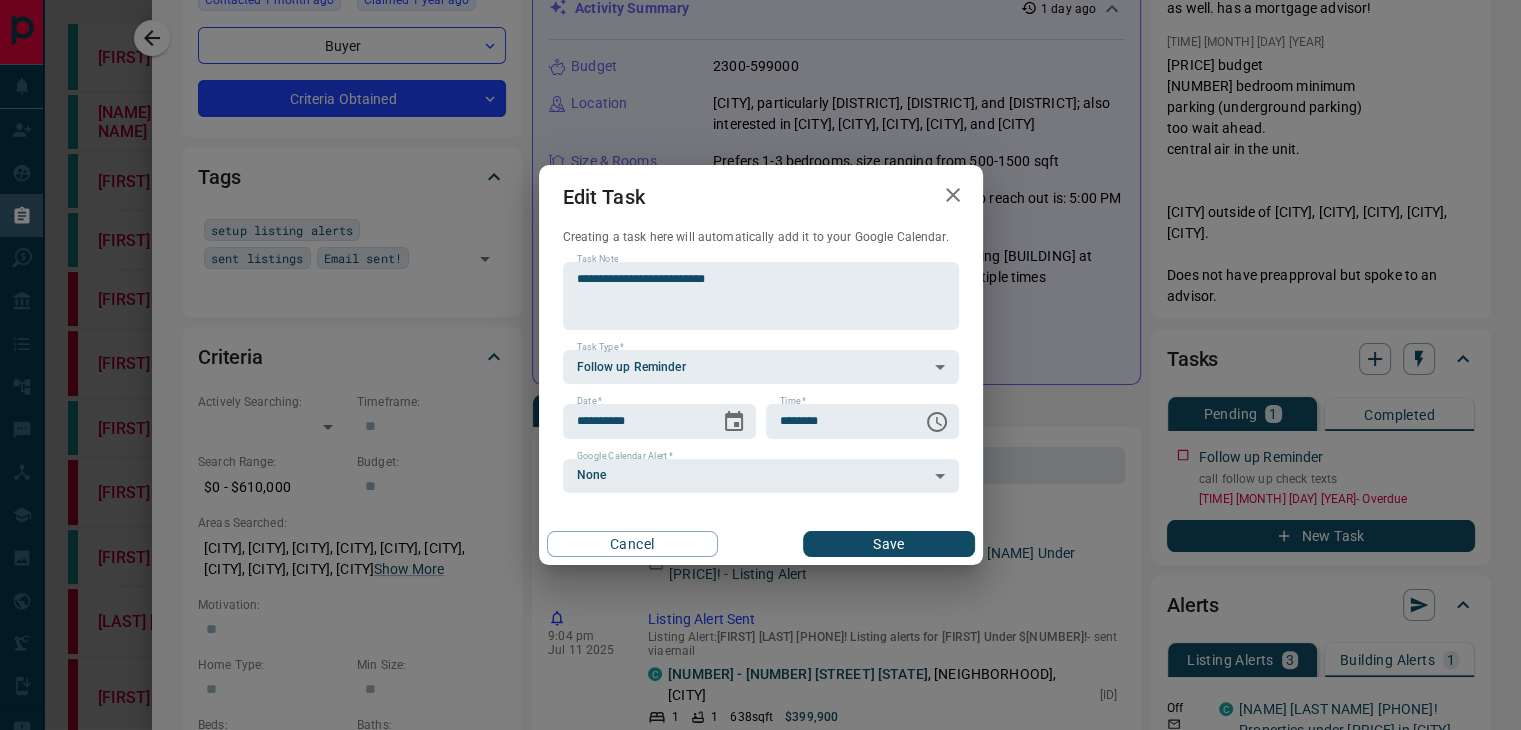 click on "Save" at bounding box center [888, 544] 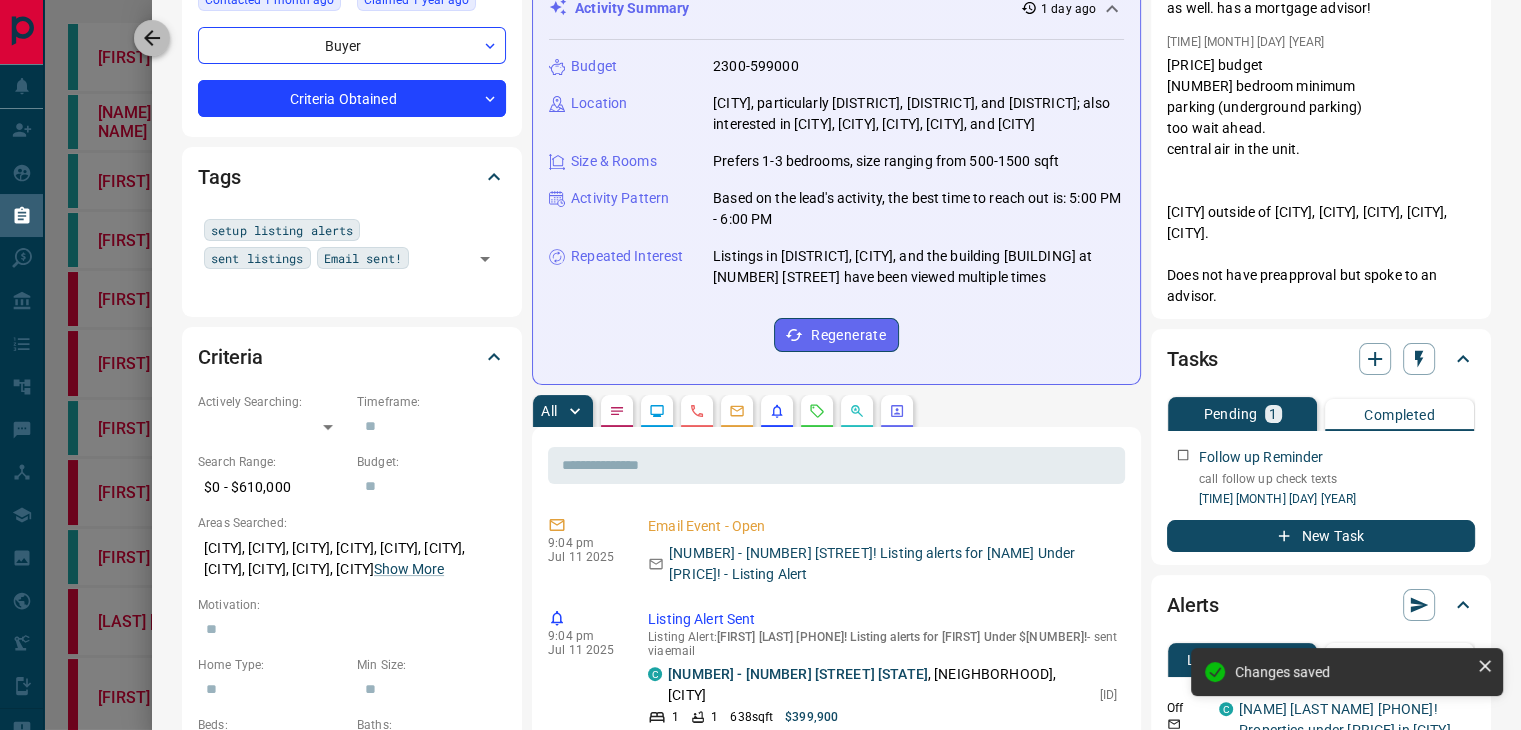 click 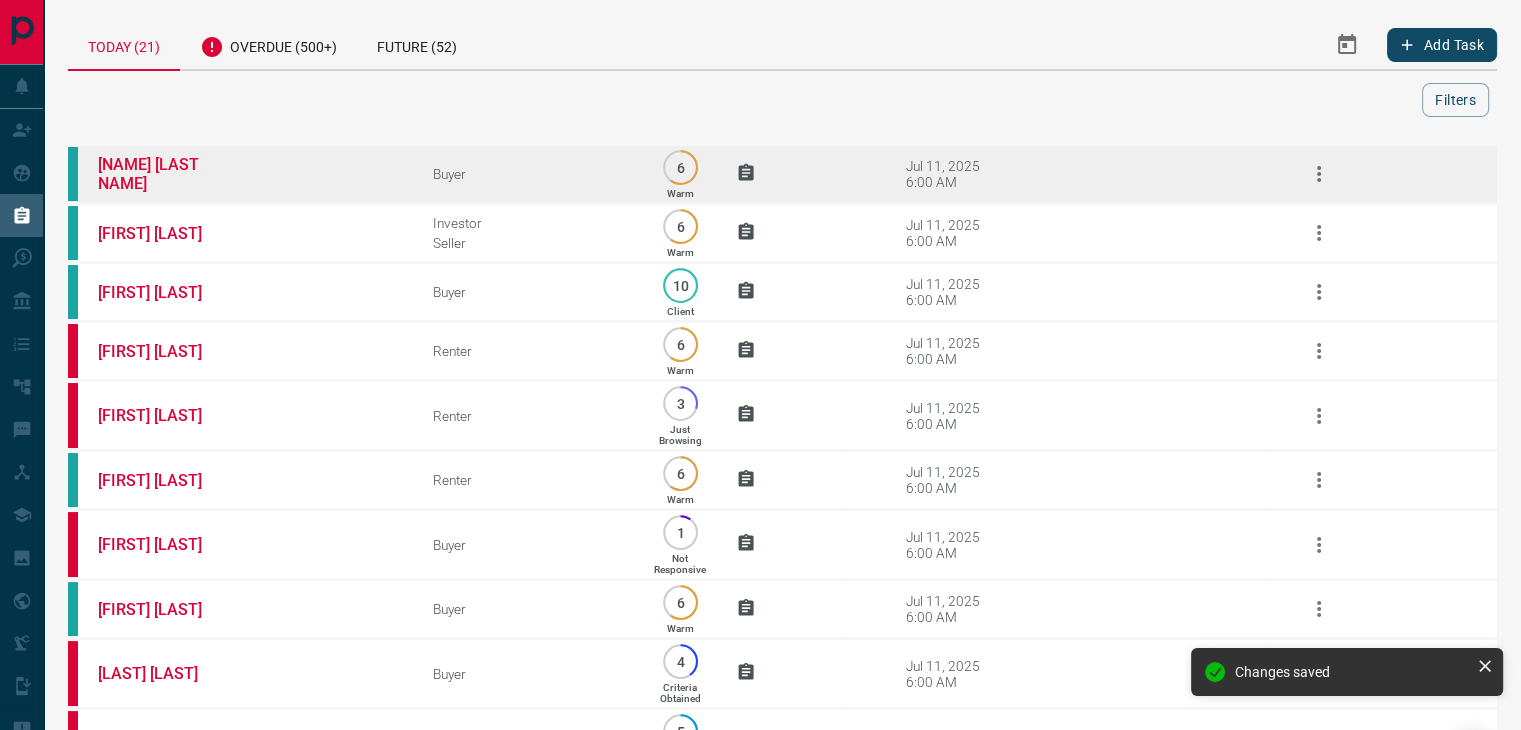 click on "[NAME] [LAST NAME]" at bounding box center (235, 174) 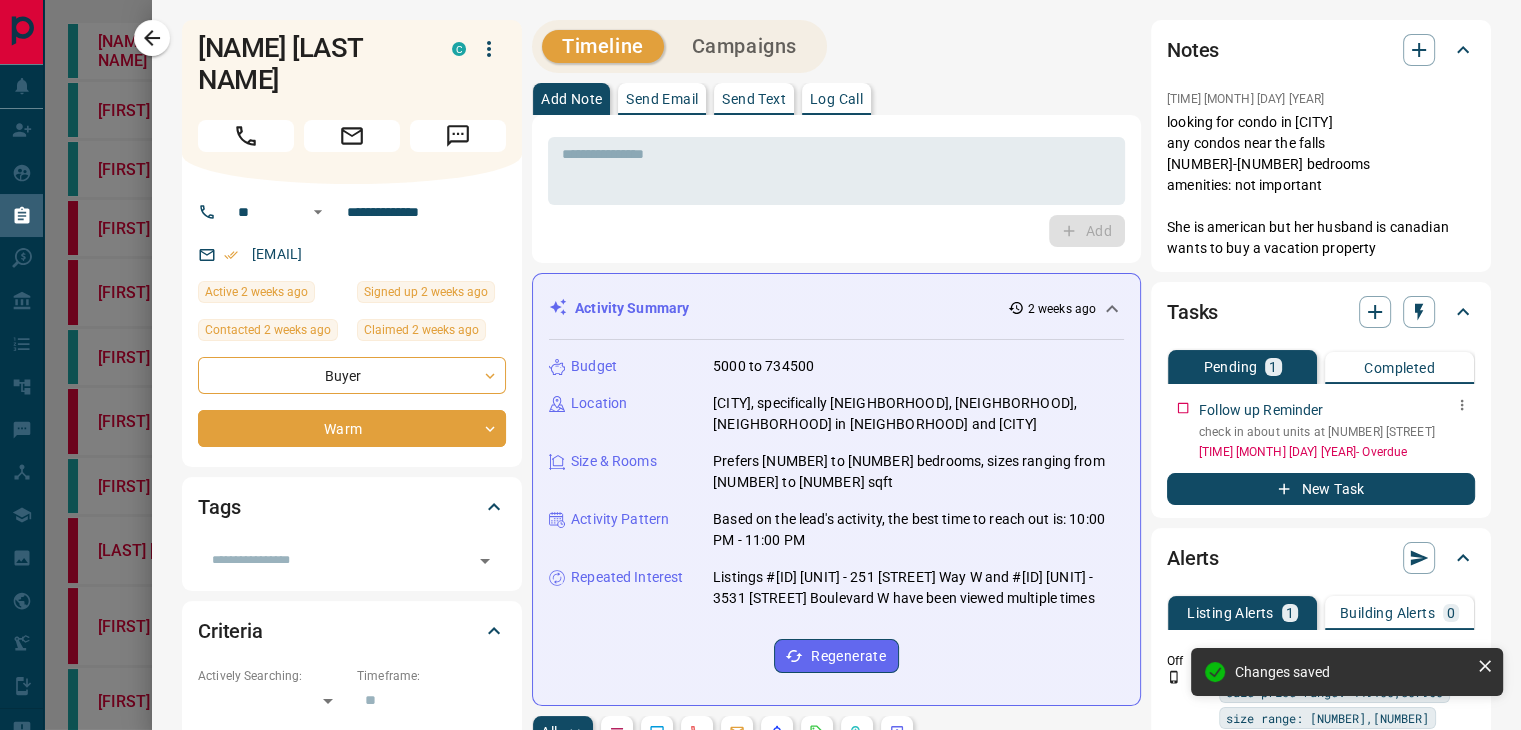 click 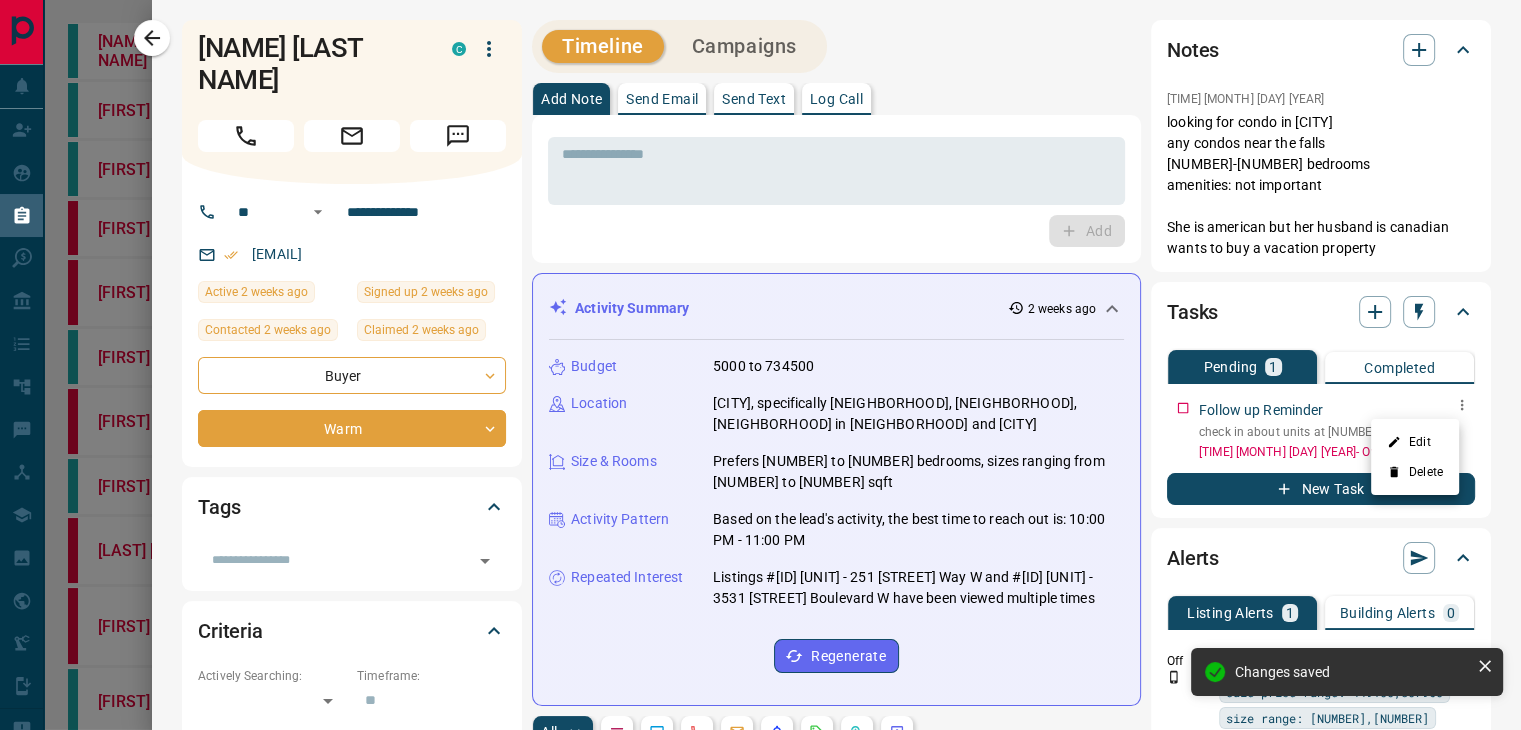 click on "Edit" at bounding box center [1415, 442] 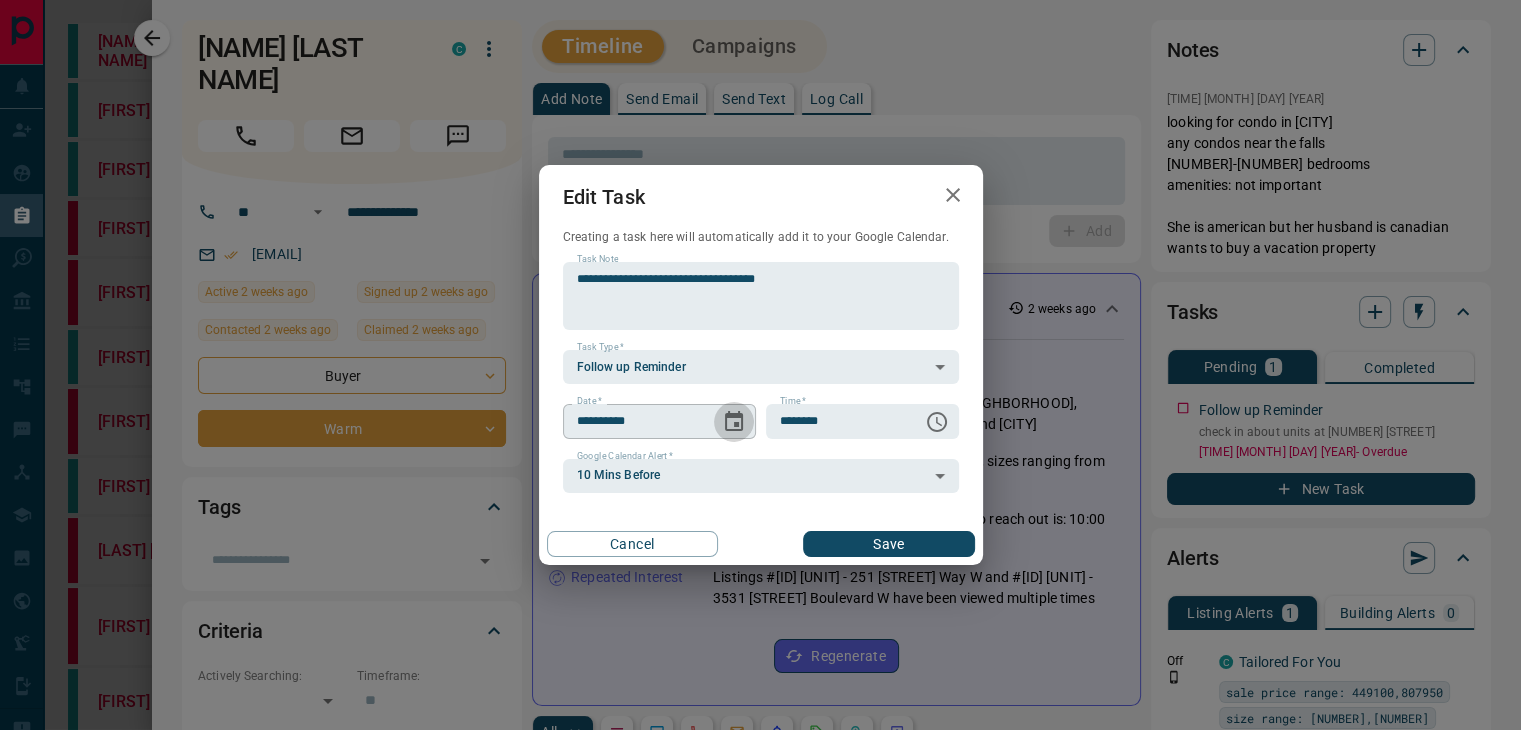click 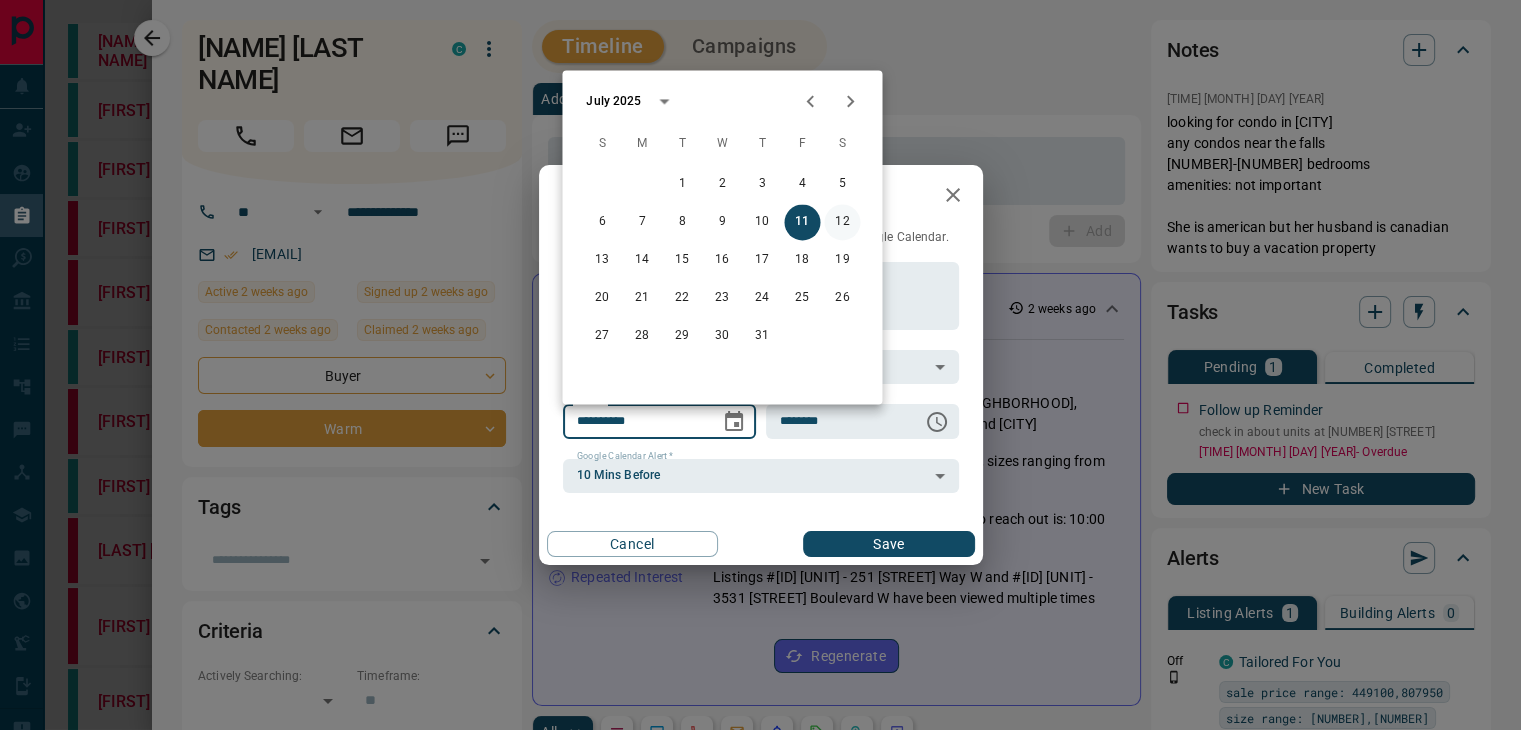 click on "12" at bounding box center [842, 222] 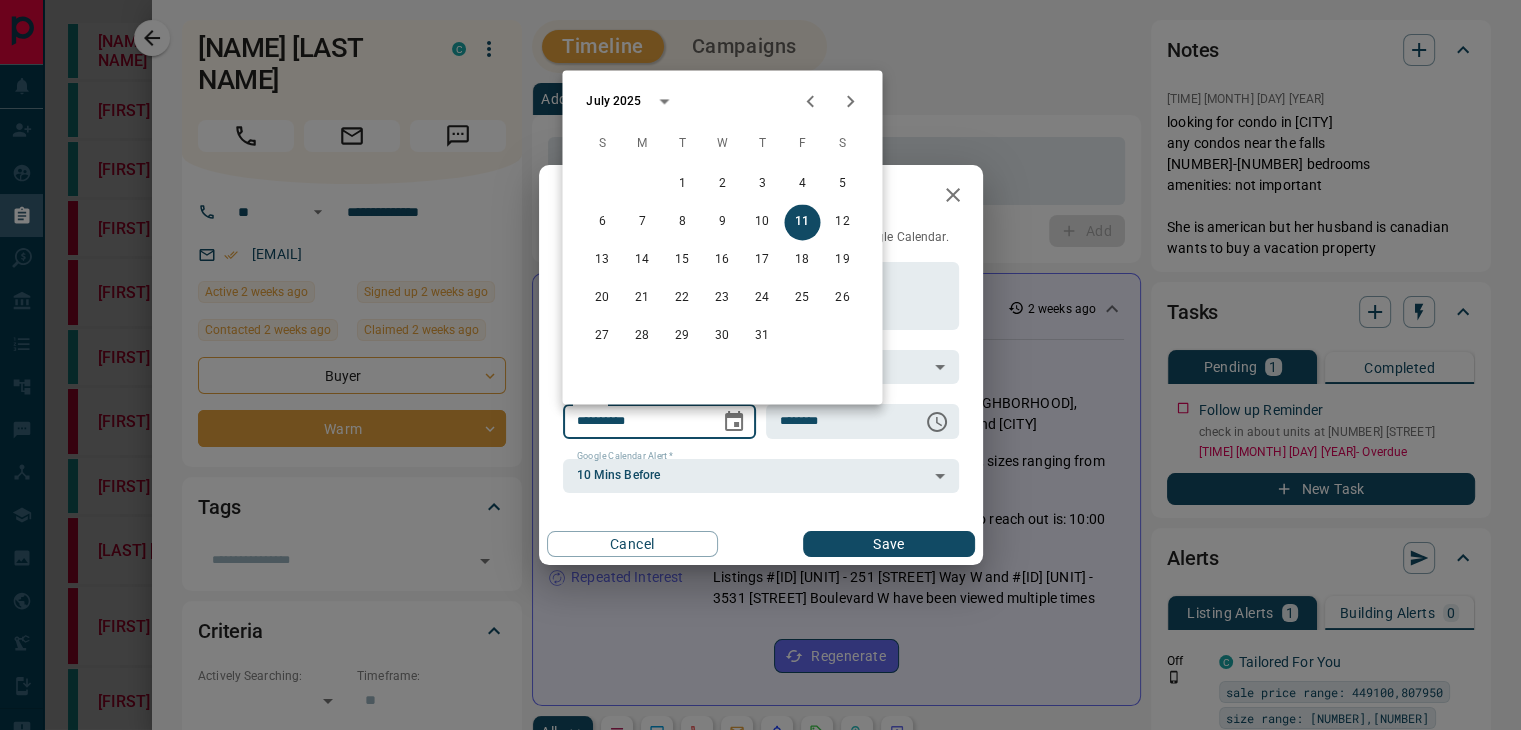type on "**********" 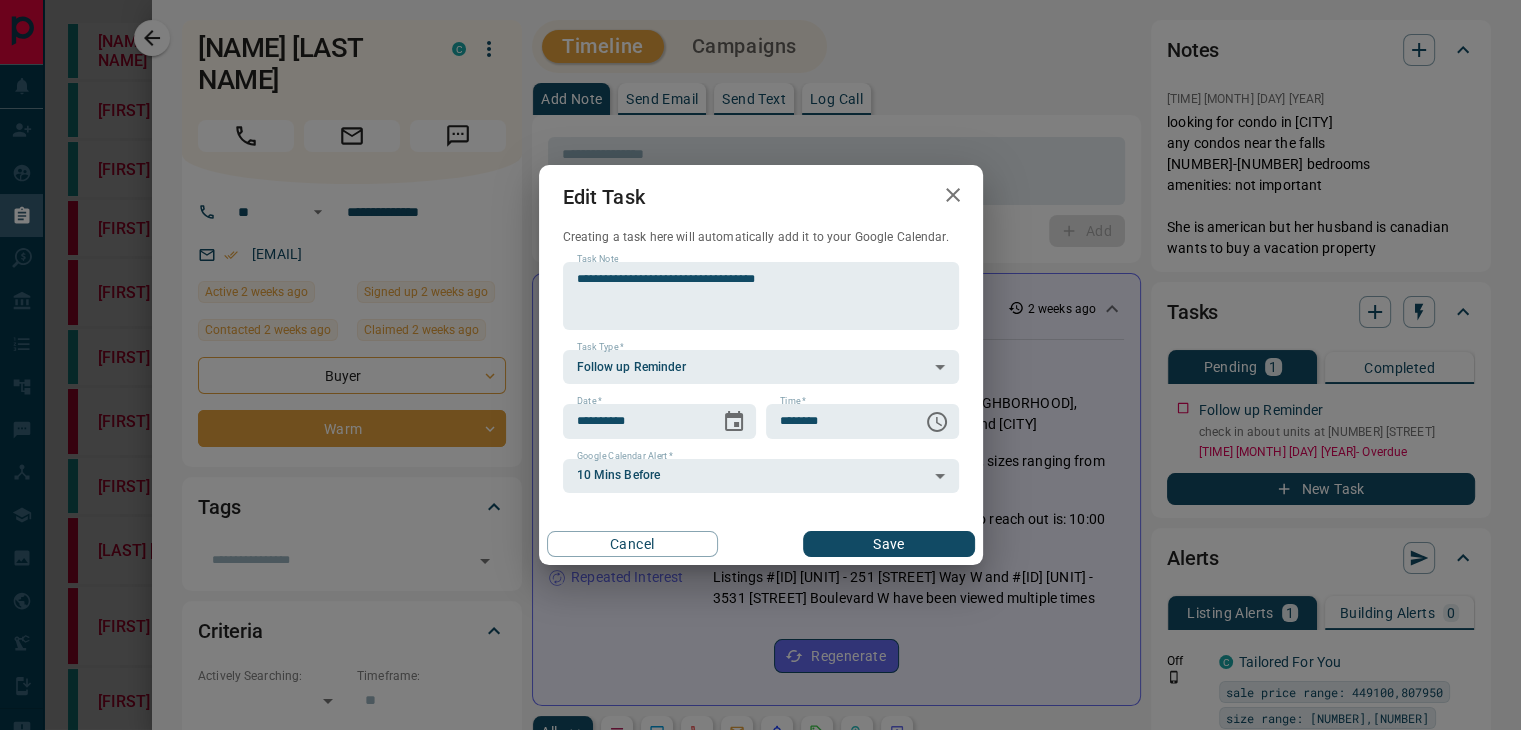 click on "Save" at bounding box center [888, 544] 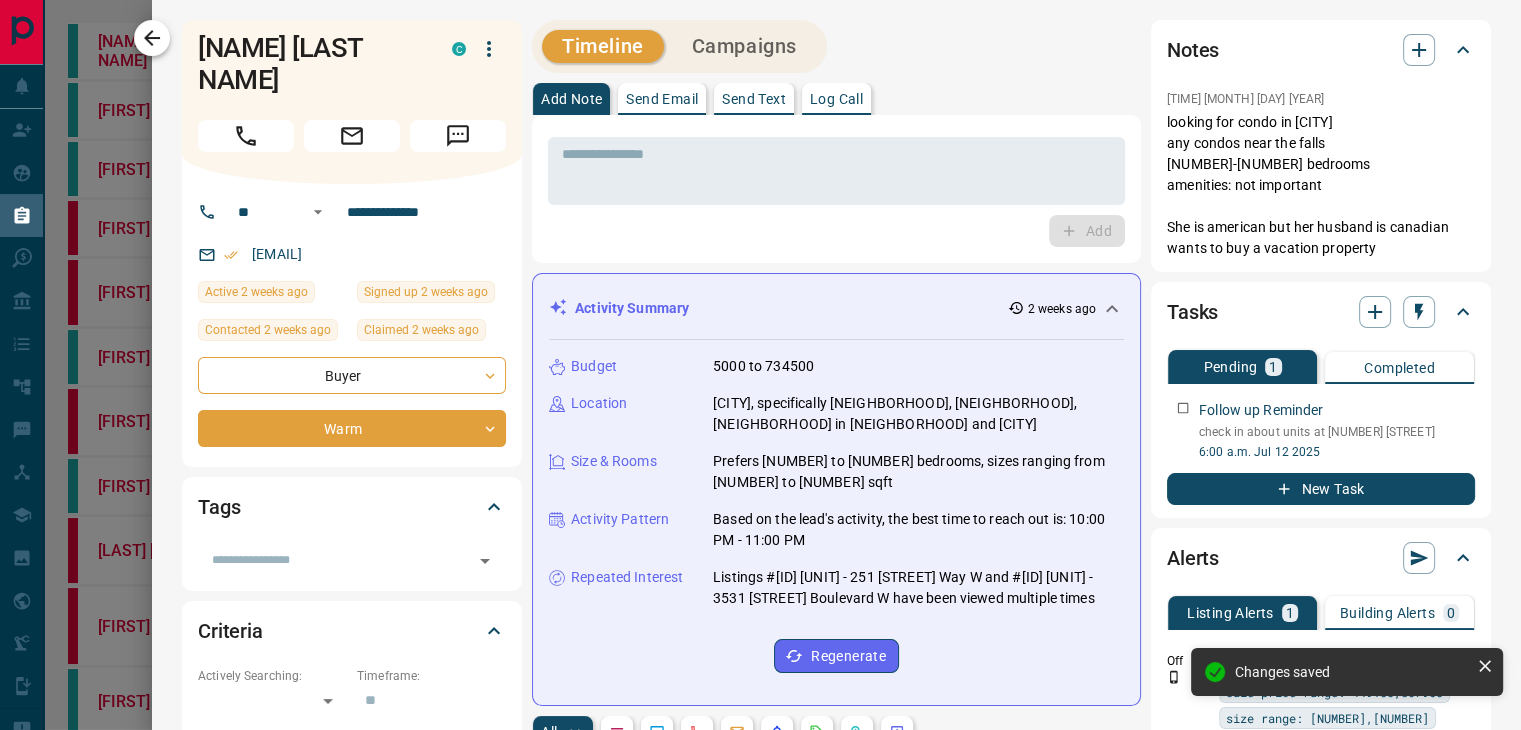 click 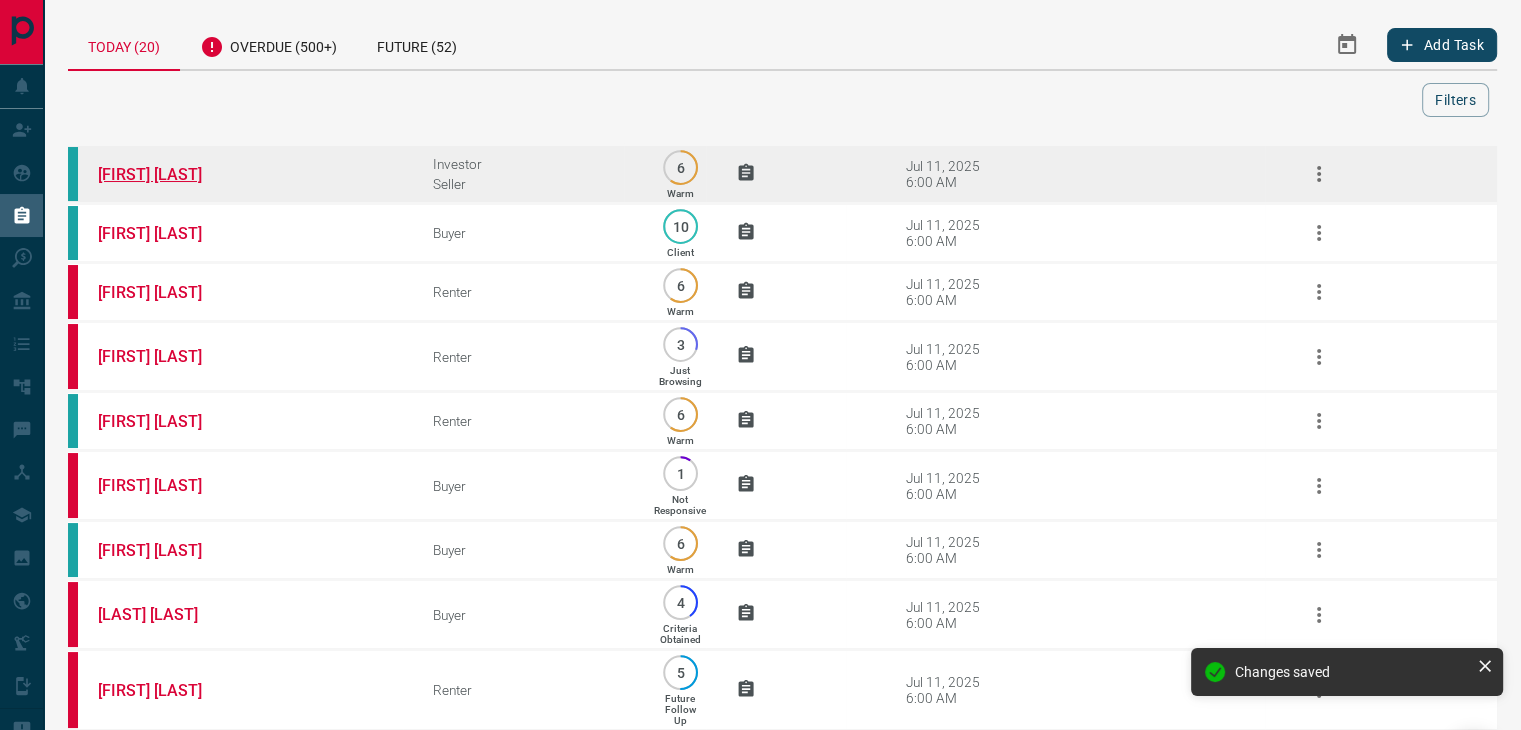 click on "[FIRST] [LAST]" at bounding box center [173, 174] 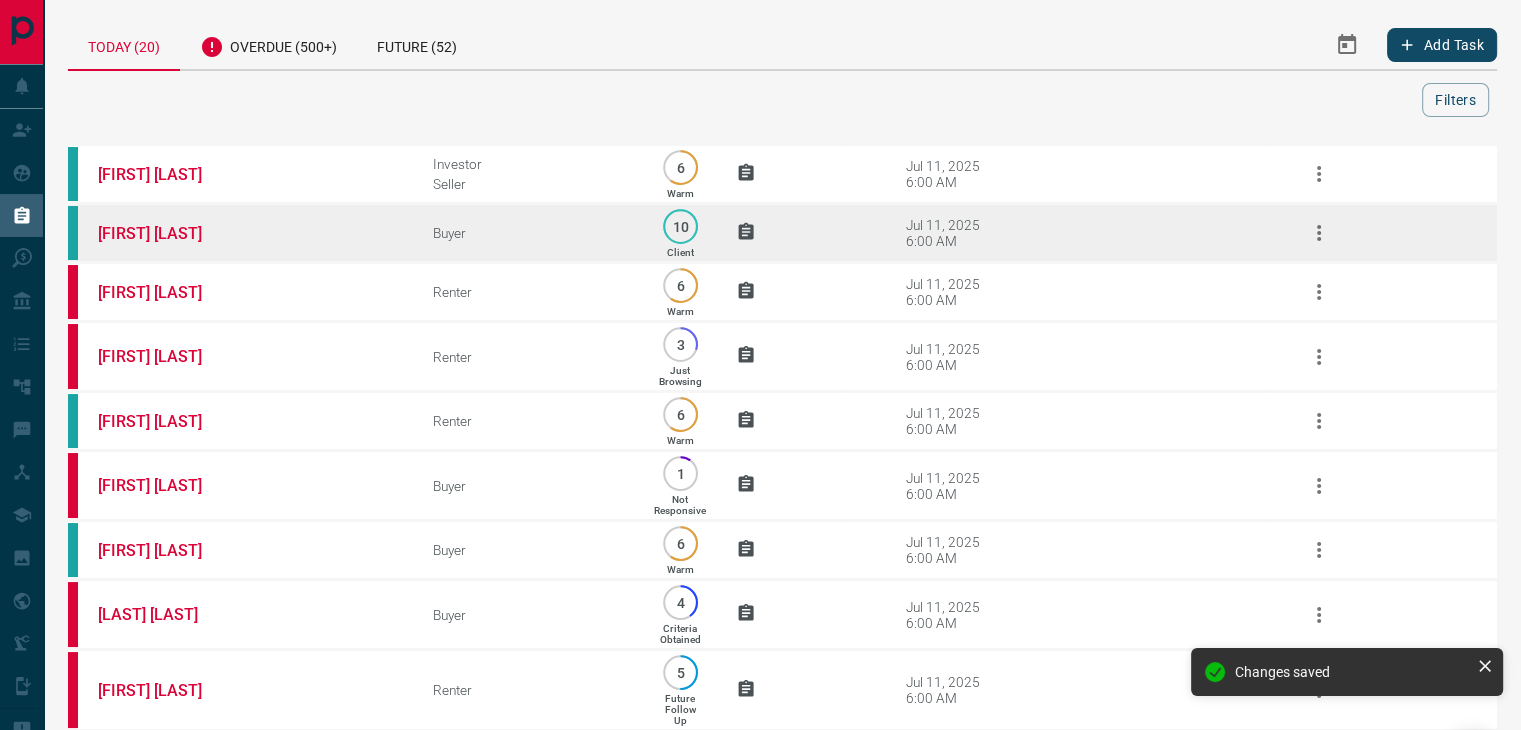 click on "[FIRST] [LAST]" at bounding box center [235, 233] 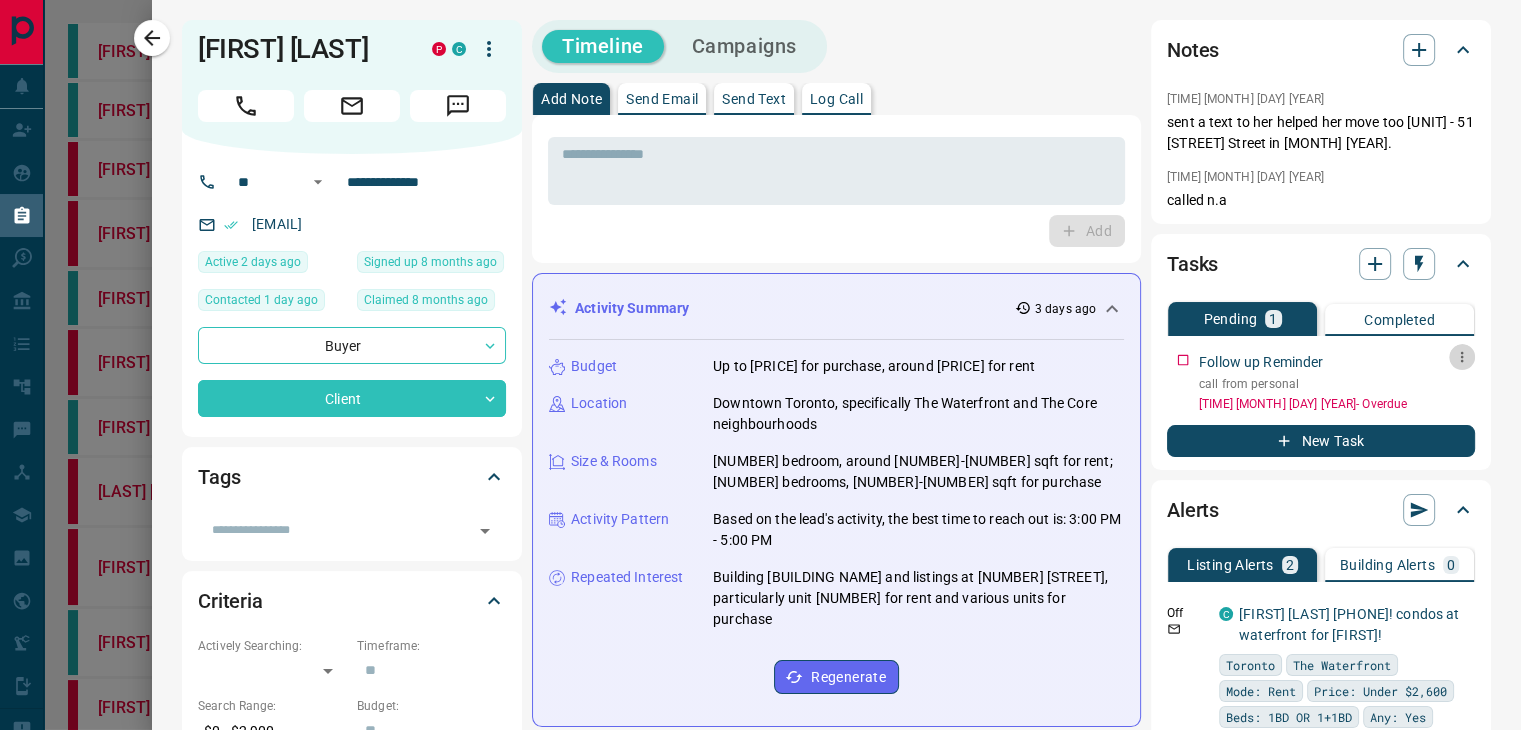 click 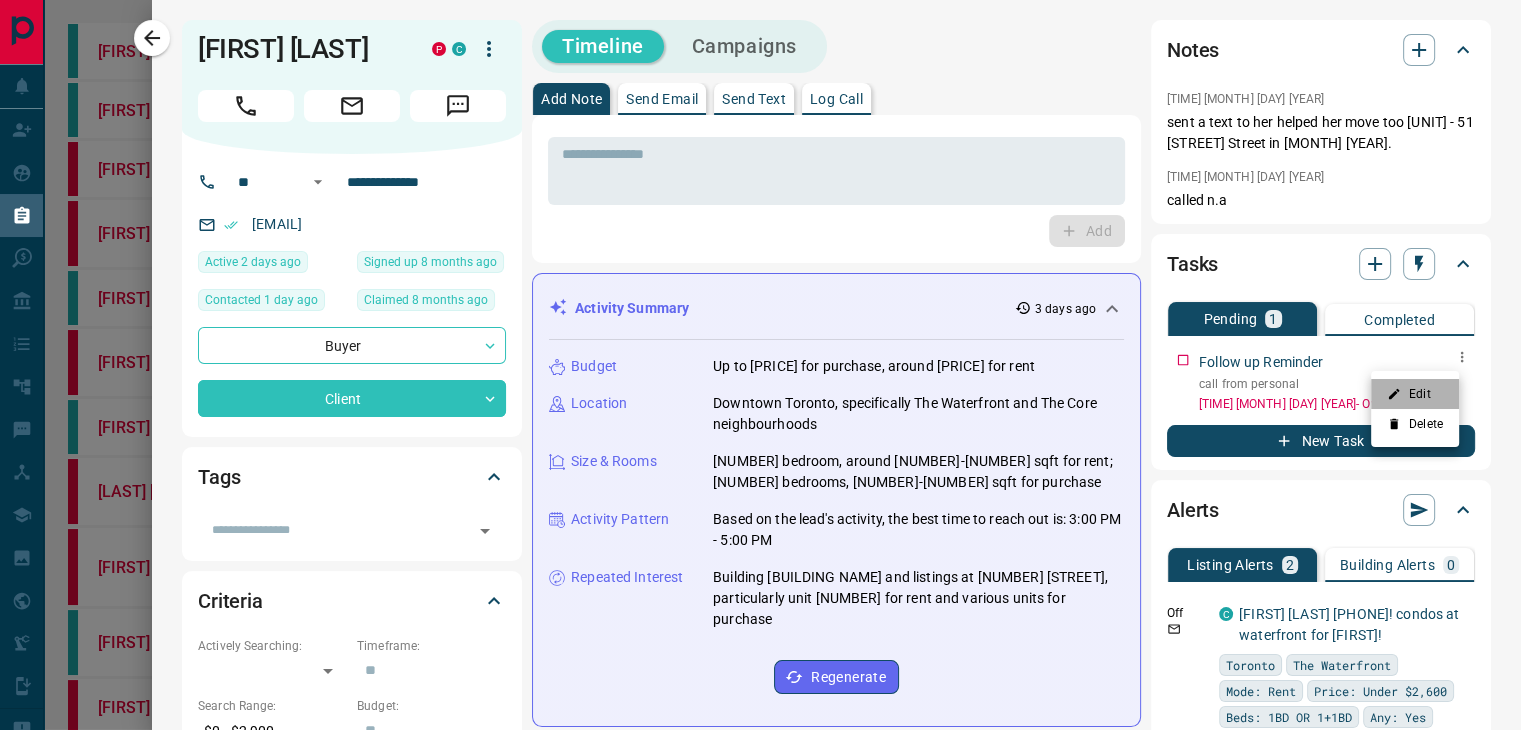 click on "Edit" at bounding box center [1415, 394] 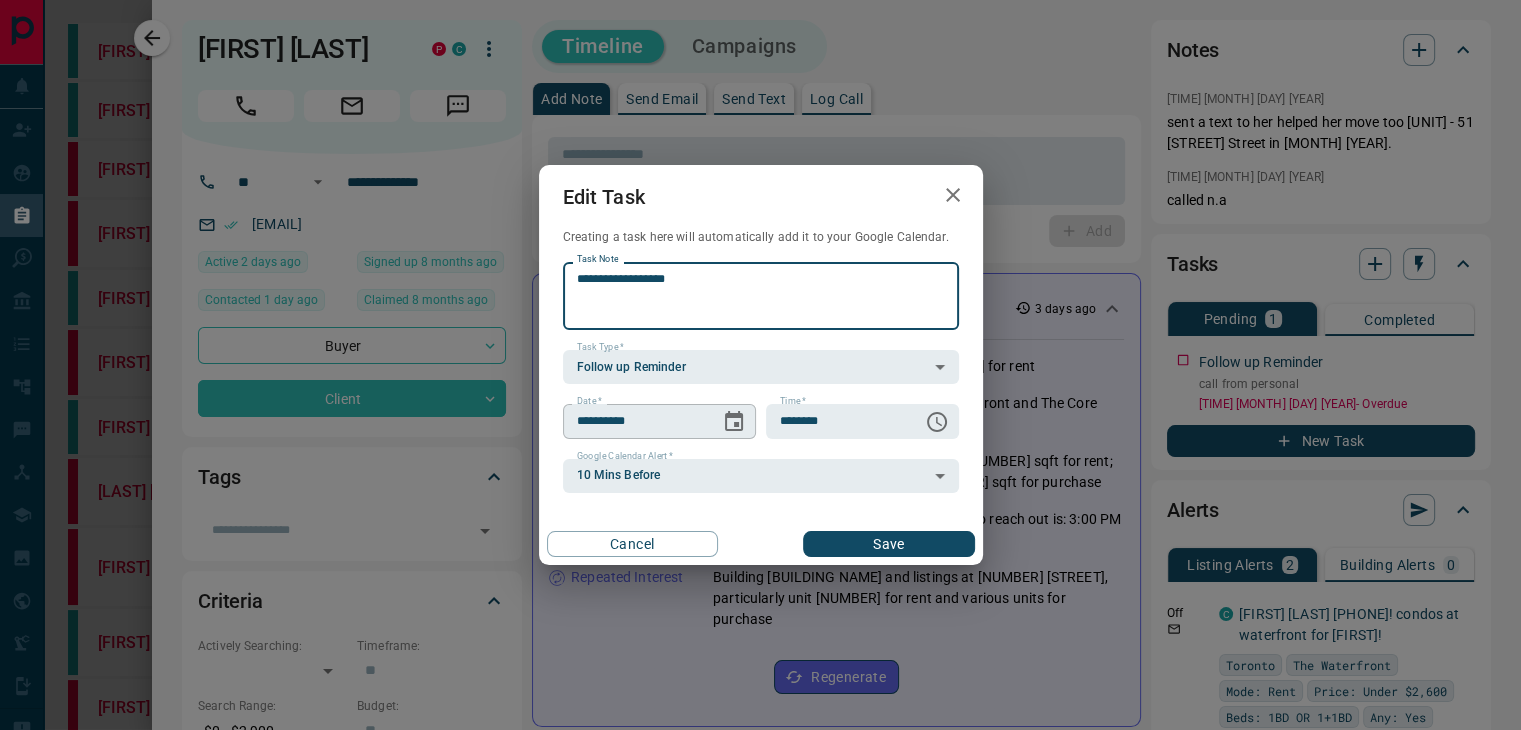 click at bounding box center (734, 422) 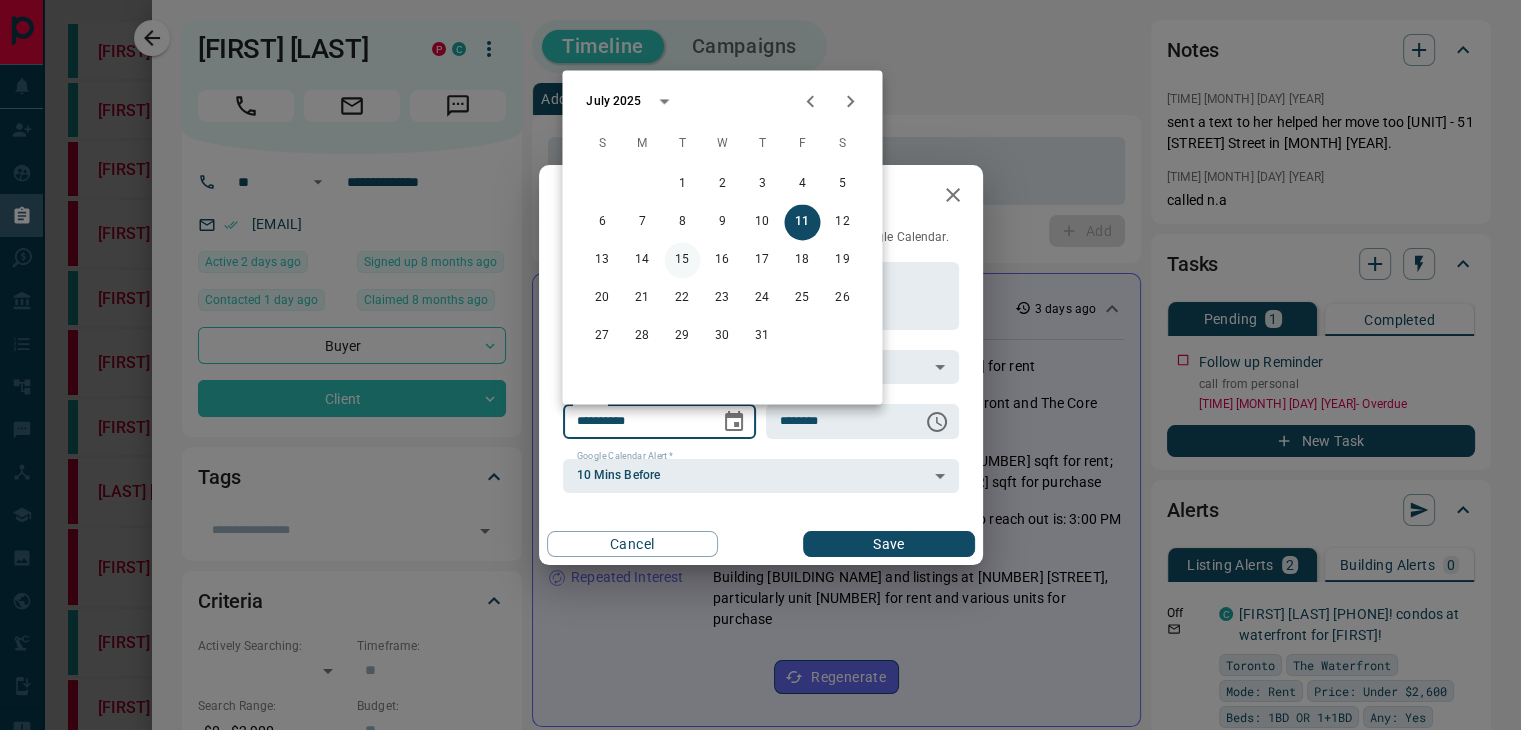 click on "15" at bounding box center (682, 260) 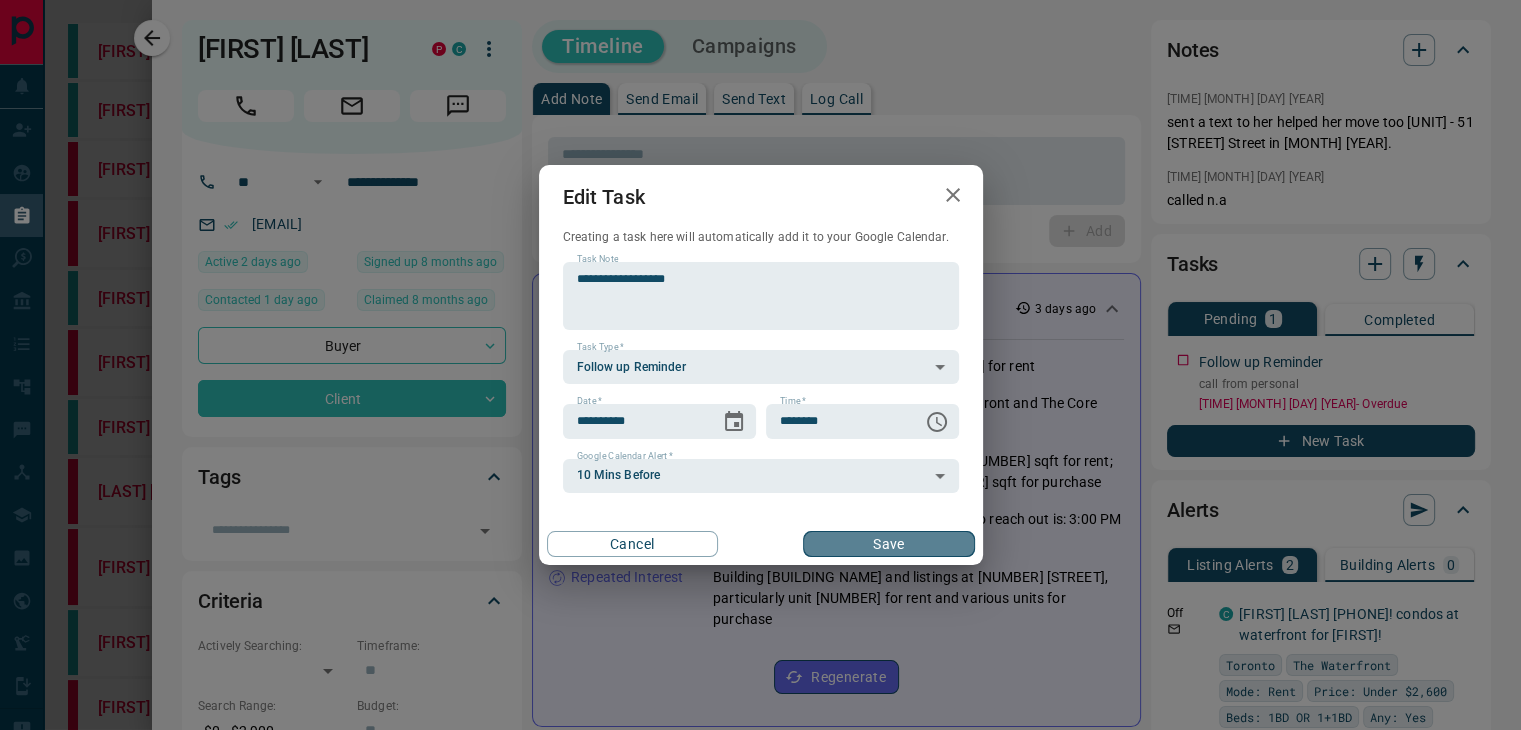 click on "Save" at bounding box center (888, 544) 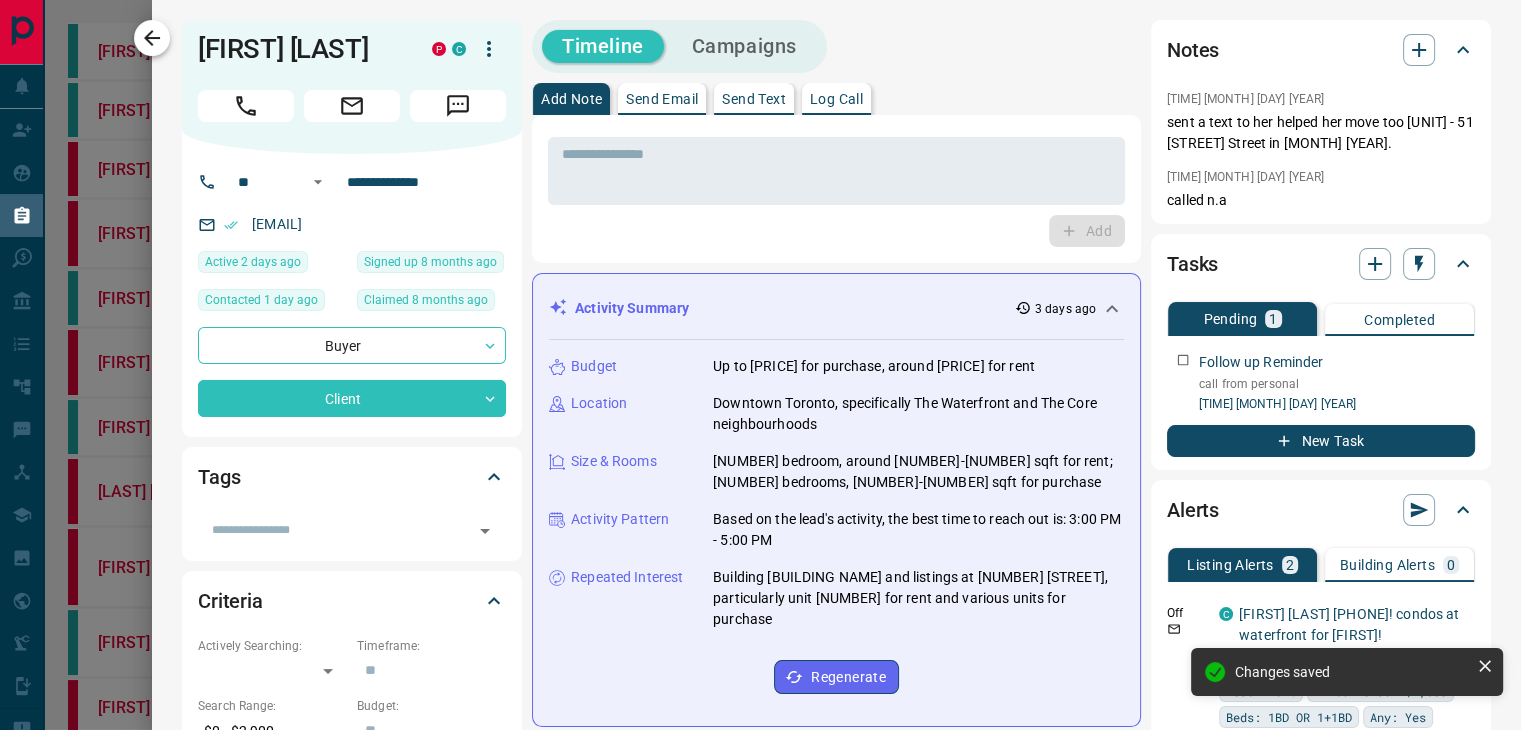 click 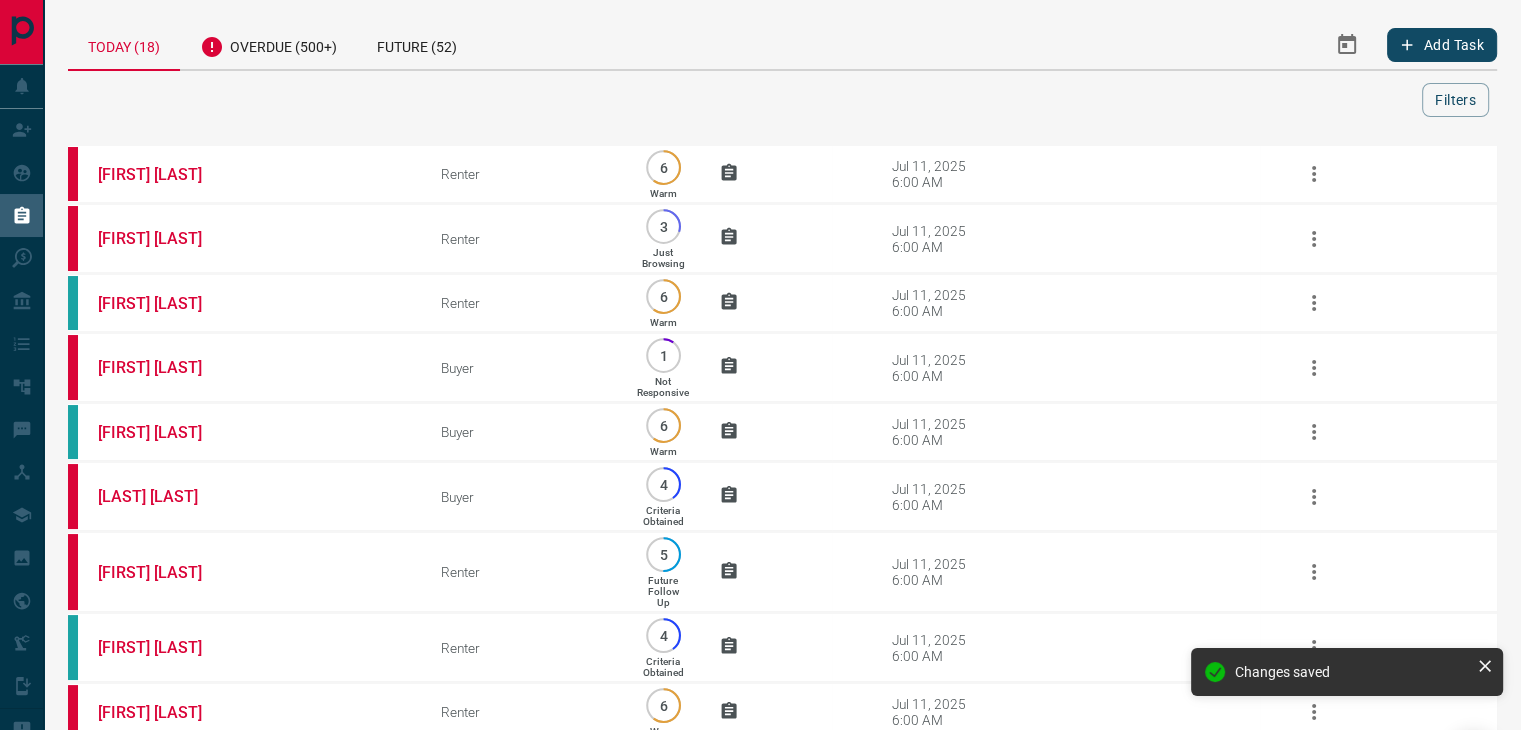 click on "[FIRST] [LAST]" at bounding box center (239, 174) 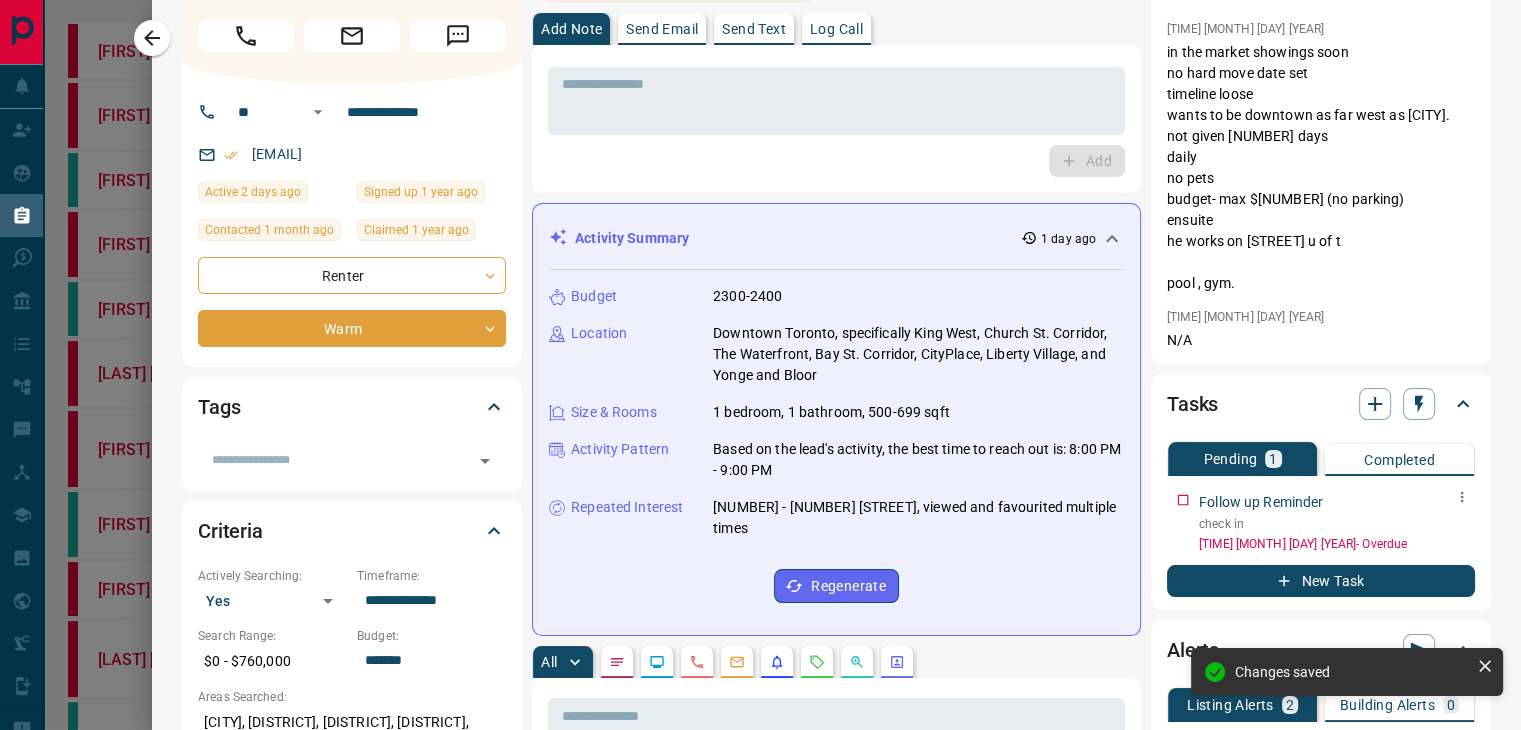 scroll, scrollTop: 100, scrollLeft: 0, axis: vertical 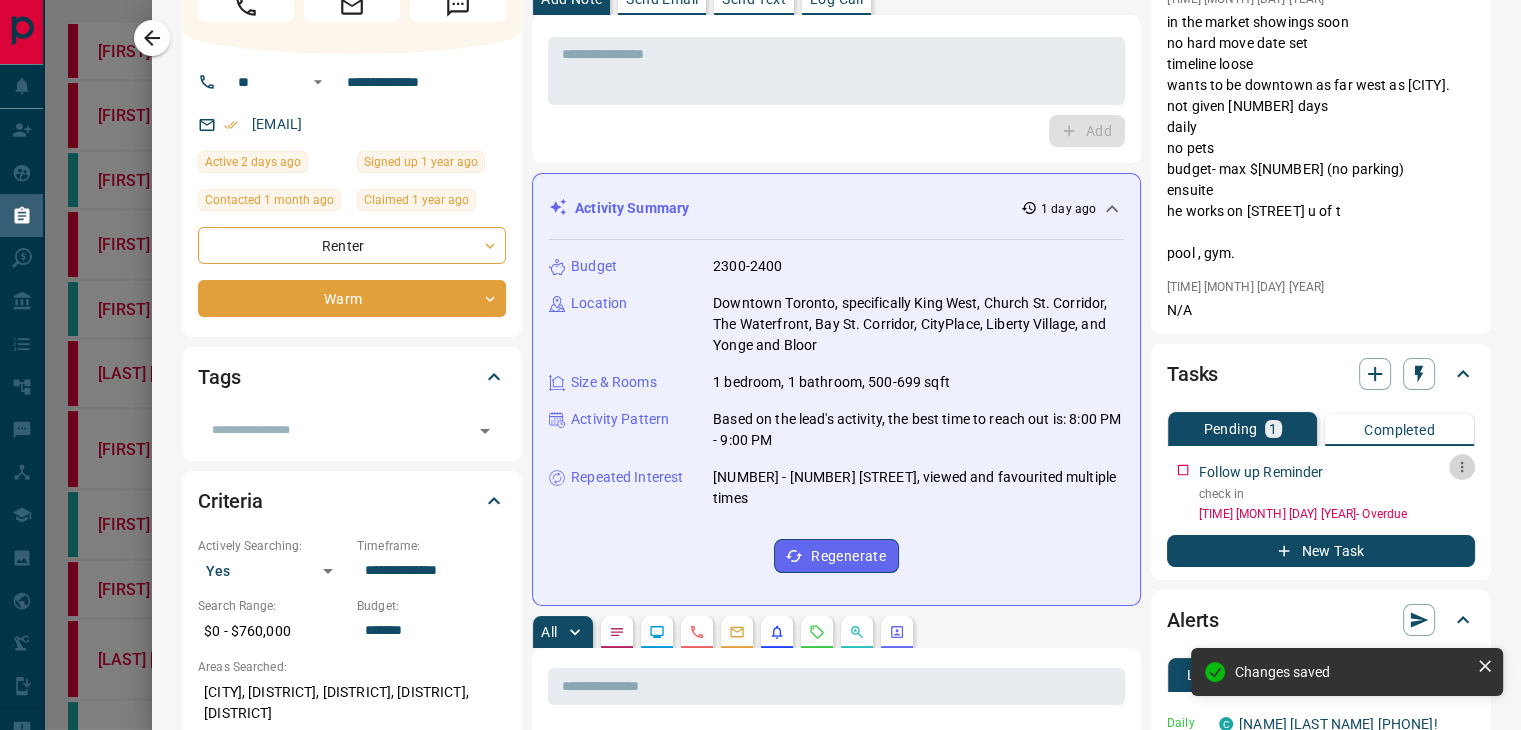 click 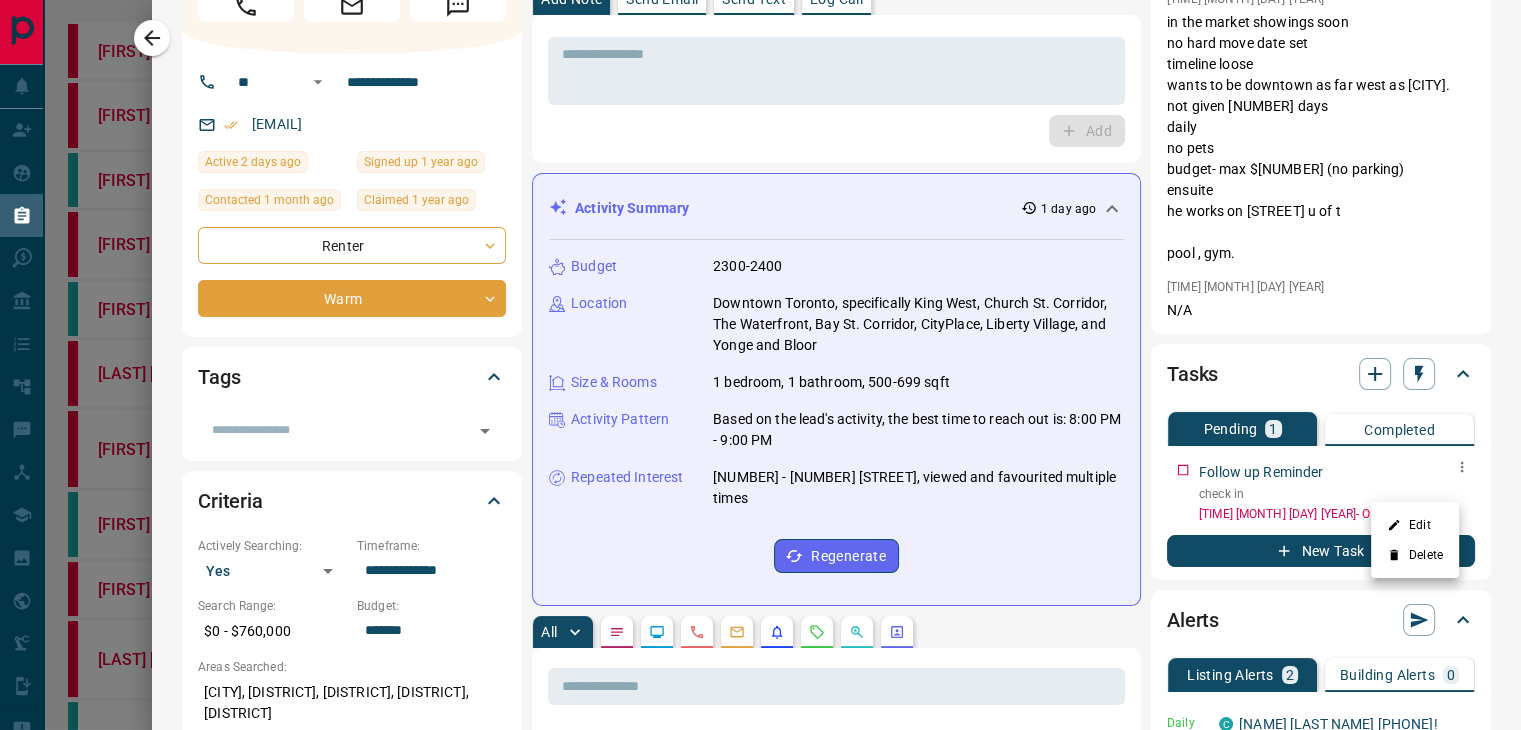 click on "Edit" at bounding box center (1415, 525) 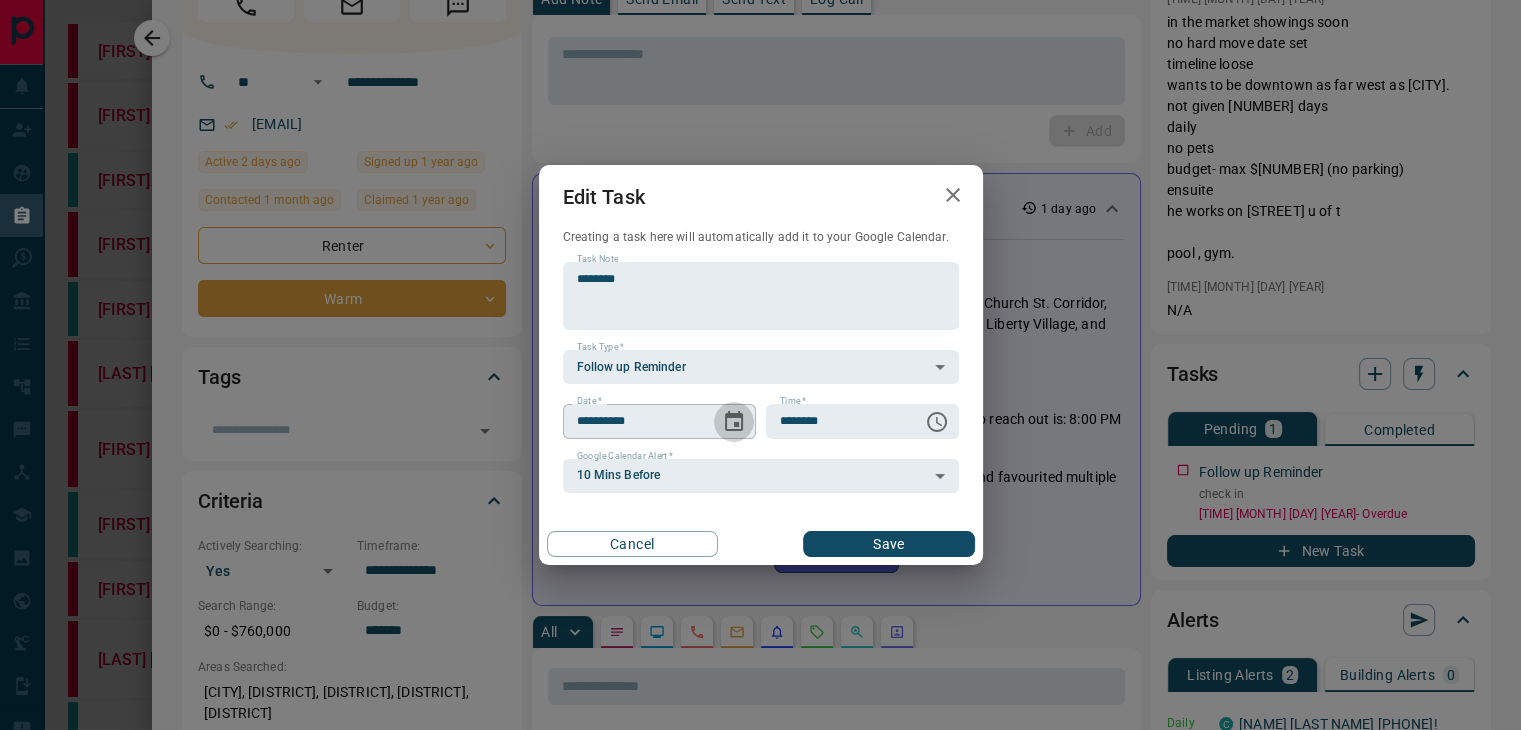 click 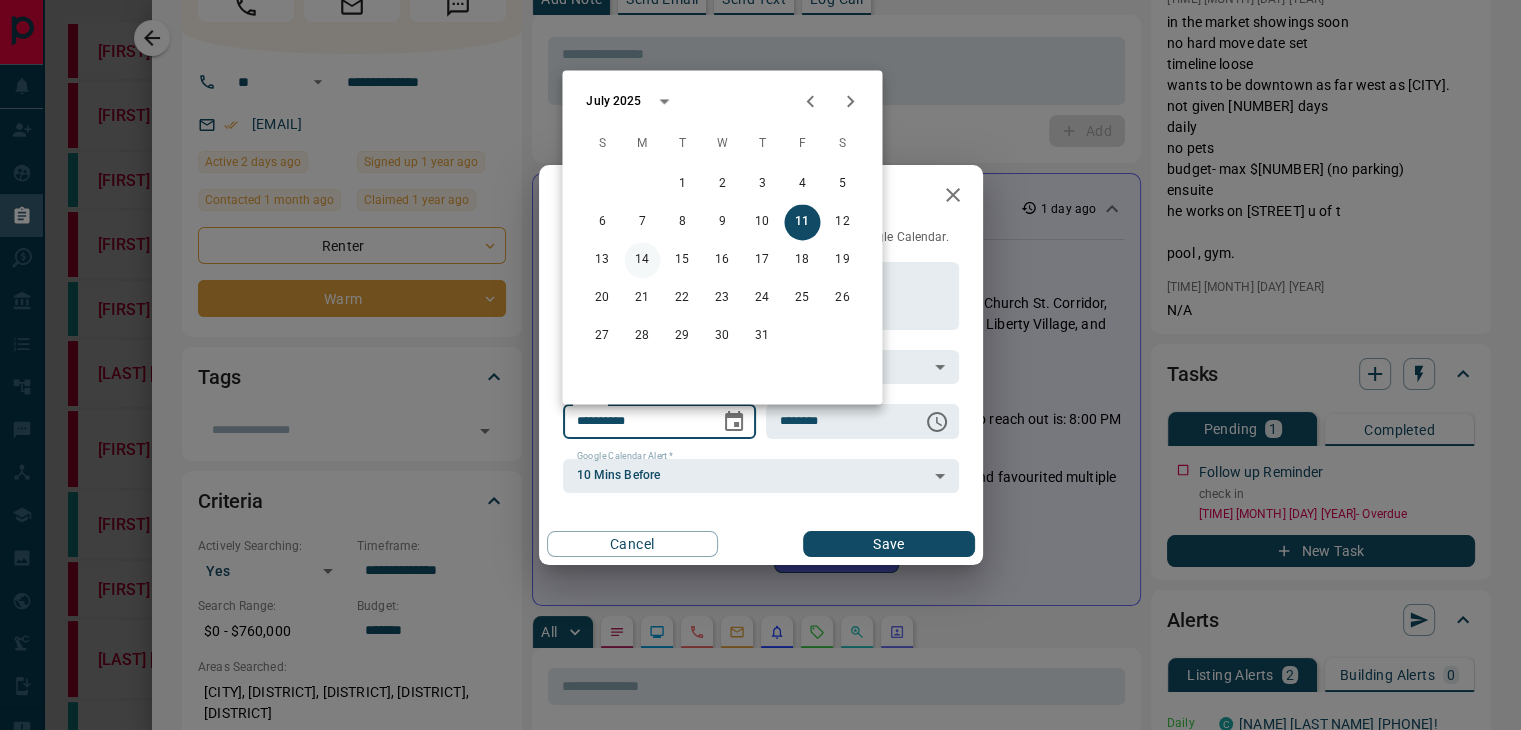 click on "14" at bounding box center [642, 260] 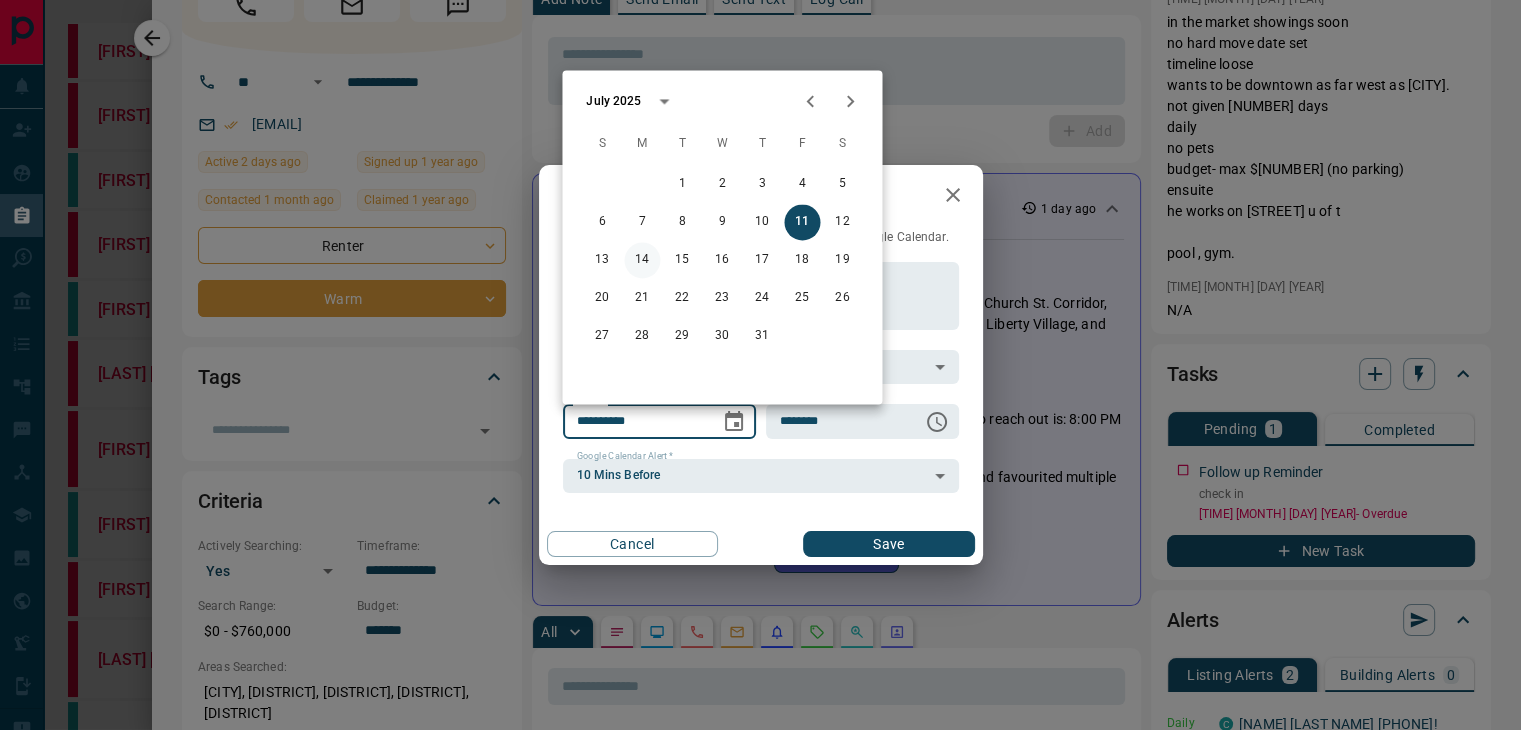 type on "**********" 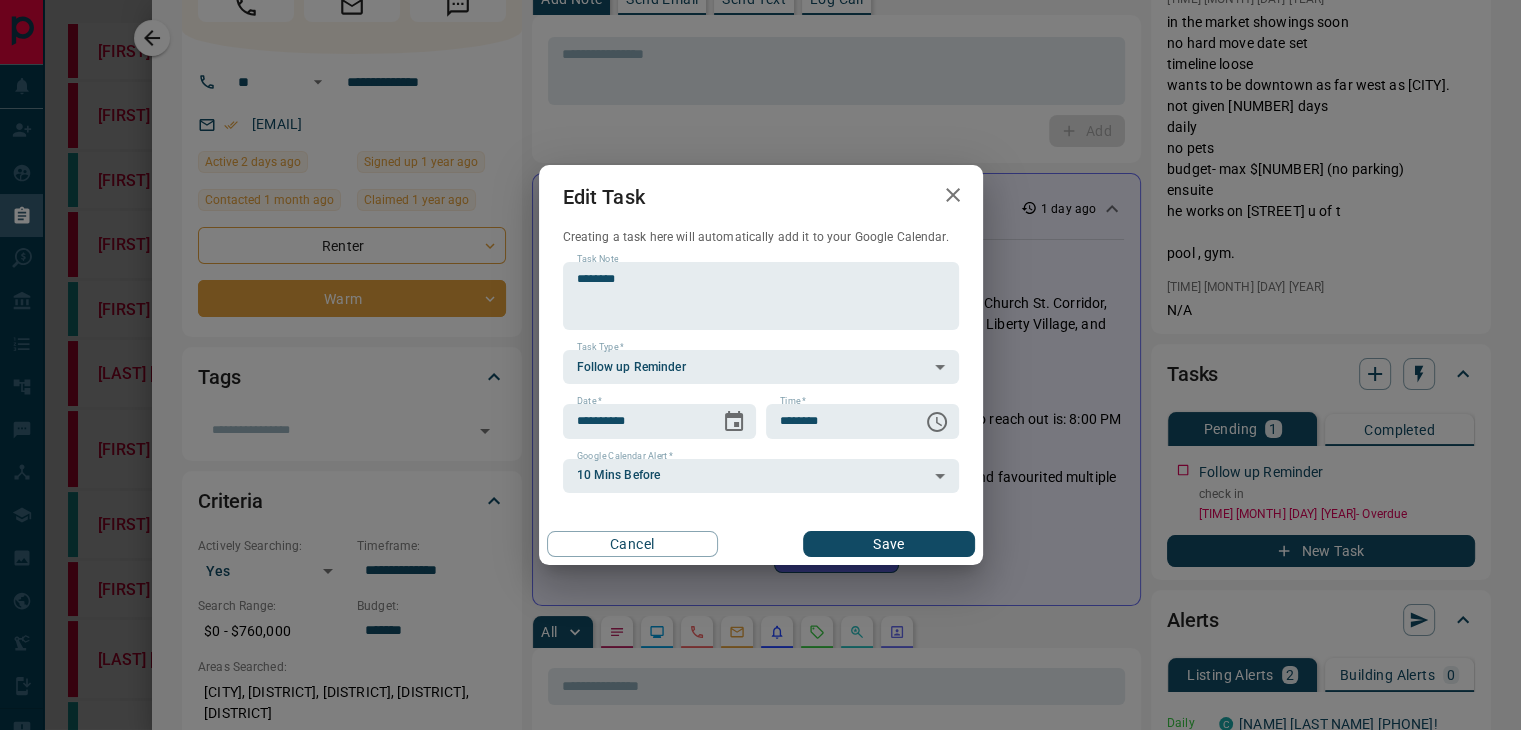 click on "Save" at bounding box center [888, 544] 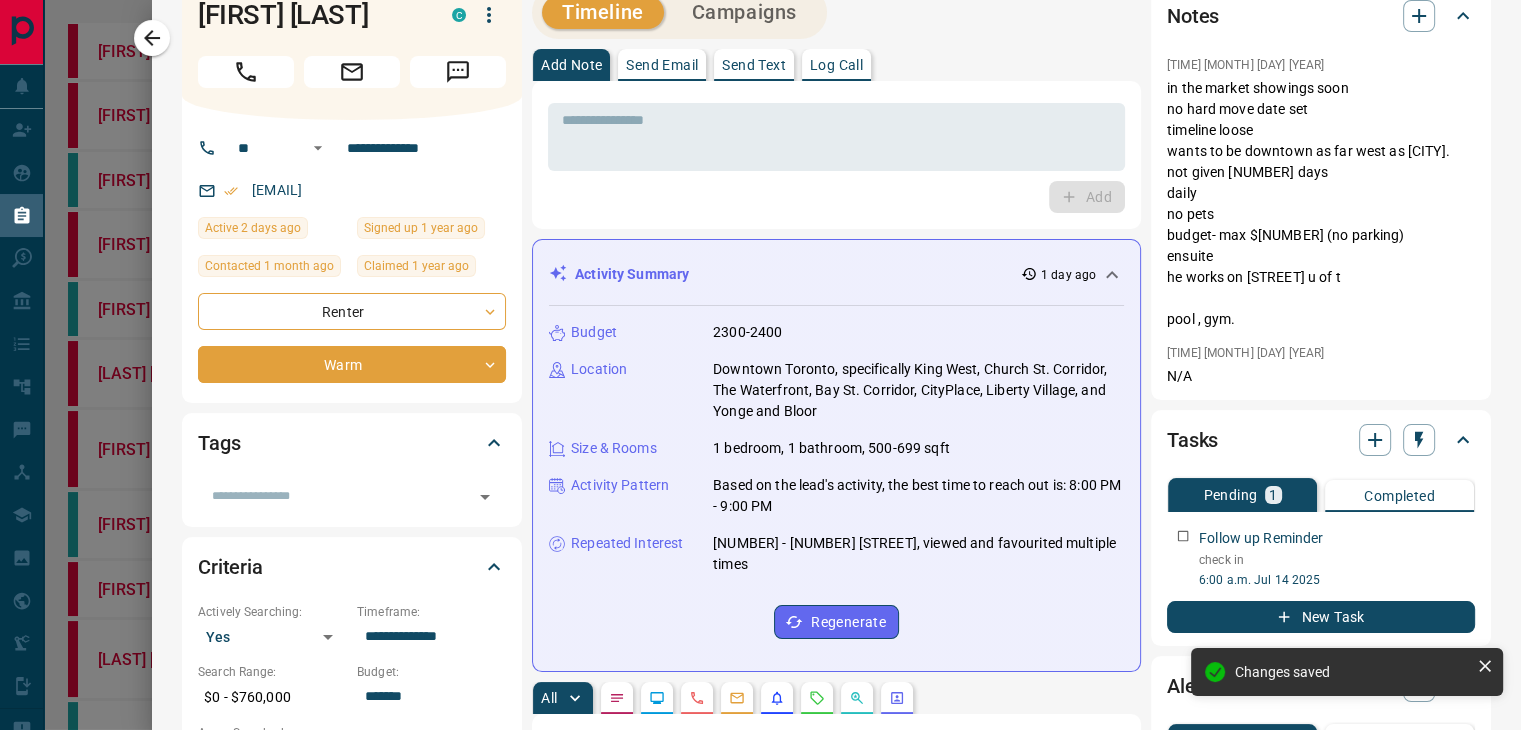 scroll, scrollTop: 0, scrollLeft: 0, axis: both 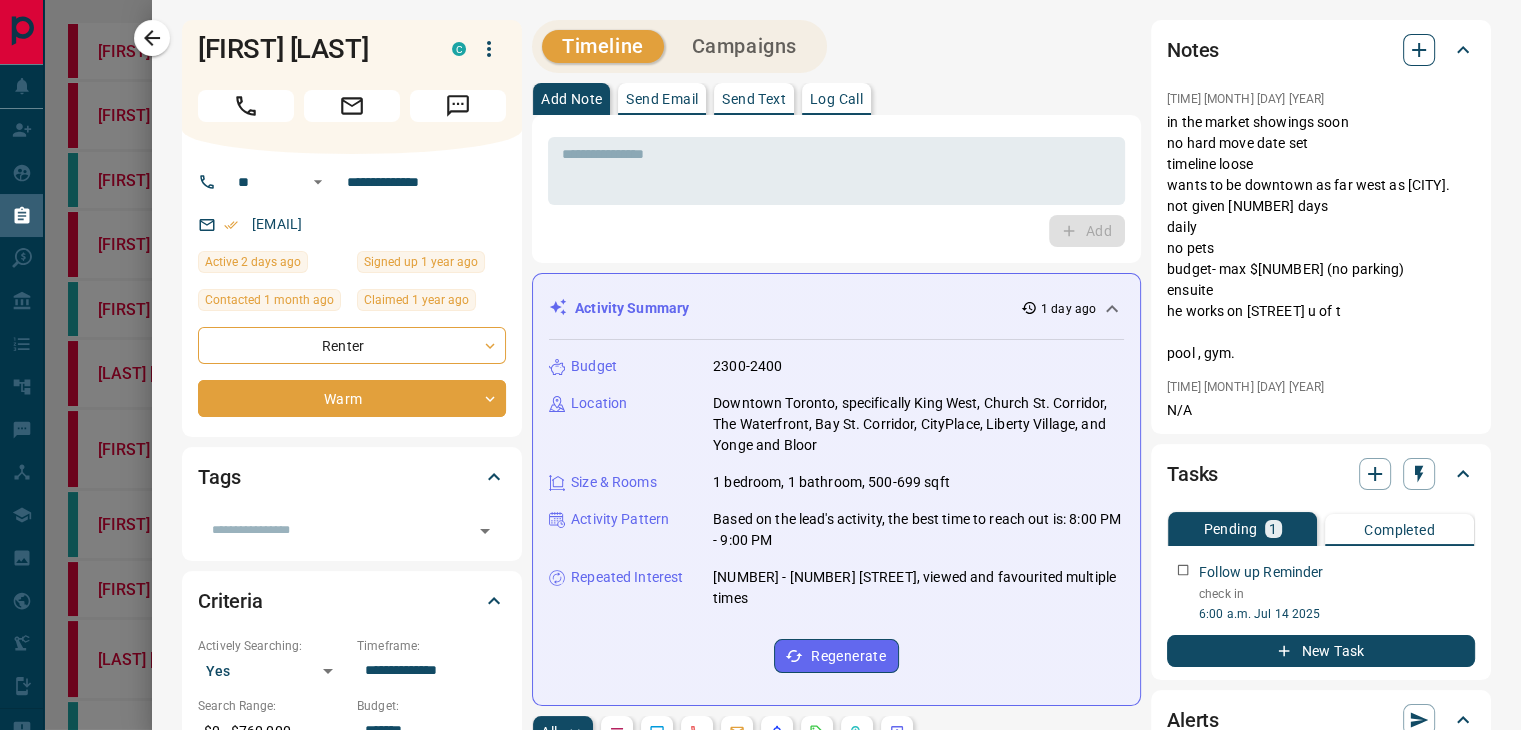 click 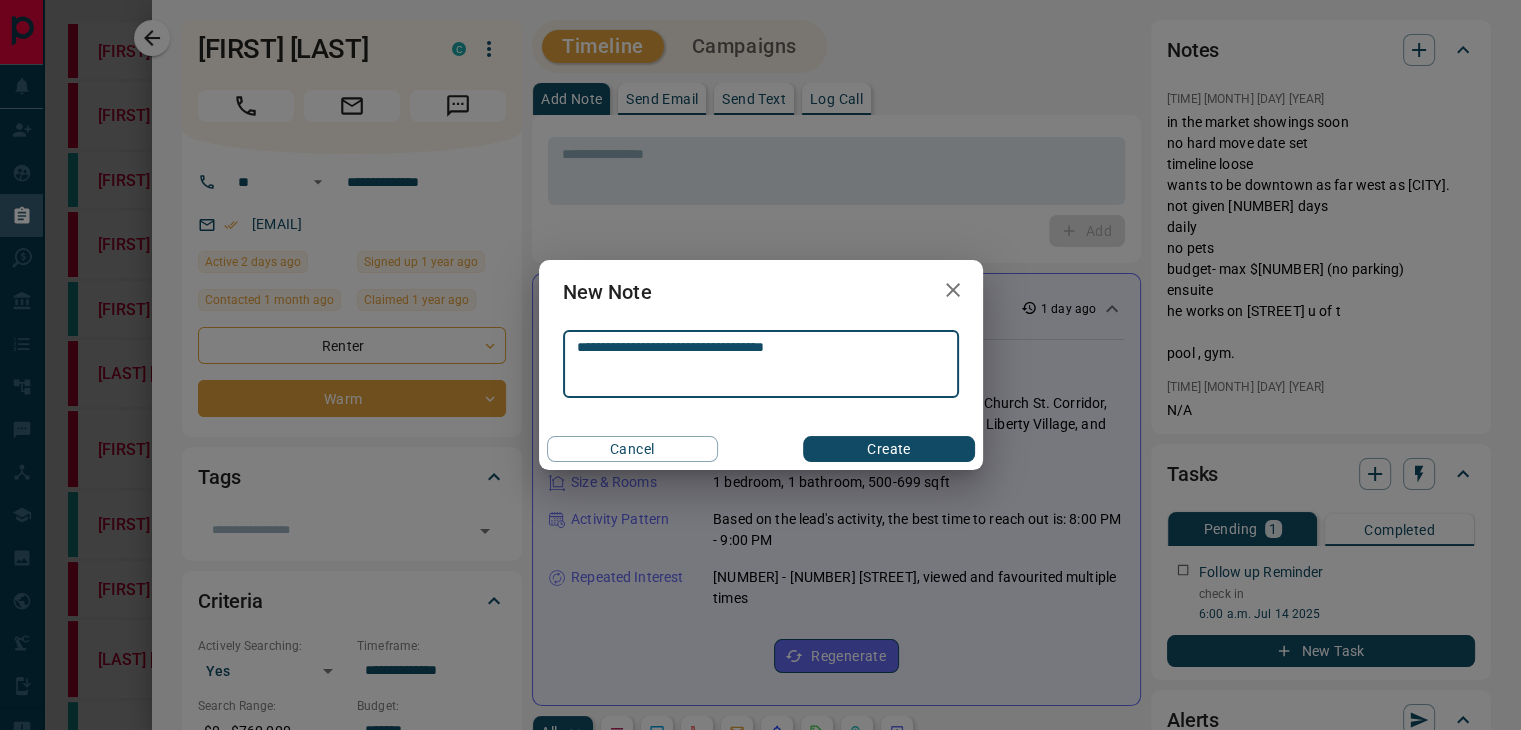type on "**********" 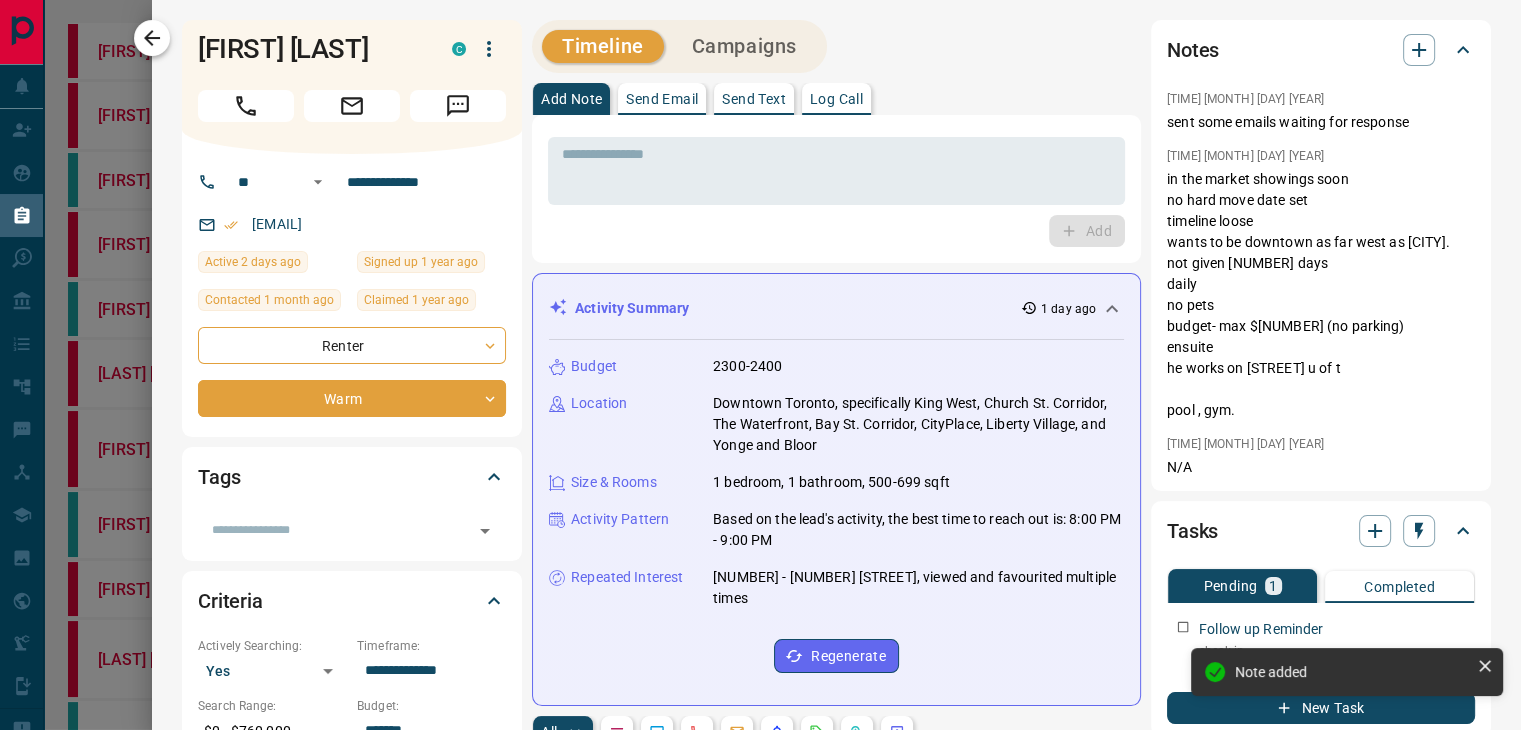 click 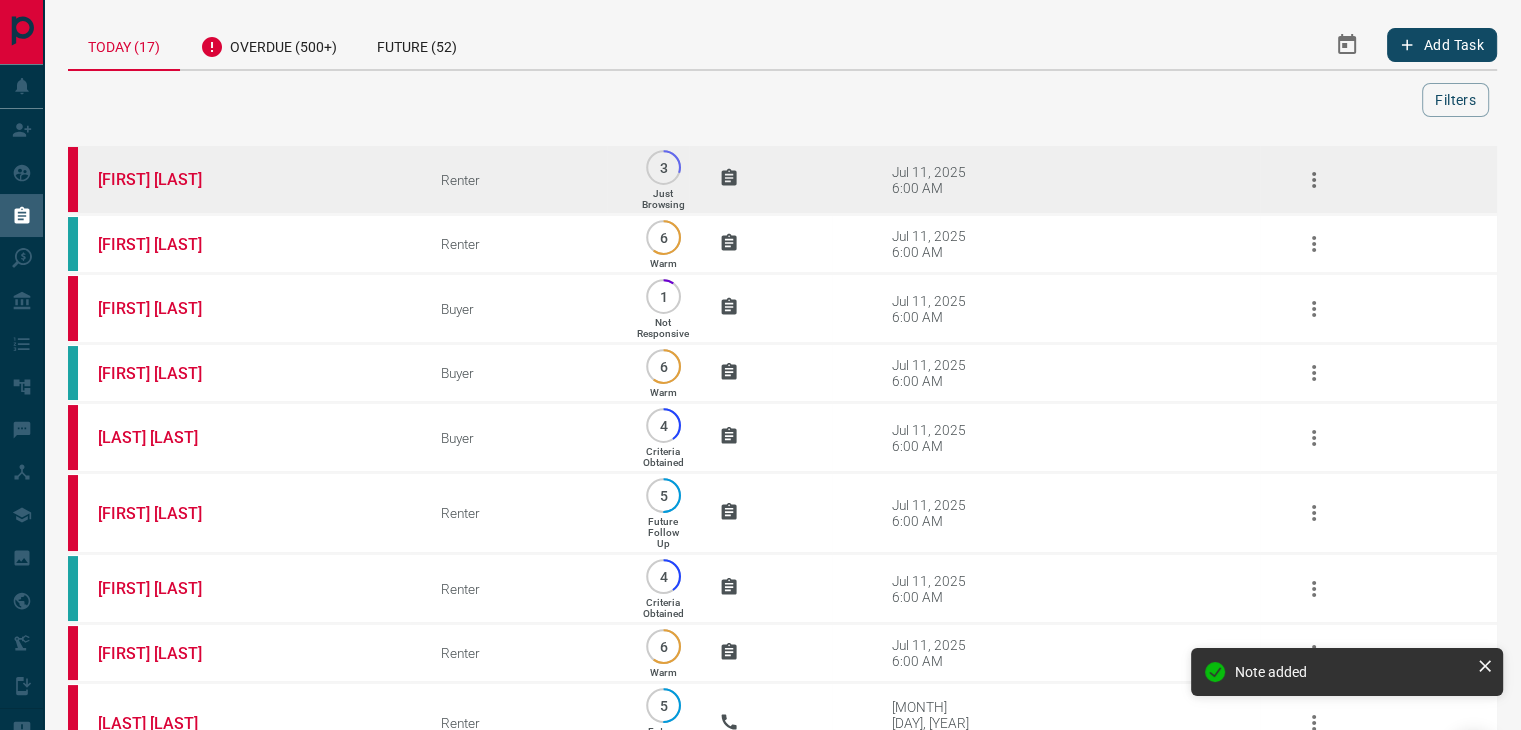 click on "[FIRST] [LAST]" at bounding box center (239, 180) 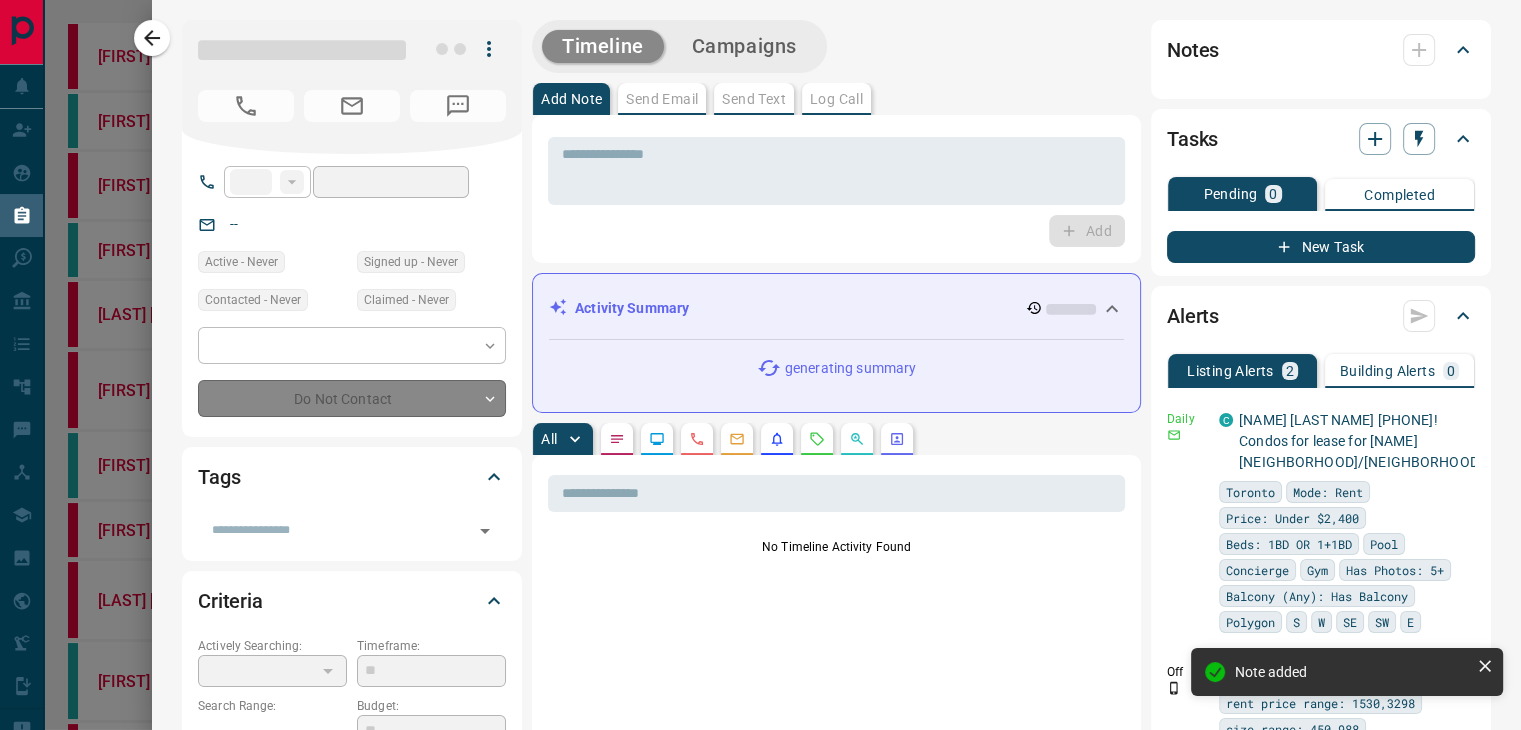 type on "**" 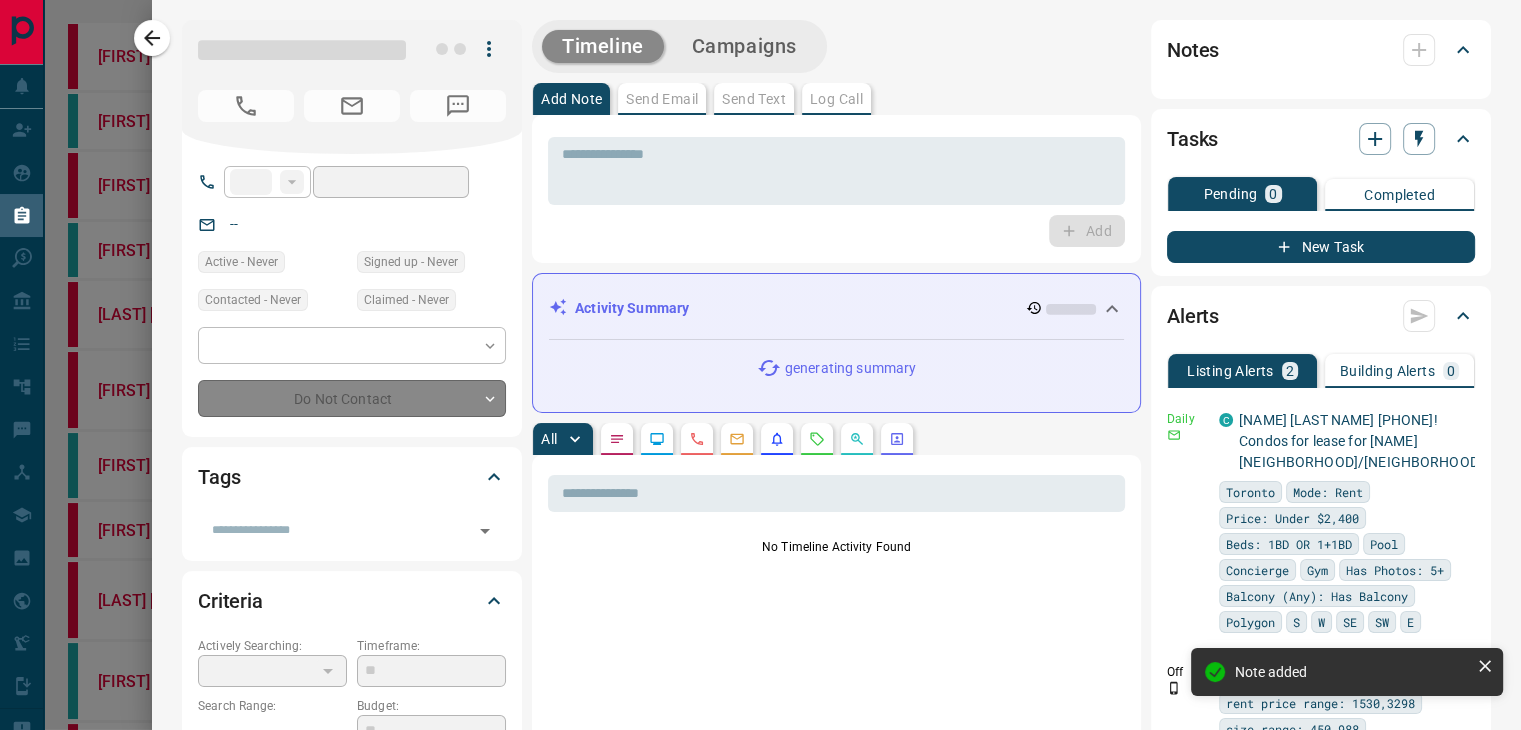 type on "**********" 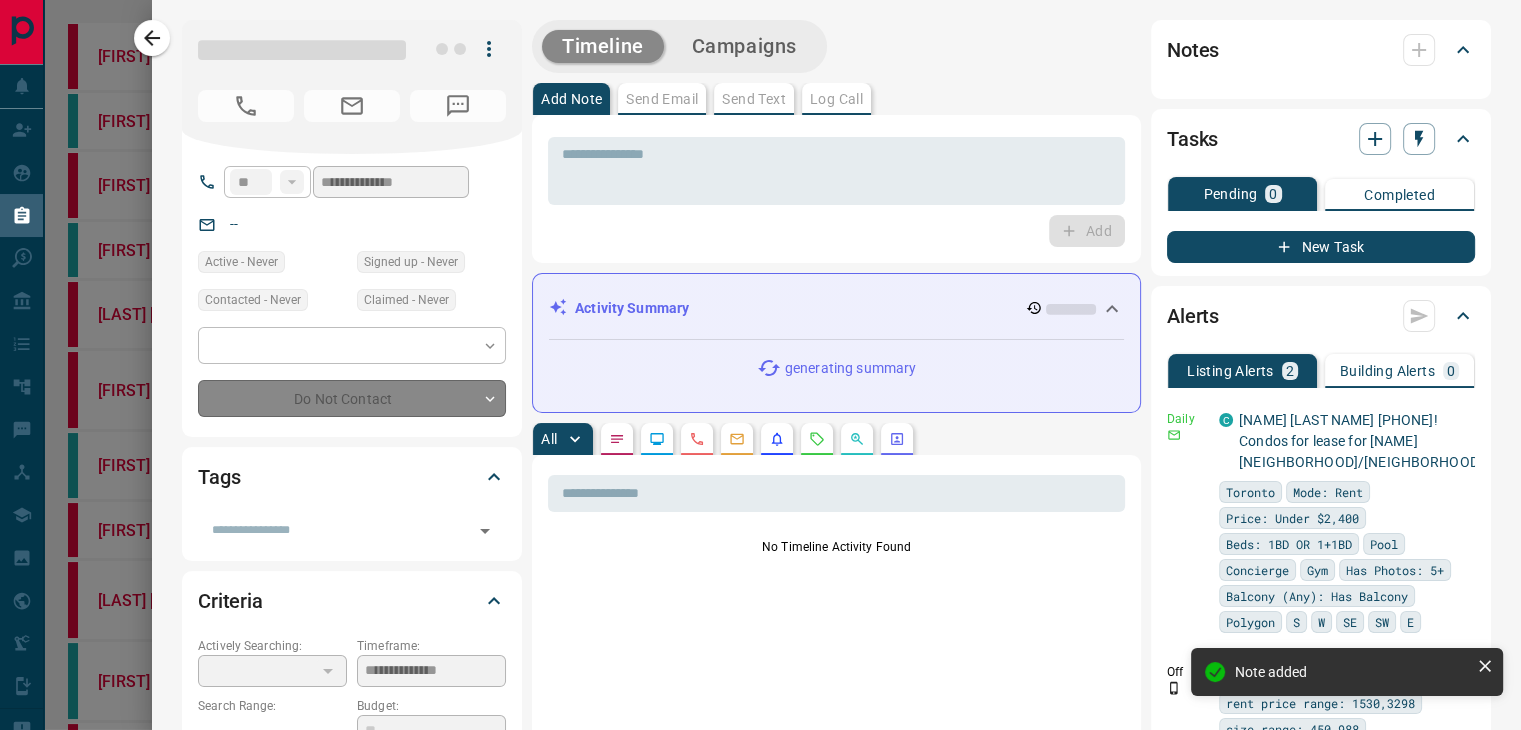 type on "*******" 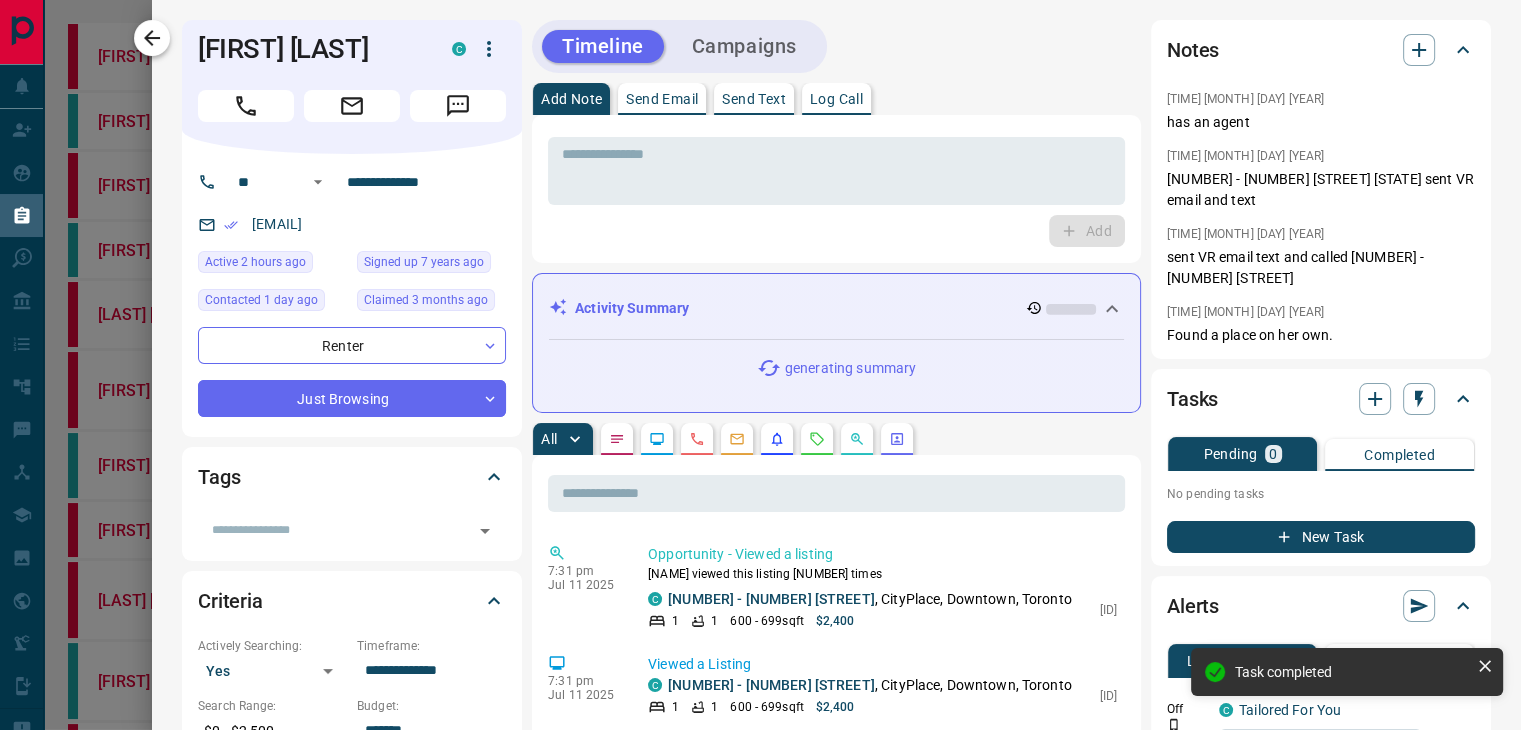 click at bounding box center (152, 38) 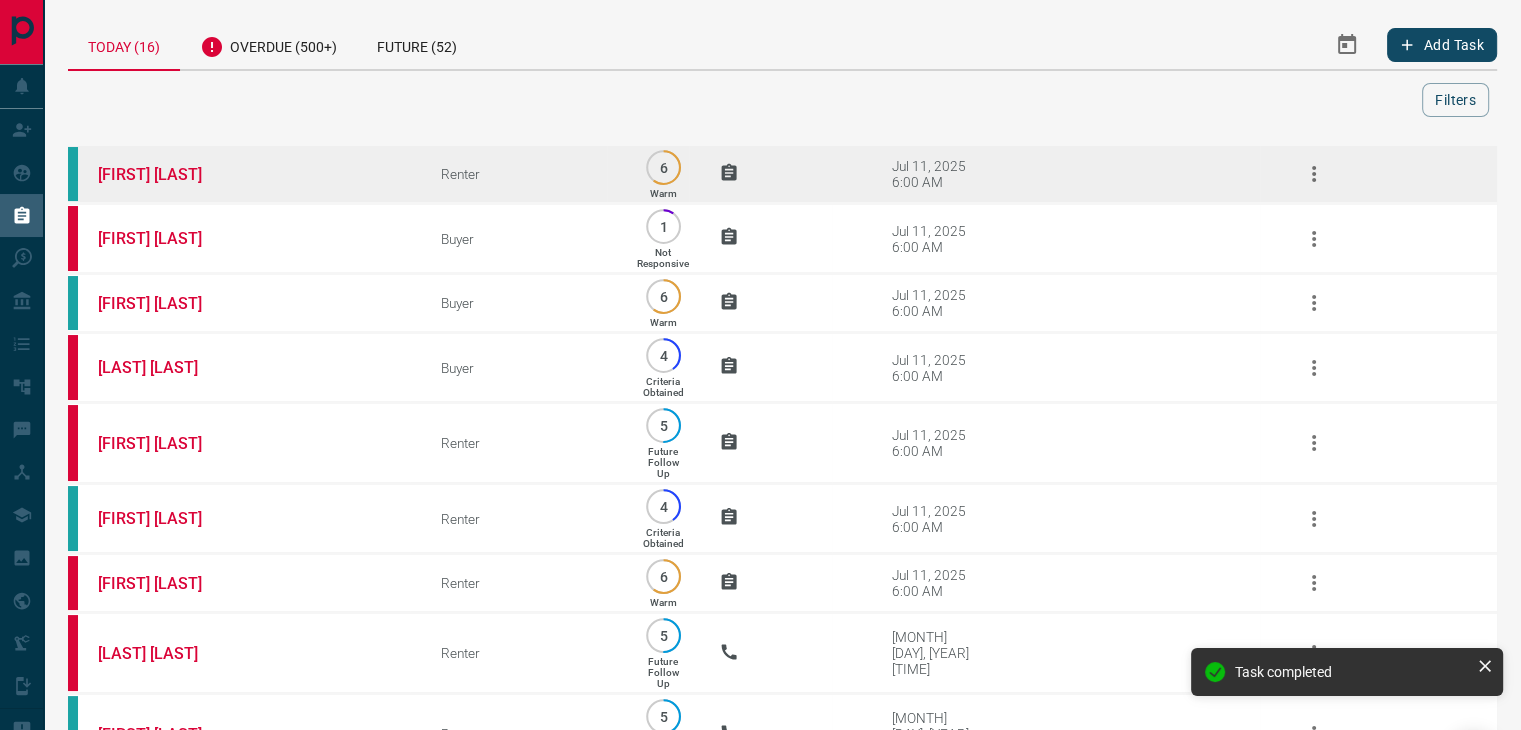 click on "[FIRST] [LAST]" at bounding box center (239, 174) 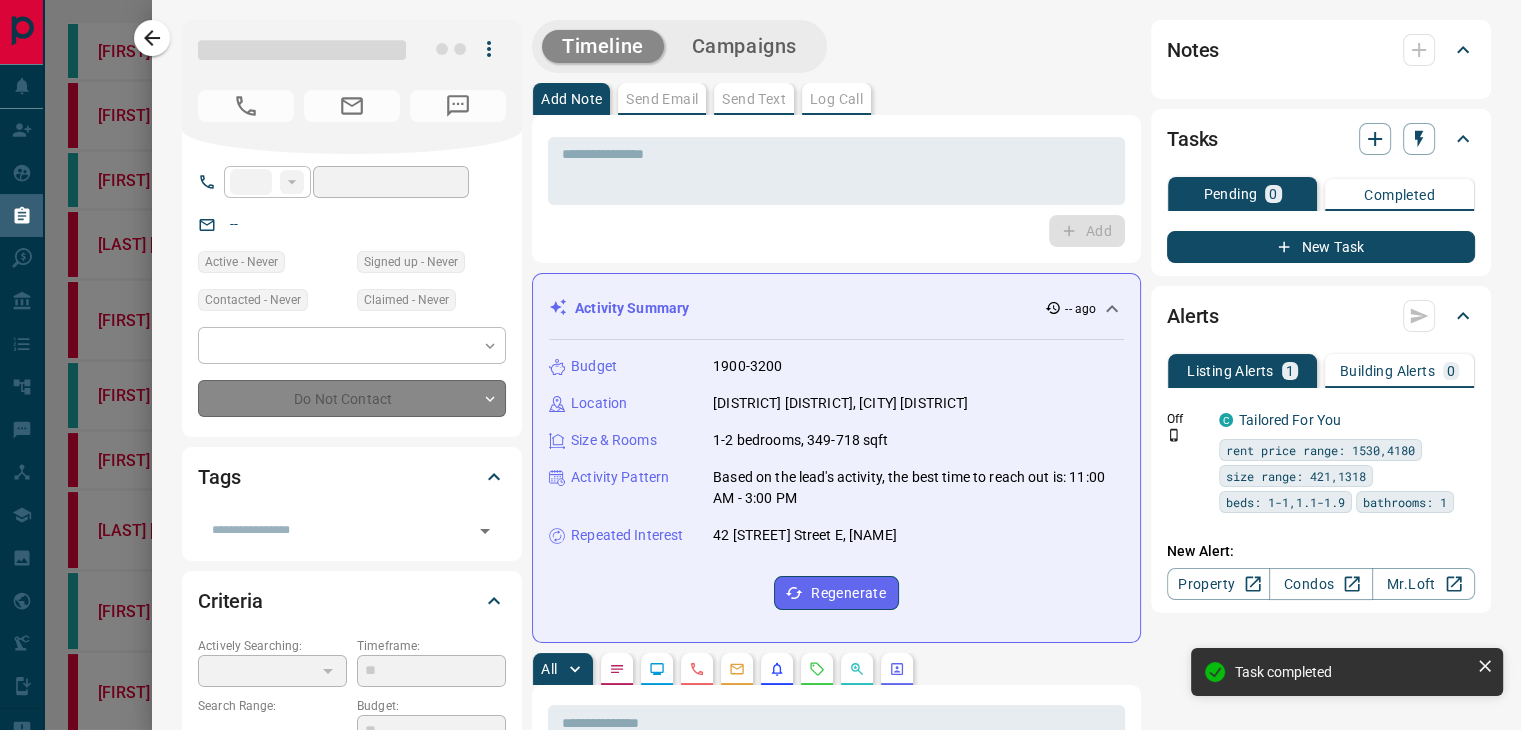 type on "**" 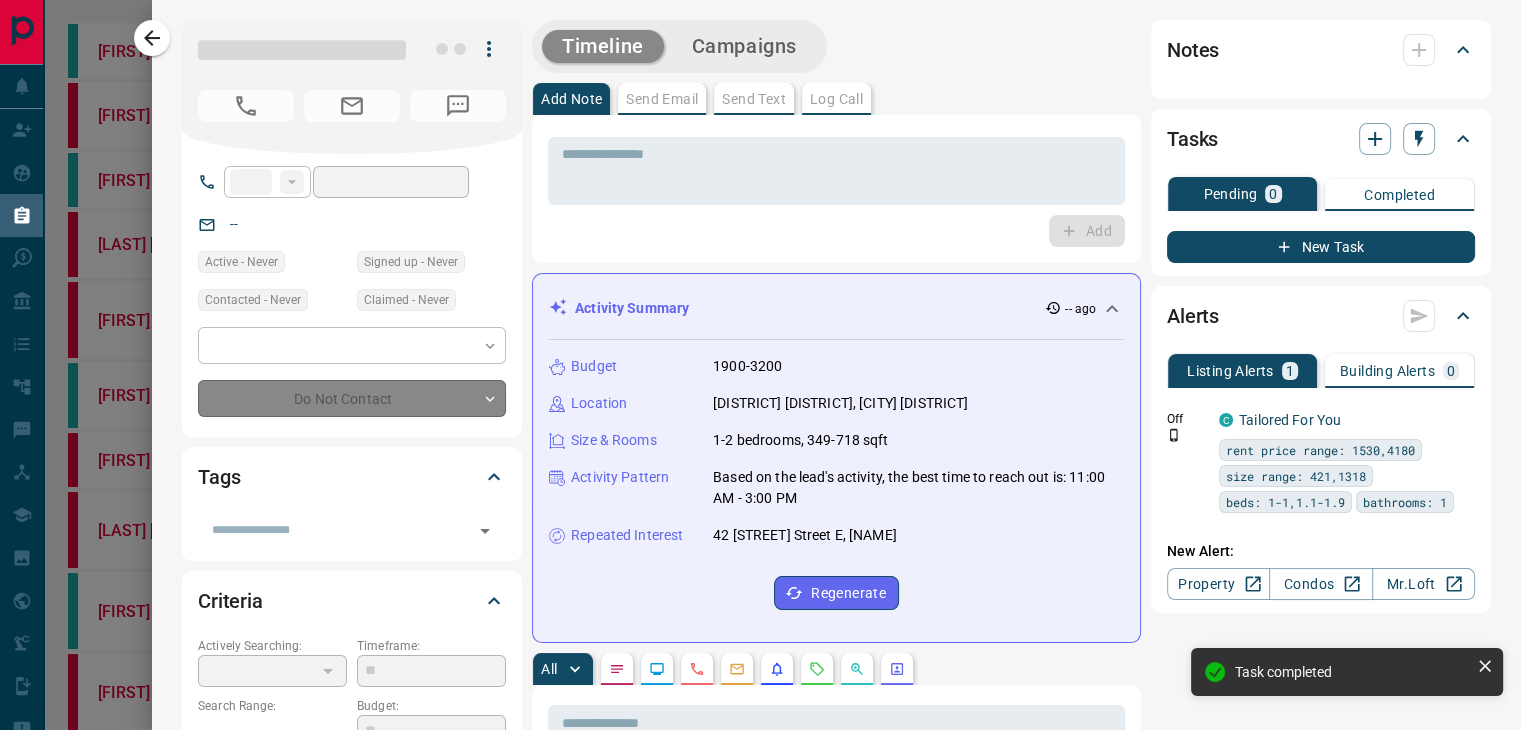 type on "**********" 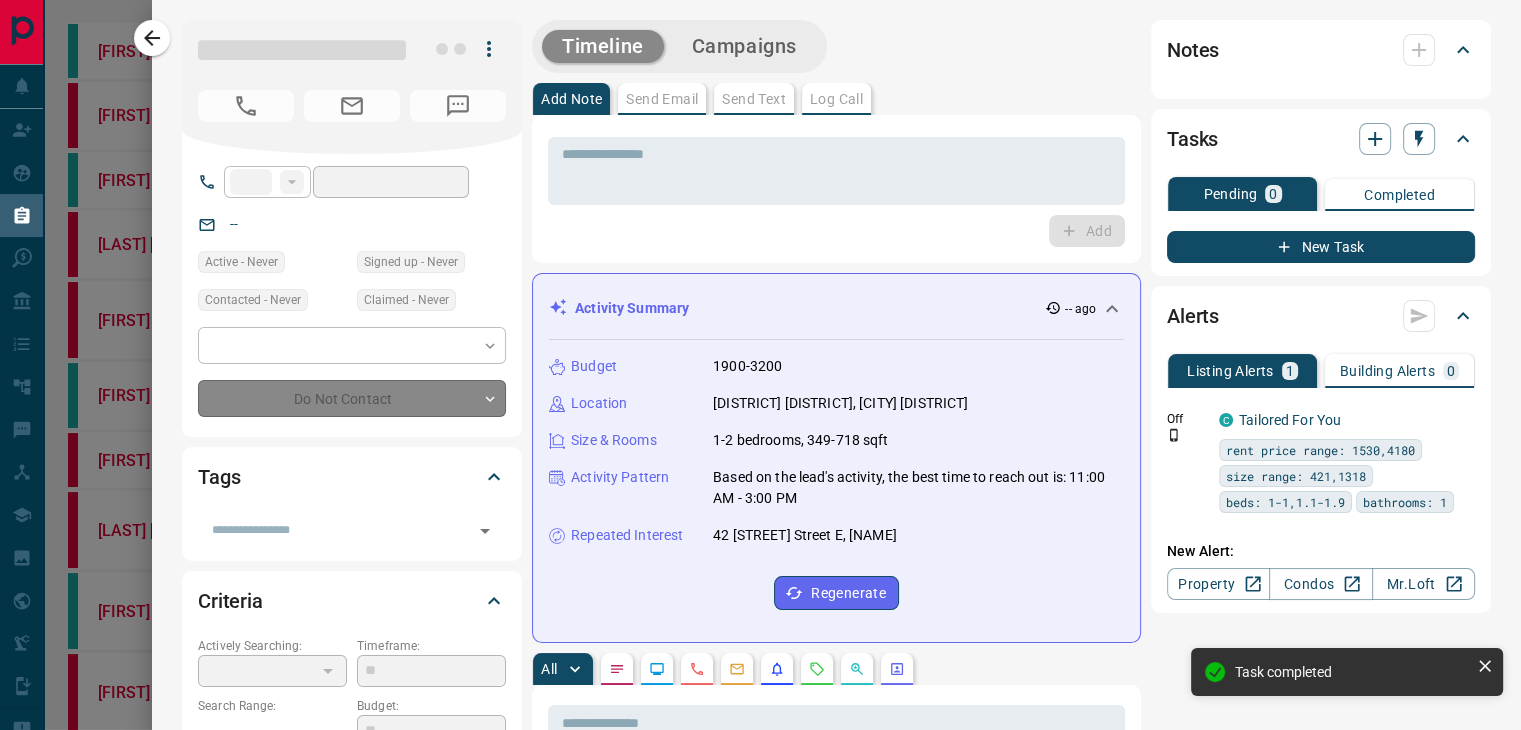 type on "**********" 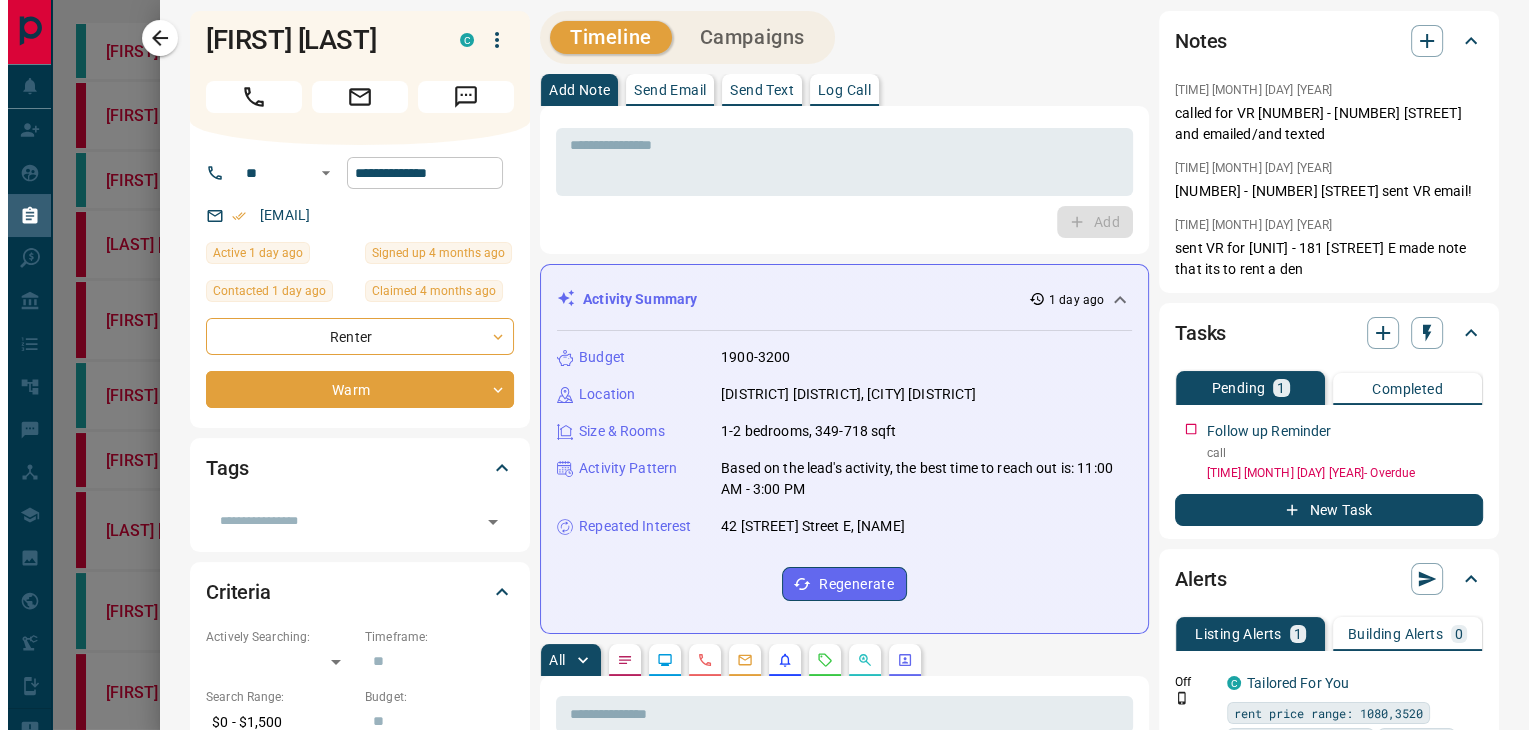 scroll, scrollTop: 0, scrollLeft: 0, axis: both 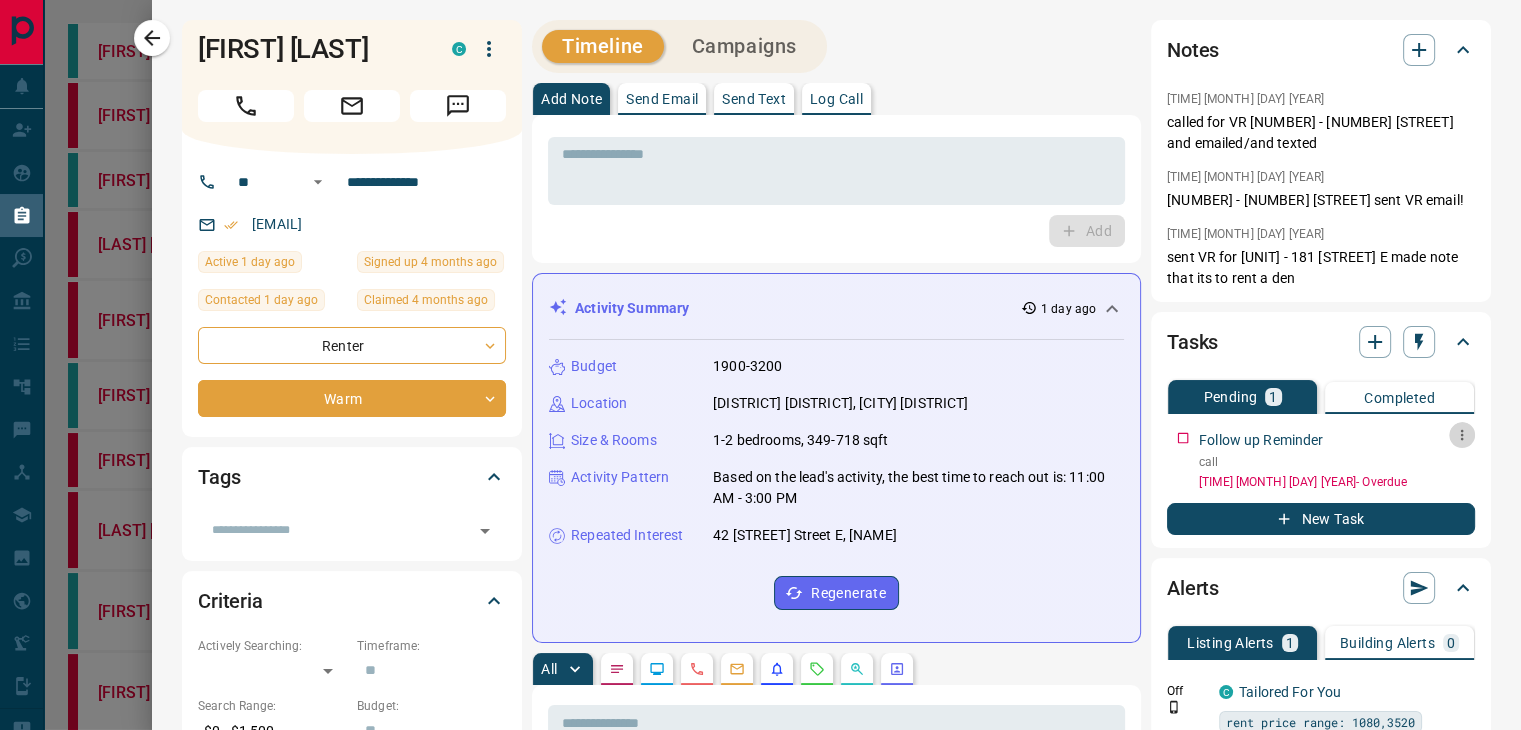 click 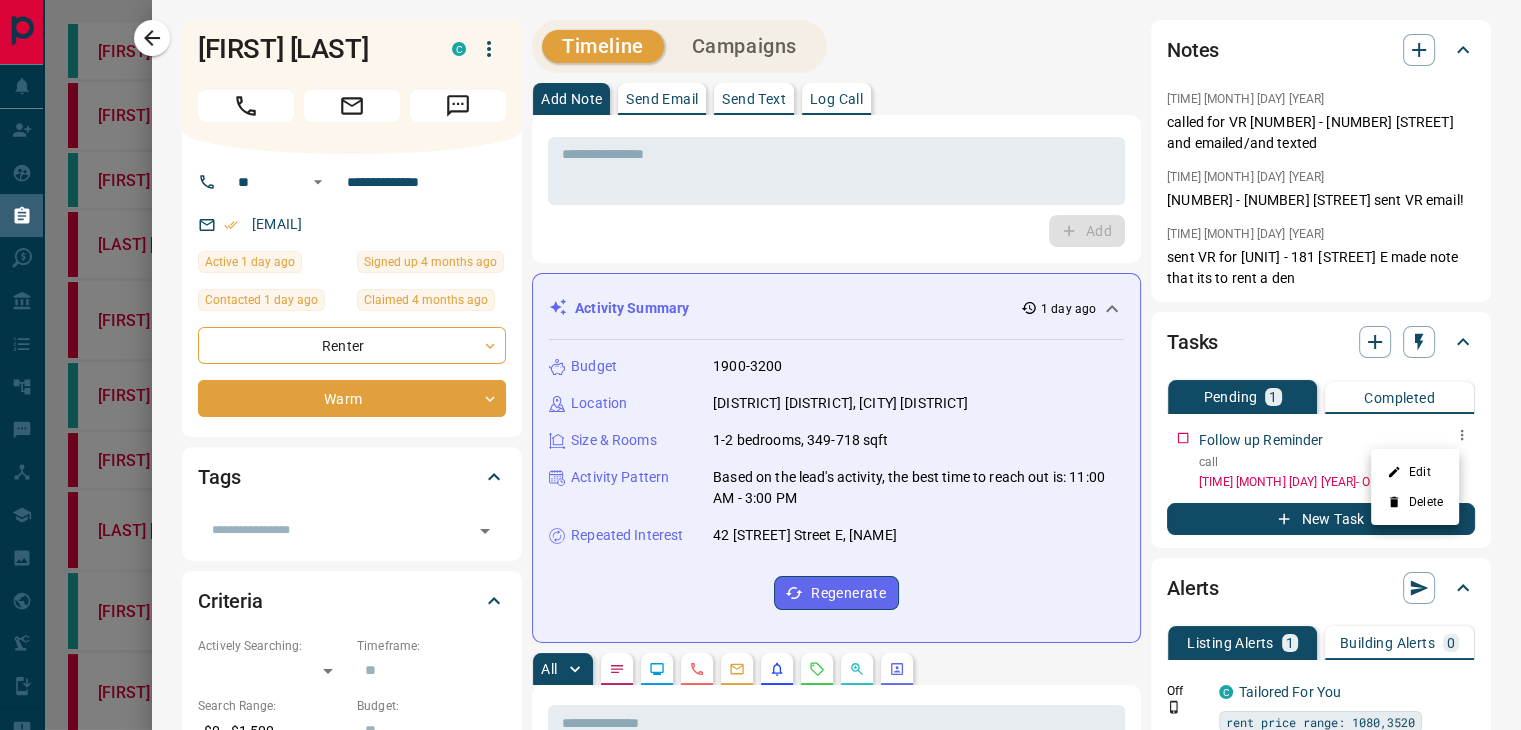 click on "Edit" at bounding box center (1415, 472) 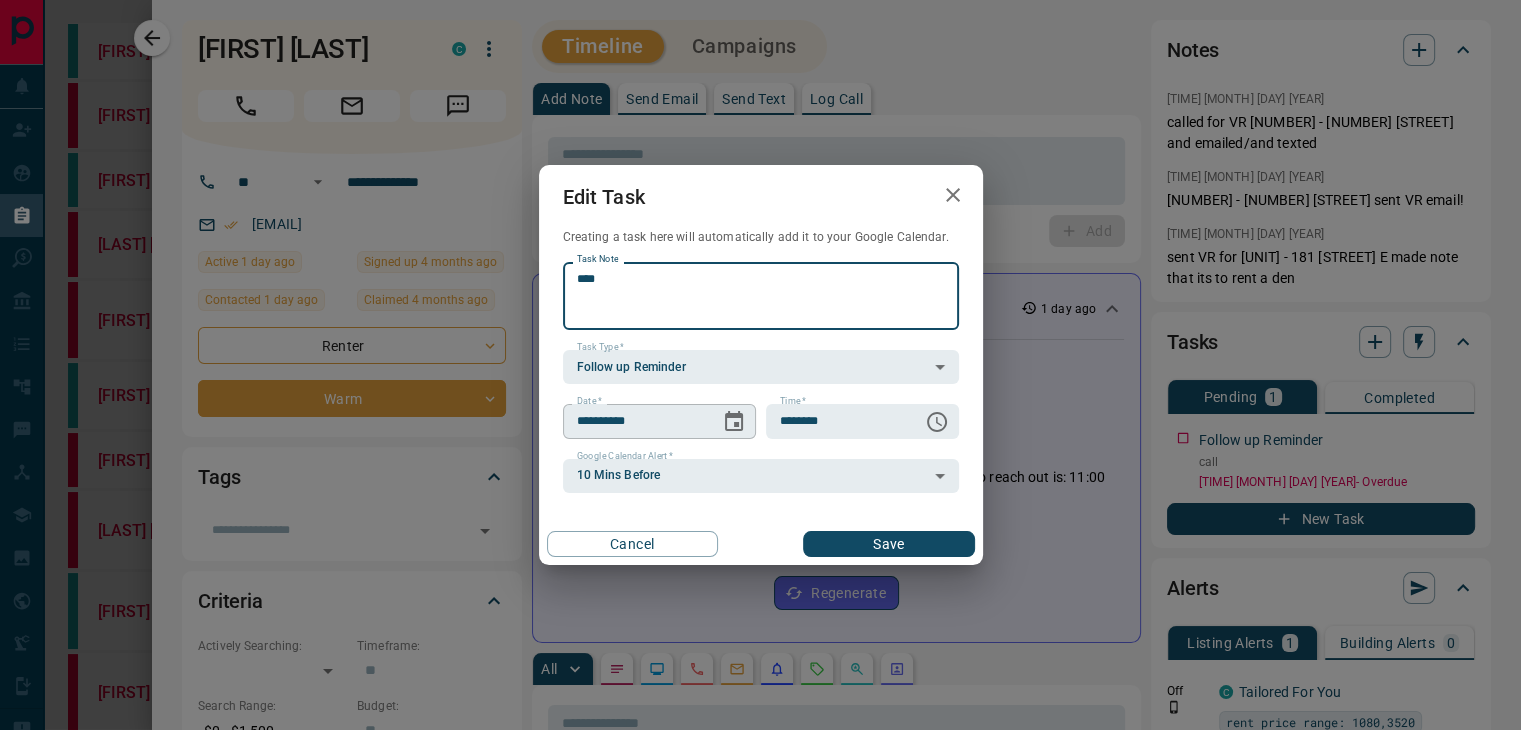 click 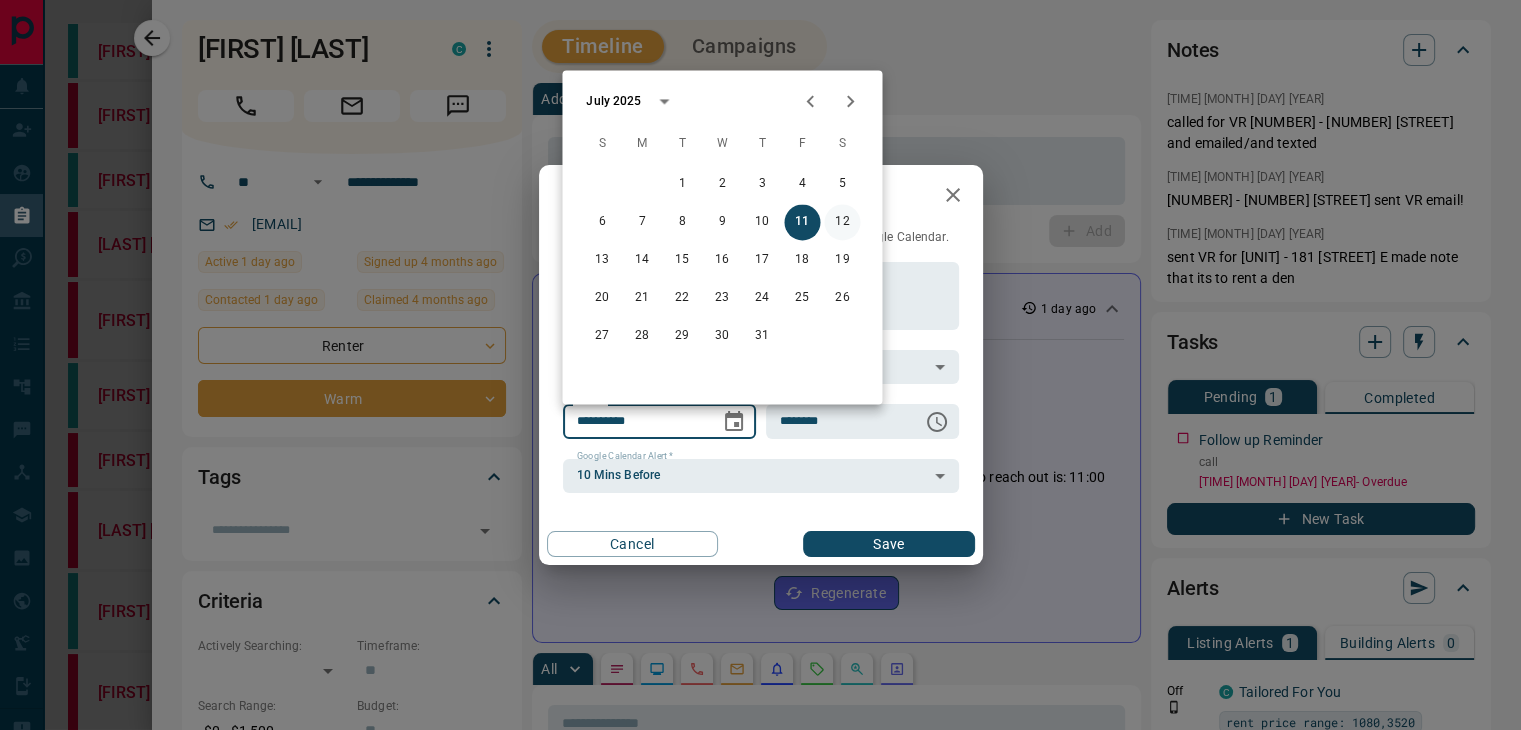 click on "12" at bounding box center (842, 222) 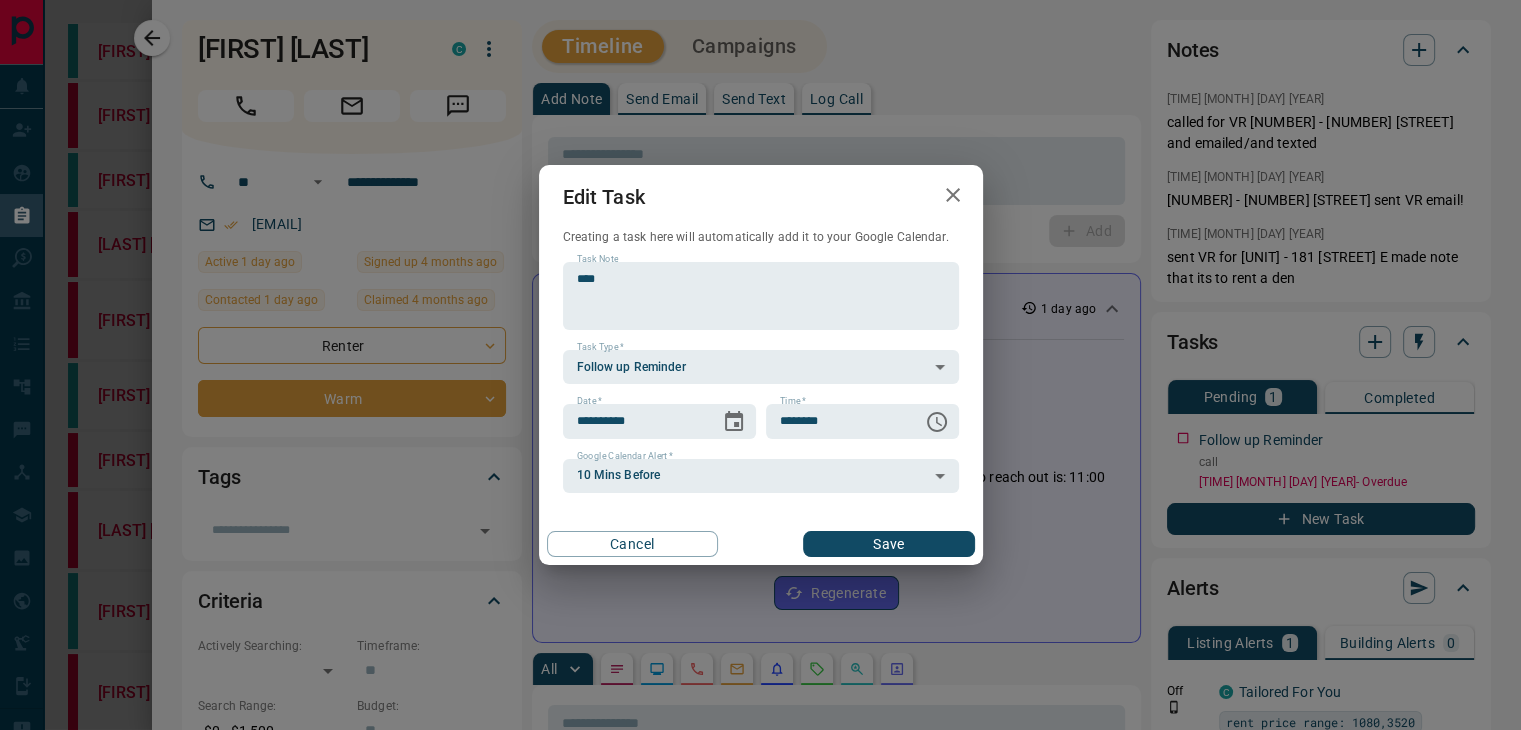 click on "Save" at bounding box center [888, 544] 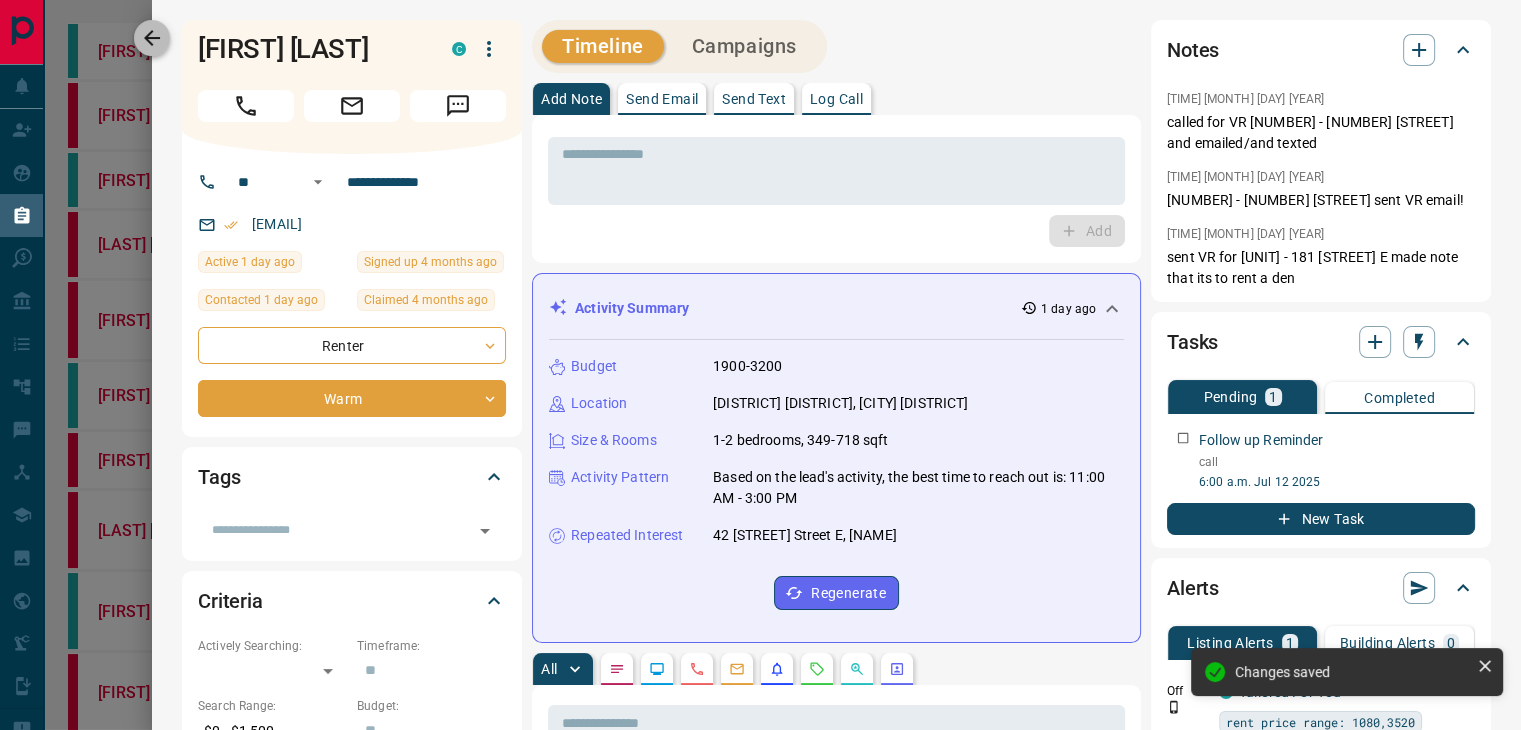 click 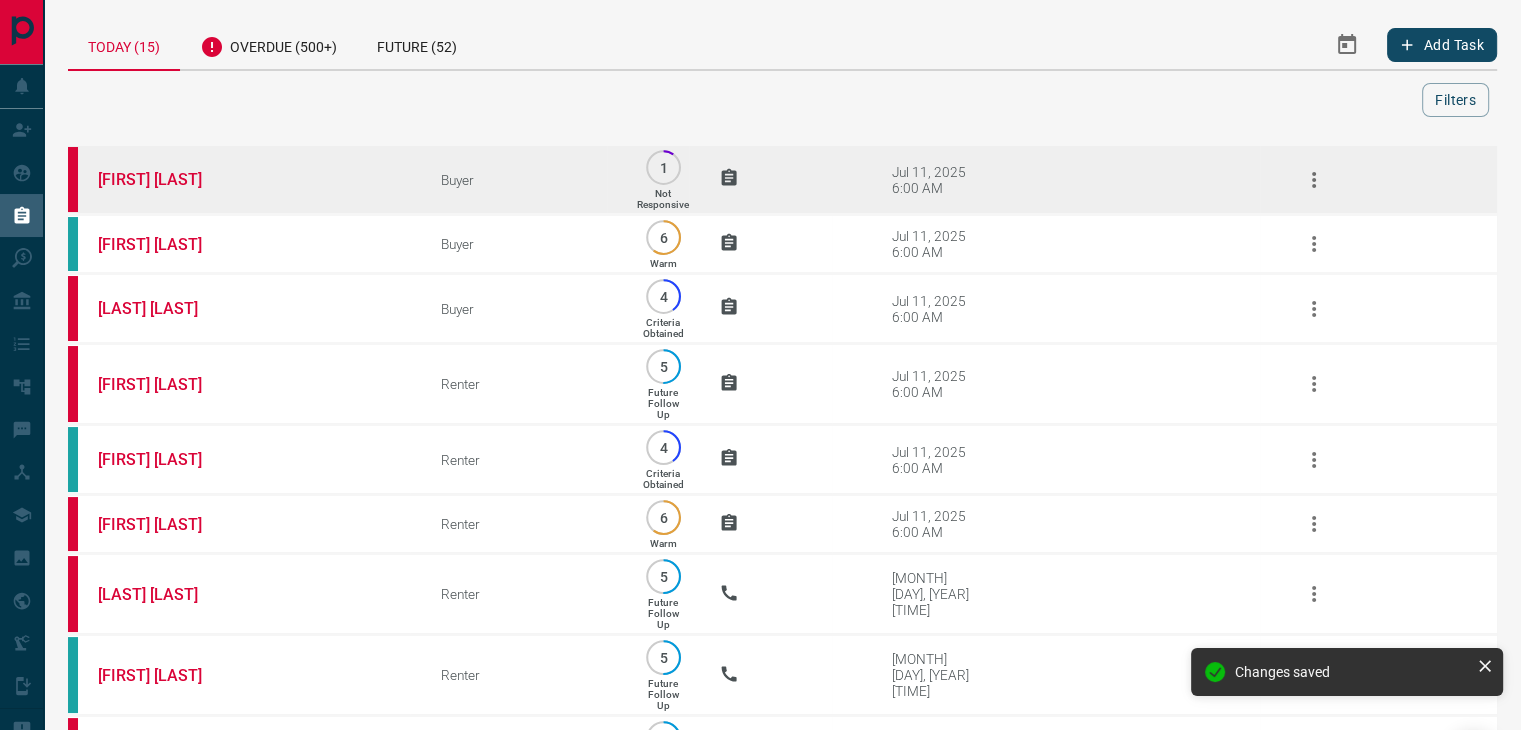 click on "[FIRST] [LAST]" at bounding box center (239, 180) 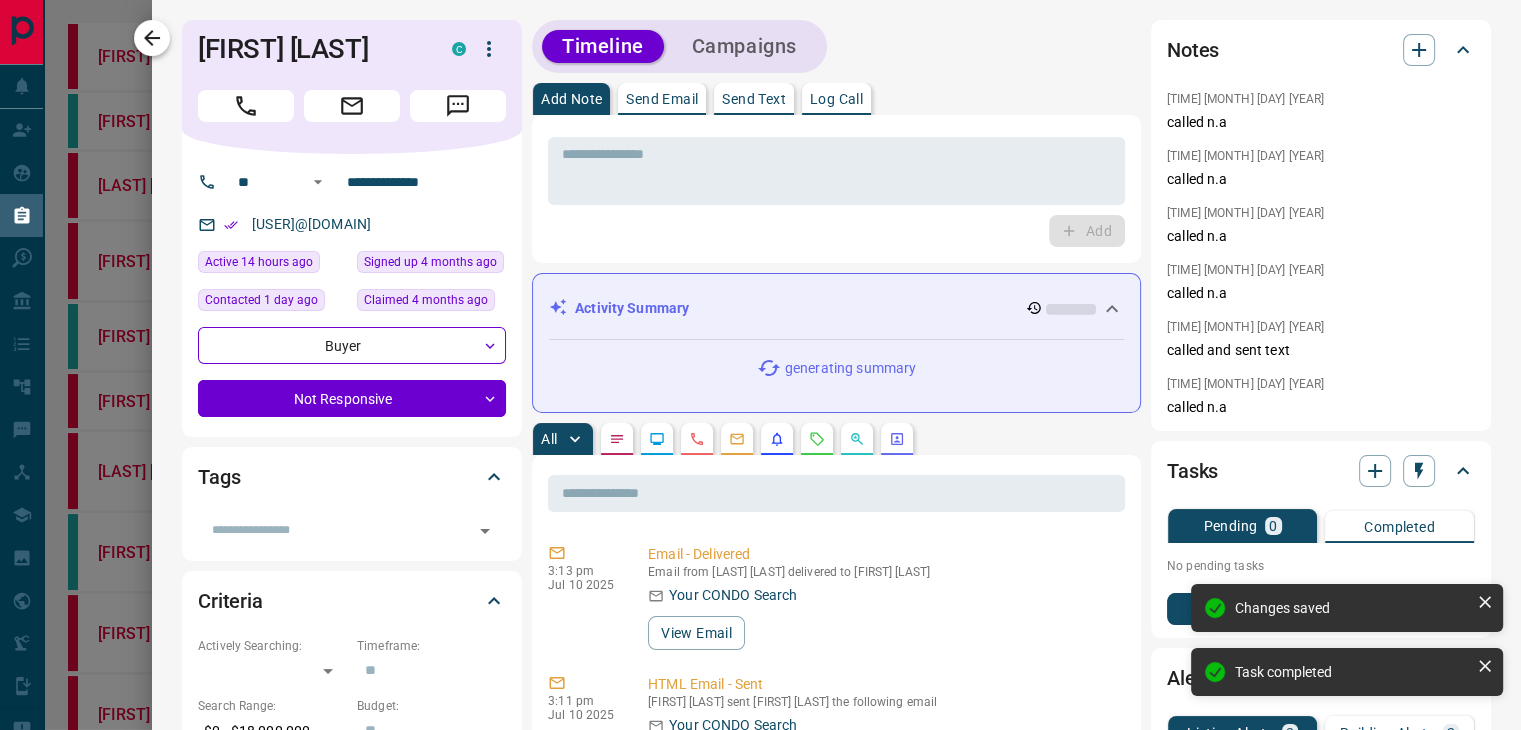 click 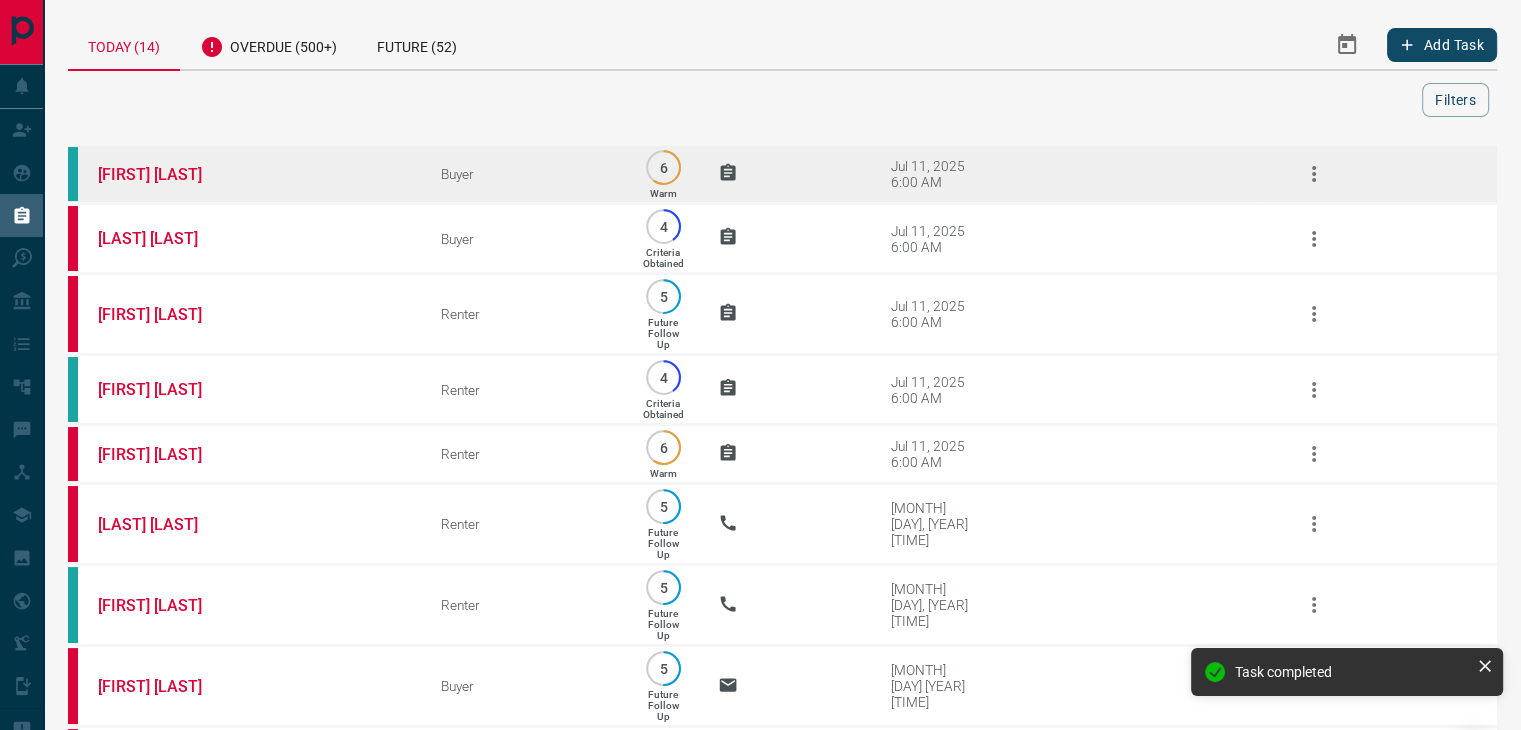click on "[FIRST] [LAST]" at bounding box center (239, 174) 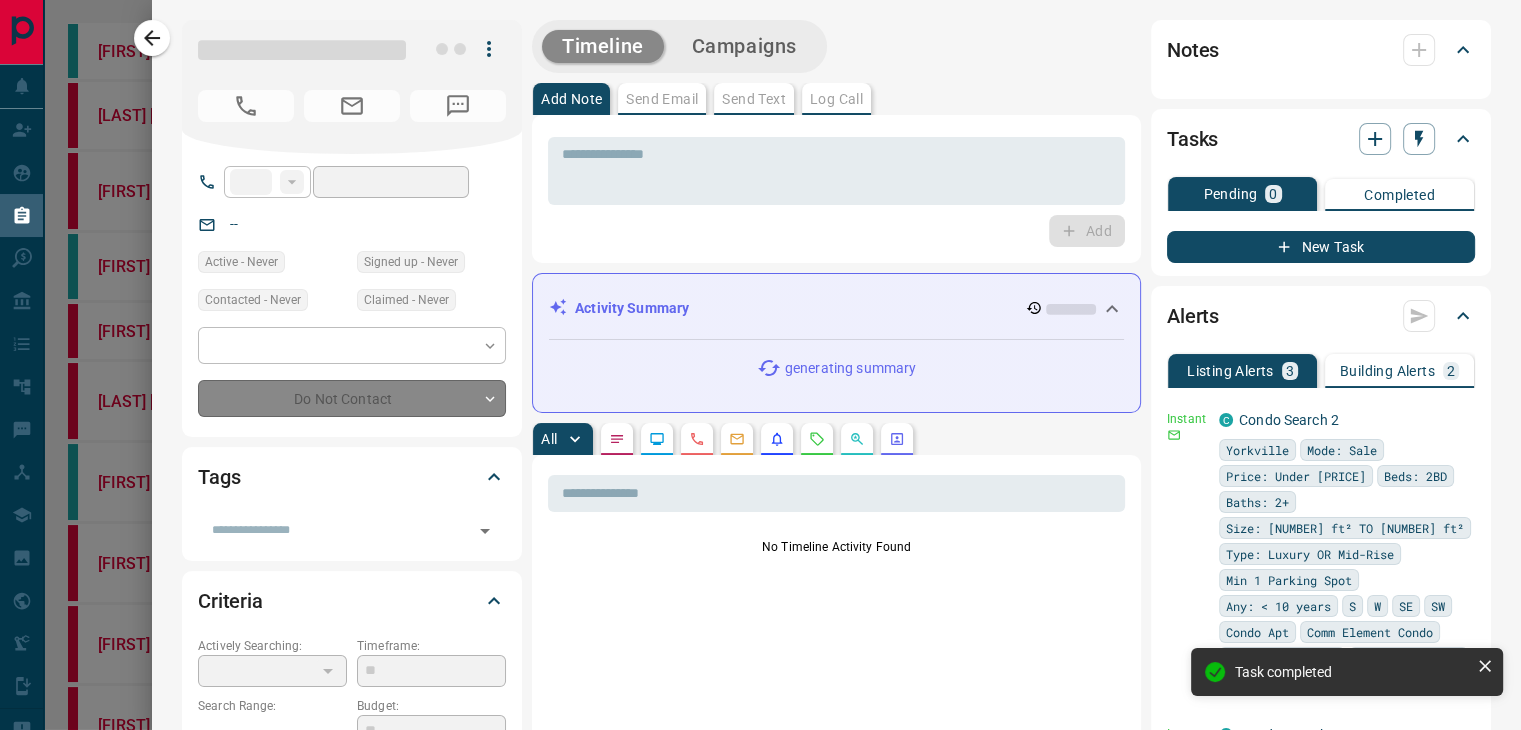 type on "**" 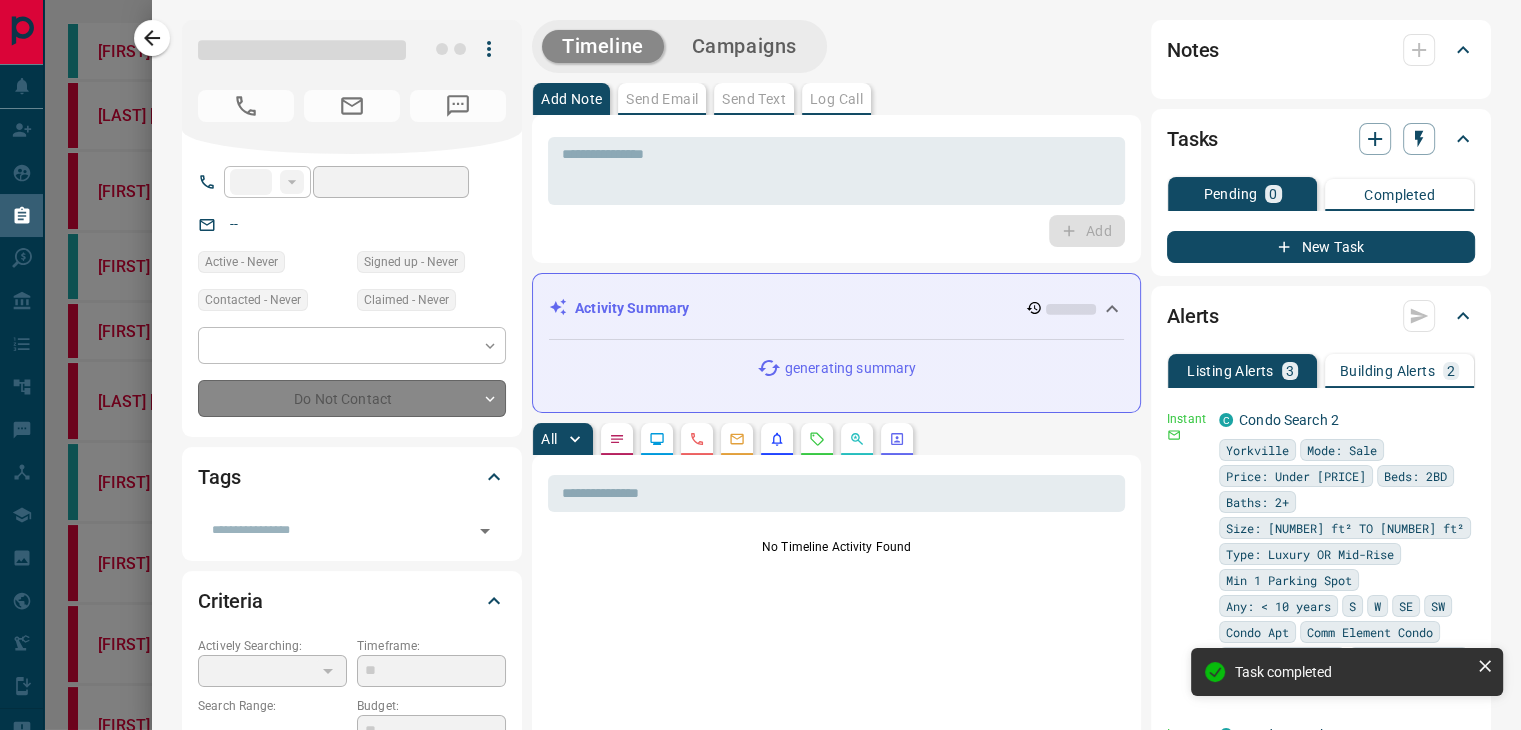 type on "**********" 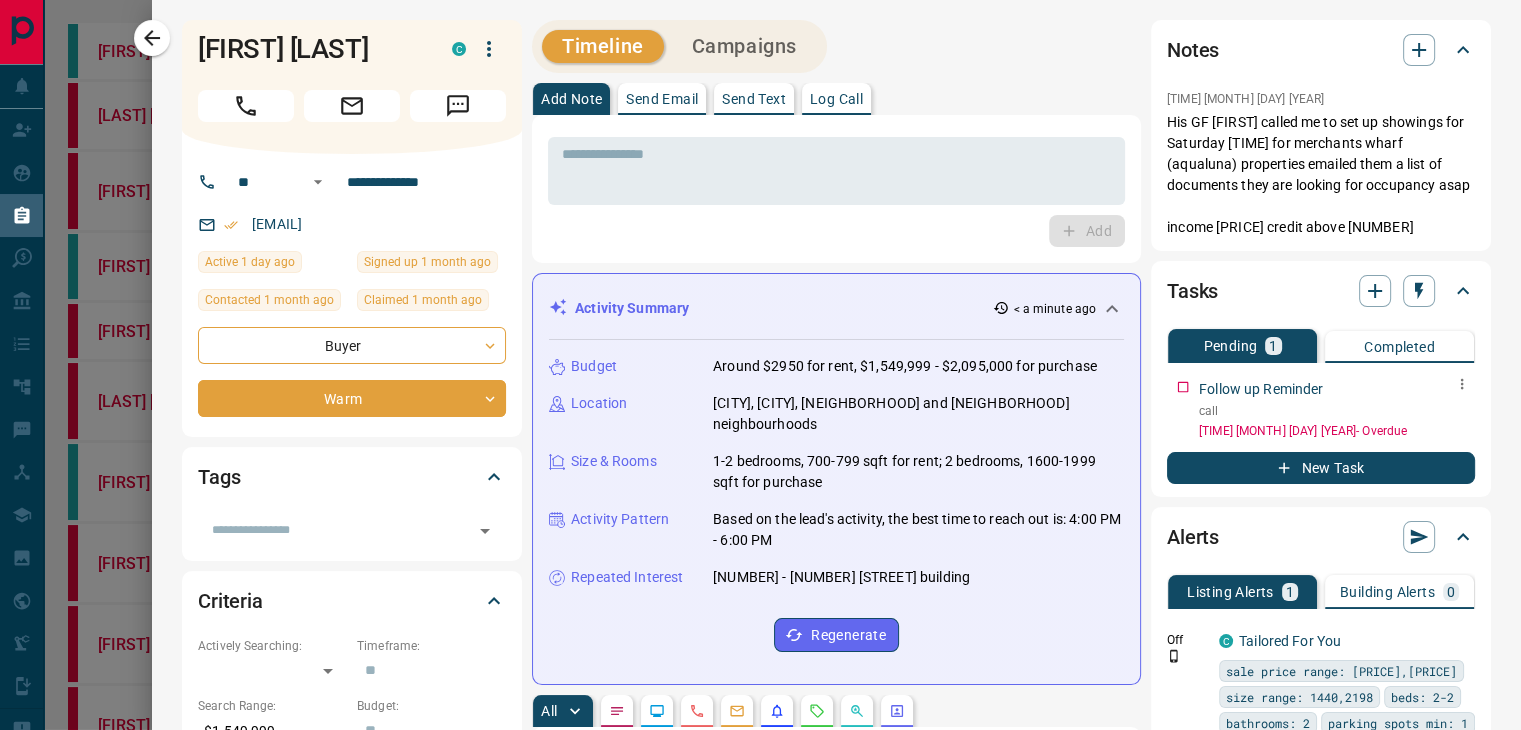 click at bounding box center [1462, 384] 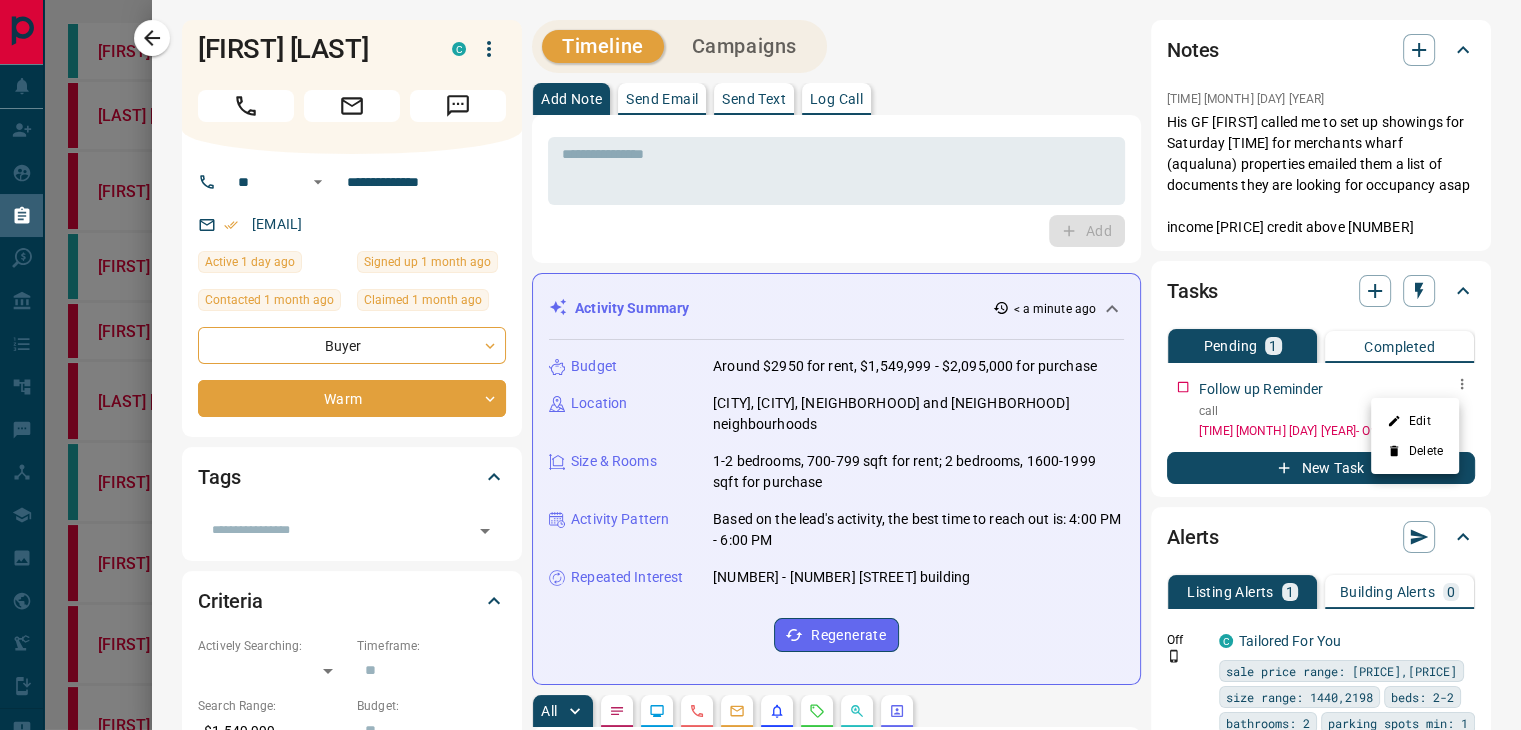 click on "Edit" at bounding box center [1415, 421] 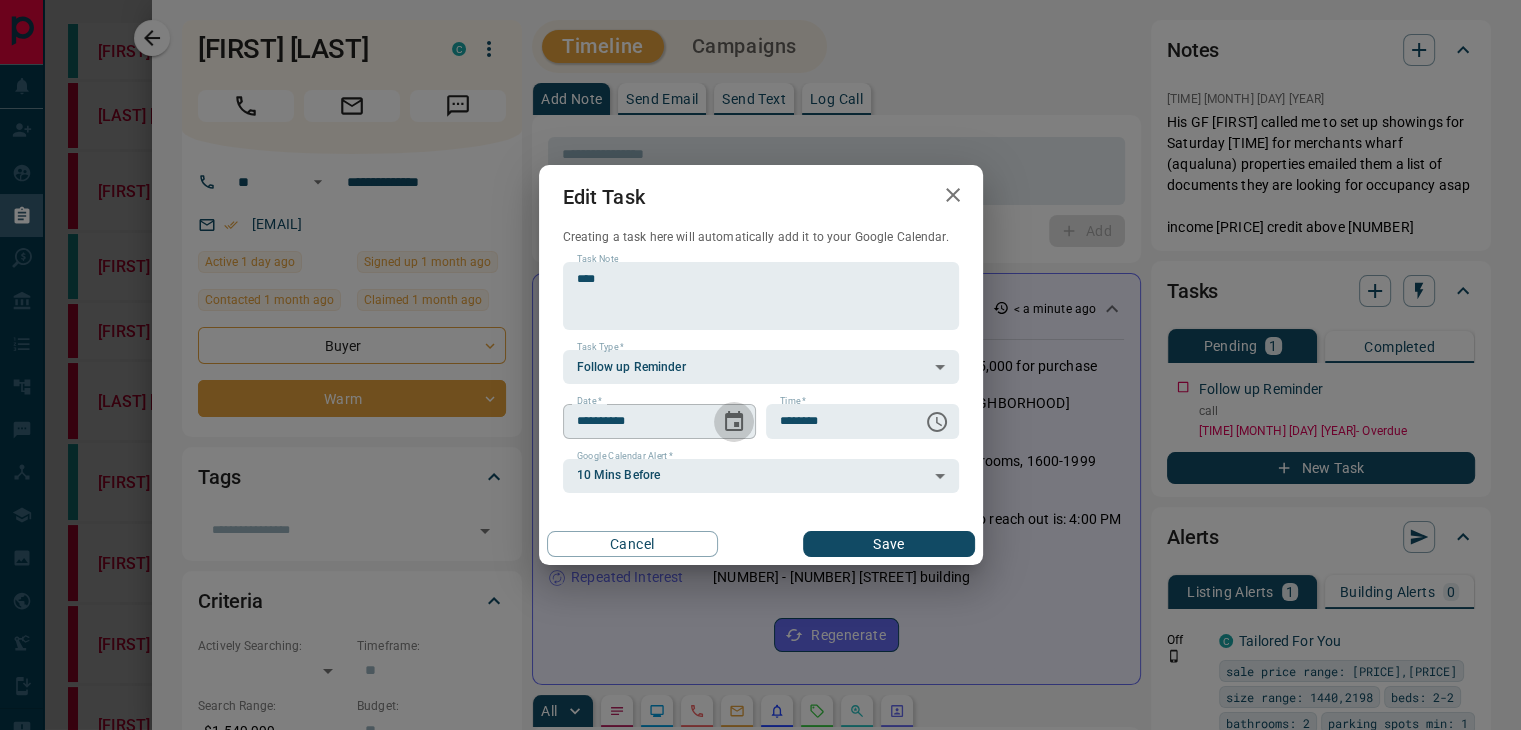 click 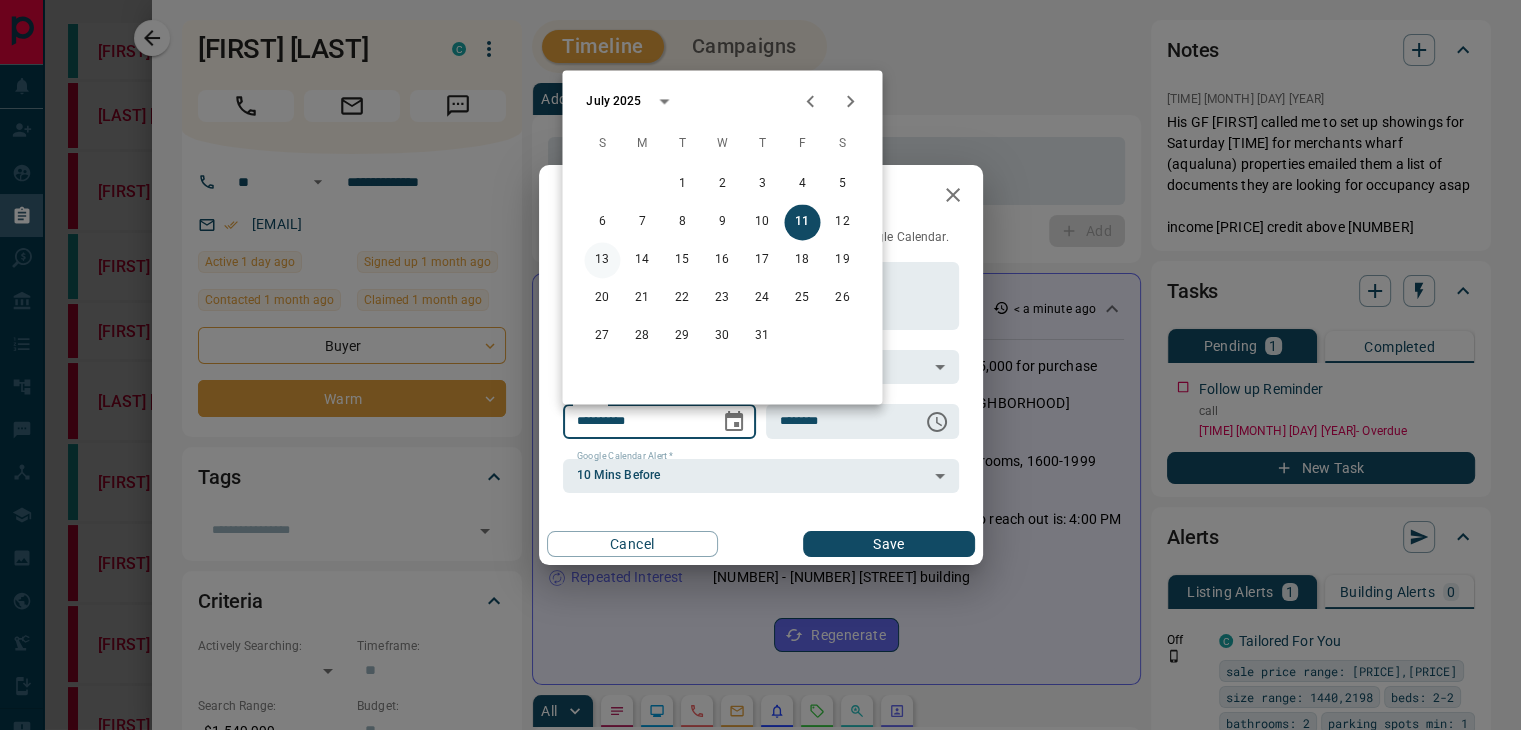 click on "13" at bounding box center (602, 260) 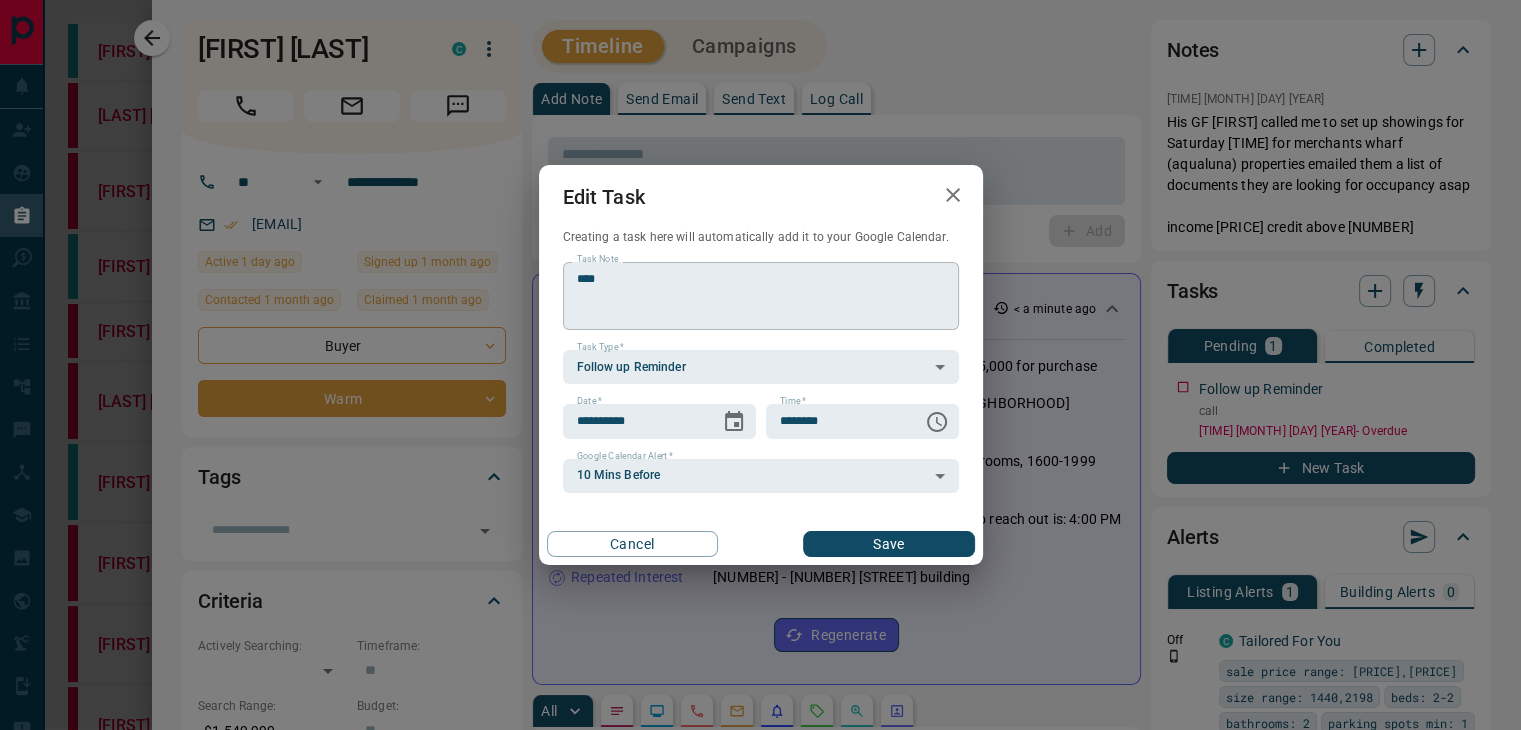 click on "****" at bounding box center (761, 296) 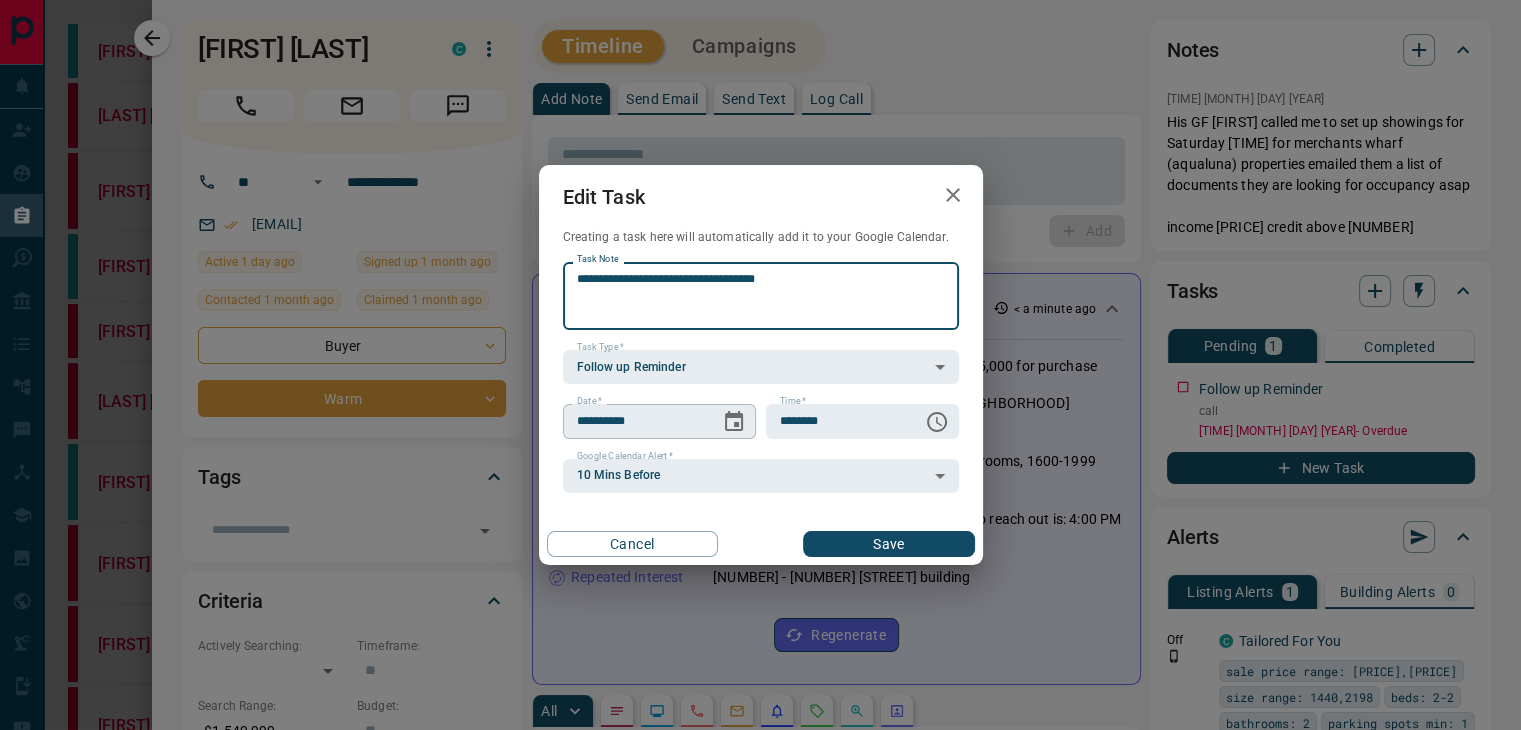 type on "**********" 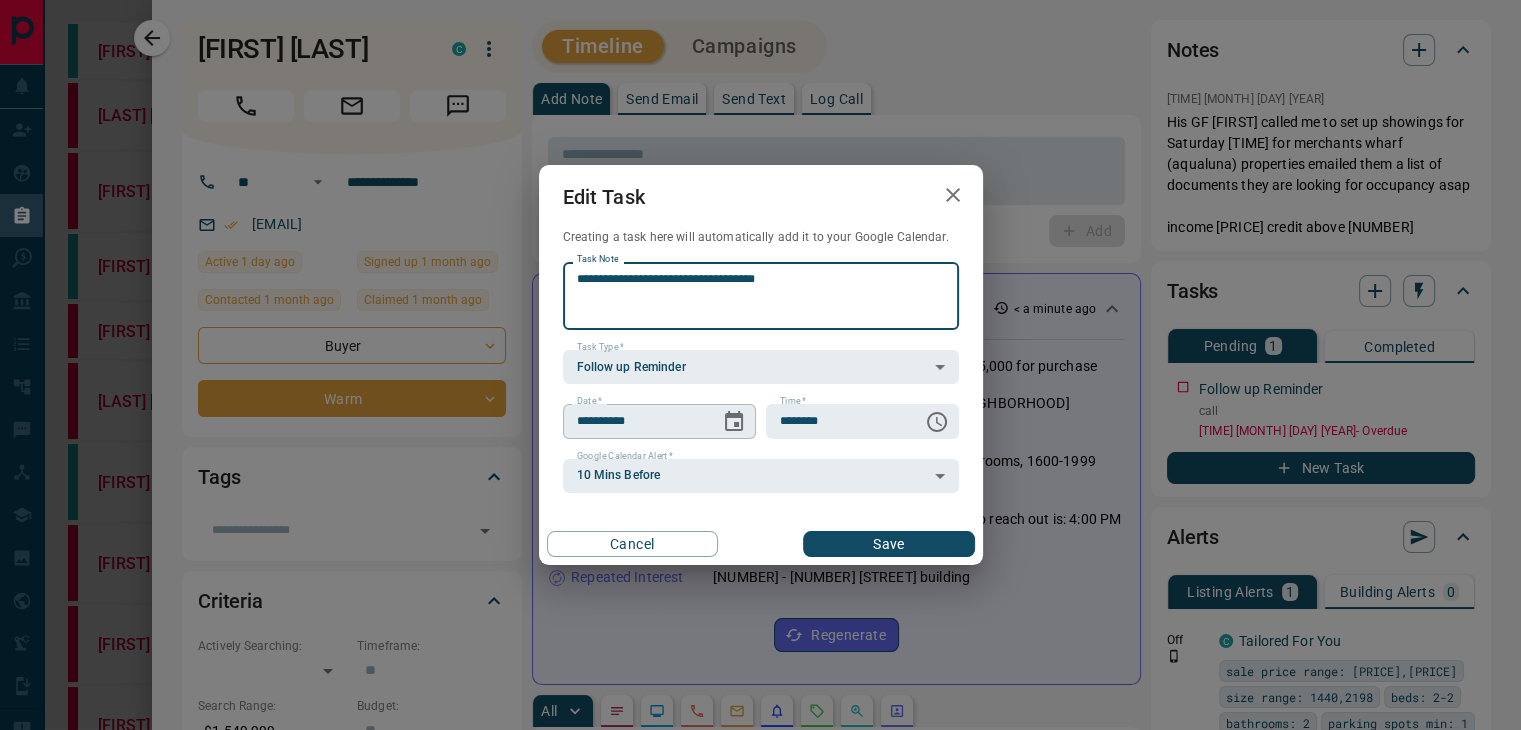 click 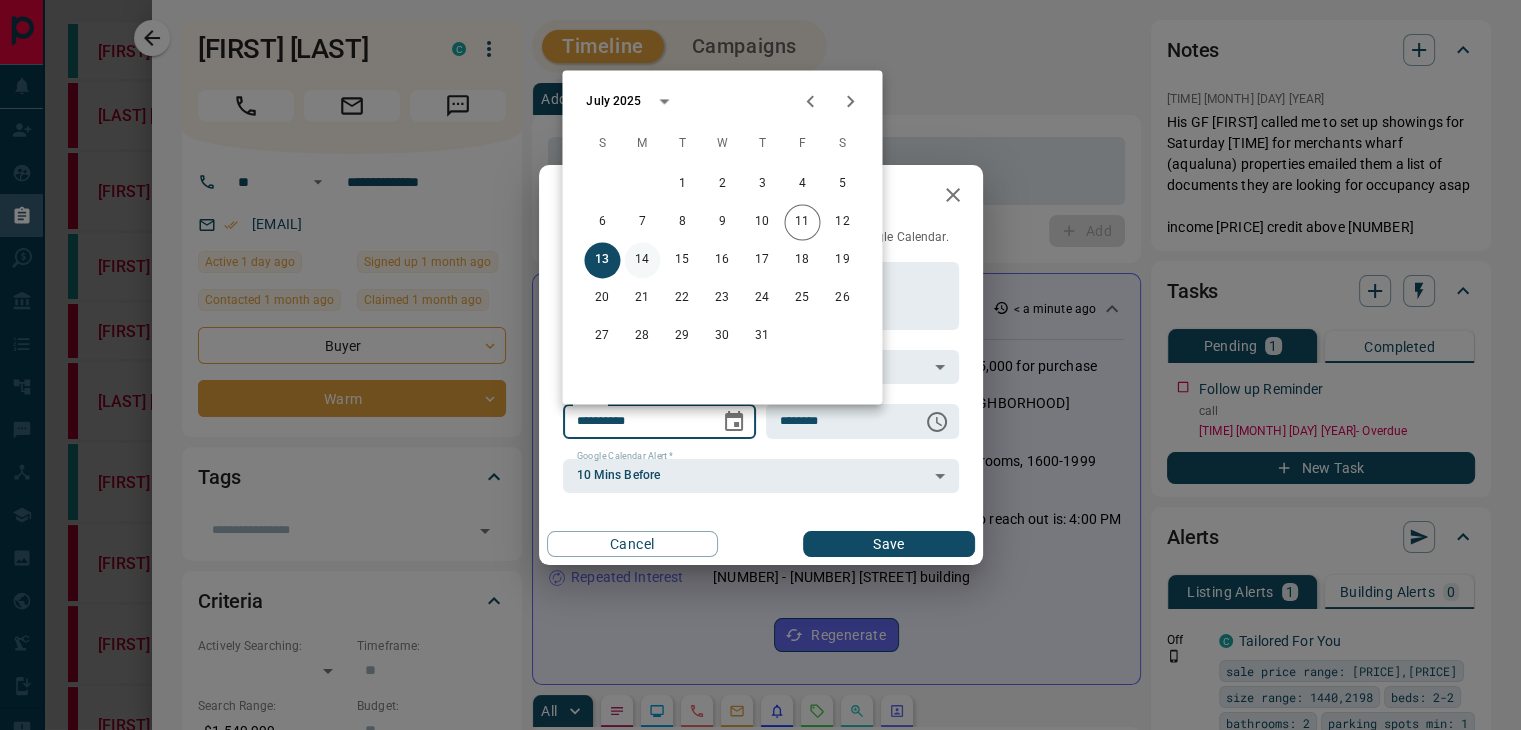 click on "14" at bounding box center [642, 260] 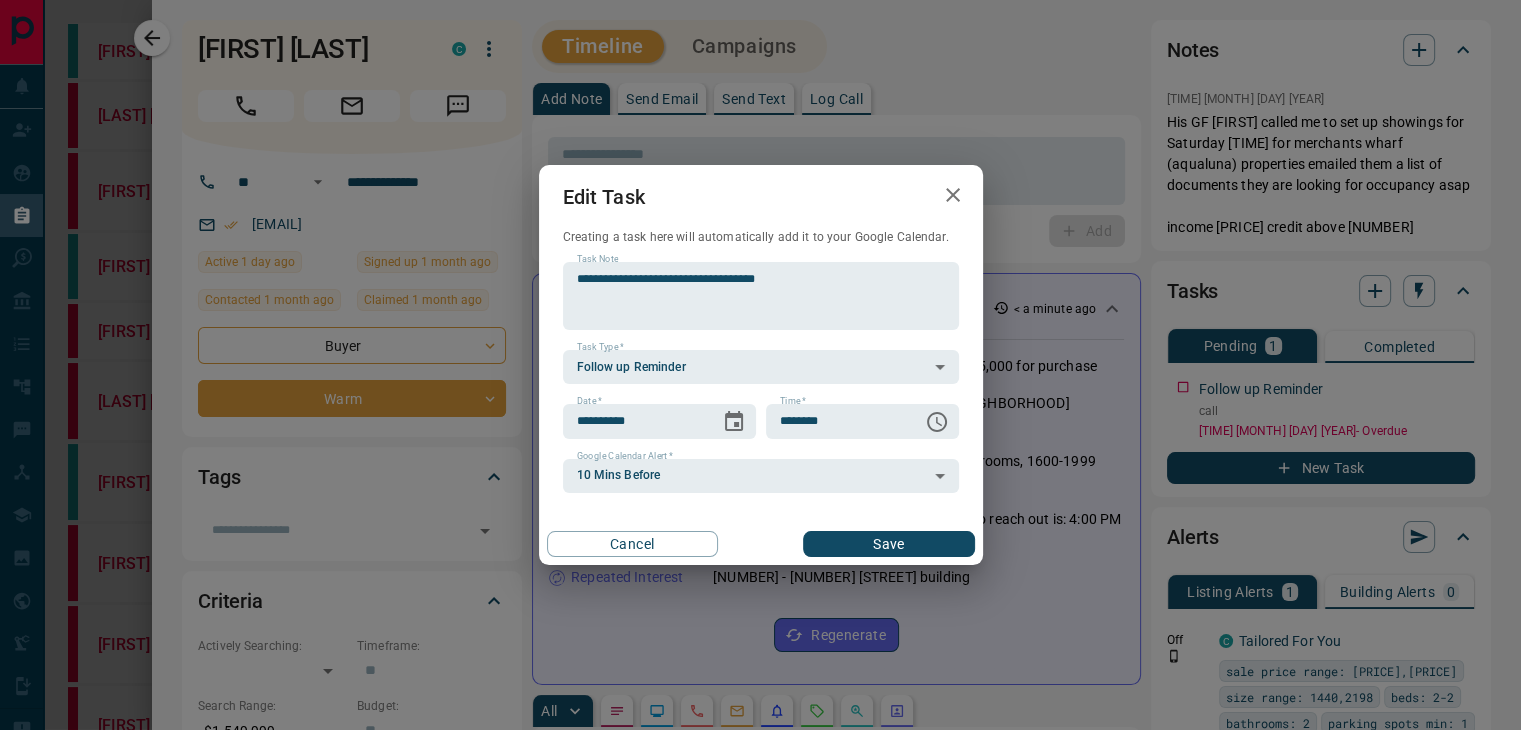 click on "Save" at bounding box center [888, 544] 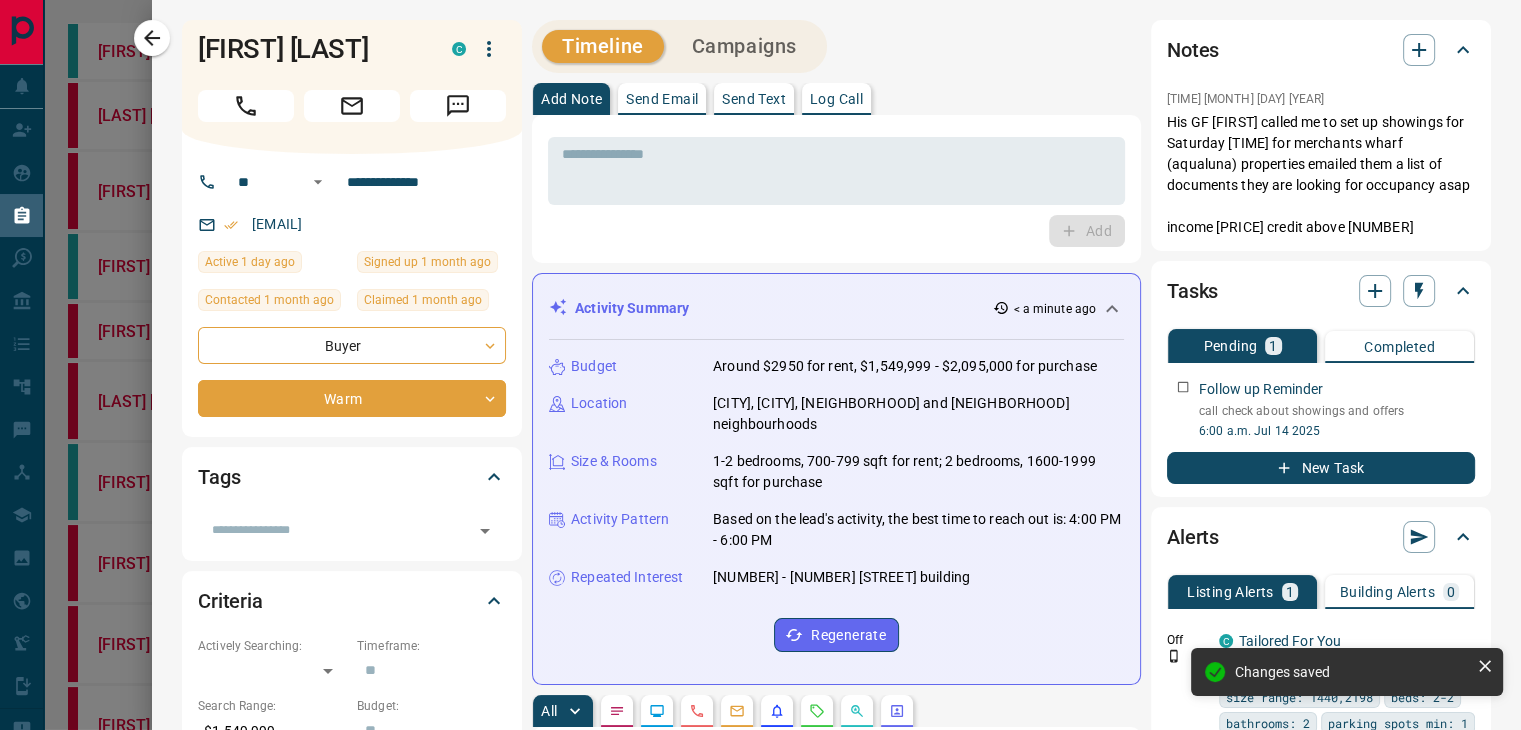 click 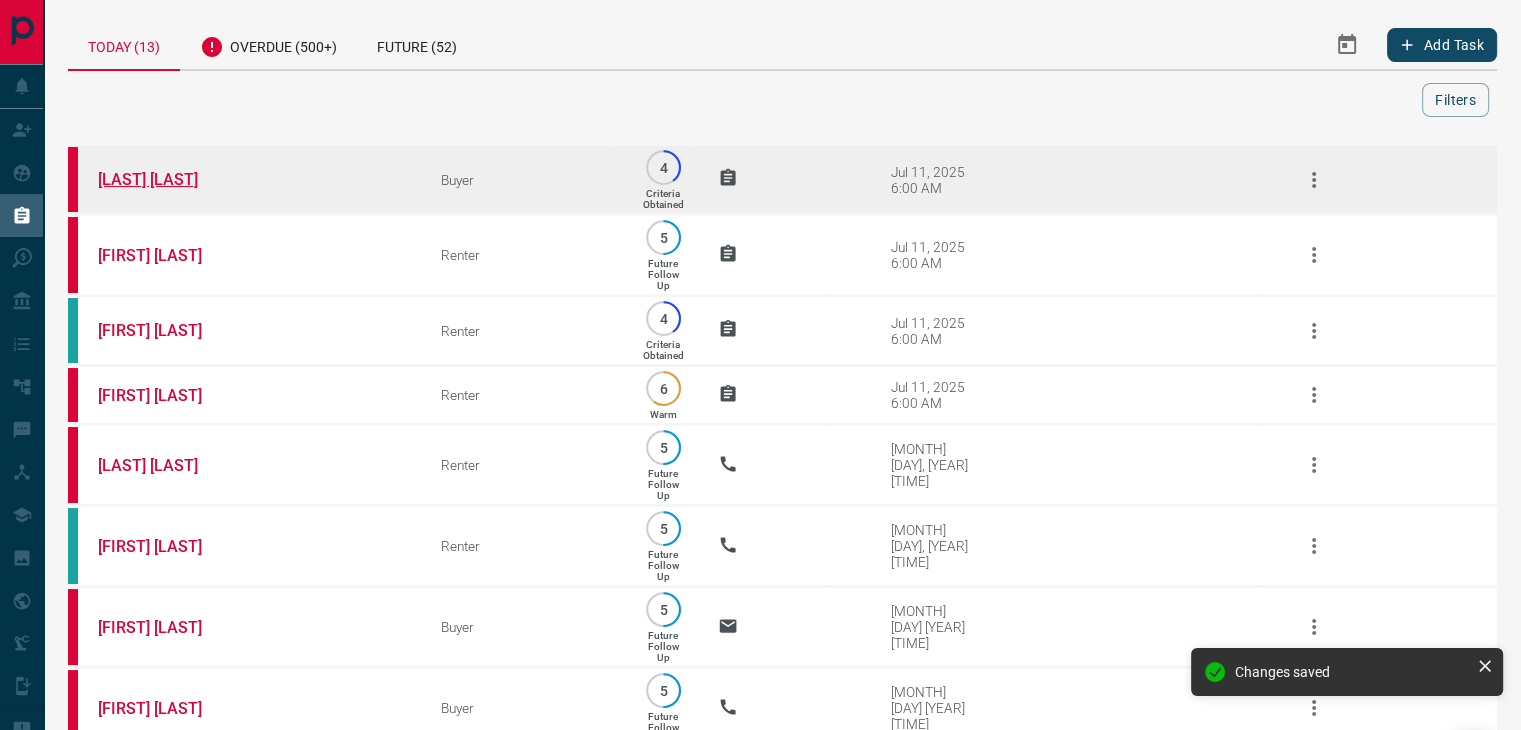 click on "[LAST] [LAST]" at bounding box center (173, 179) 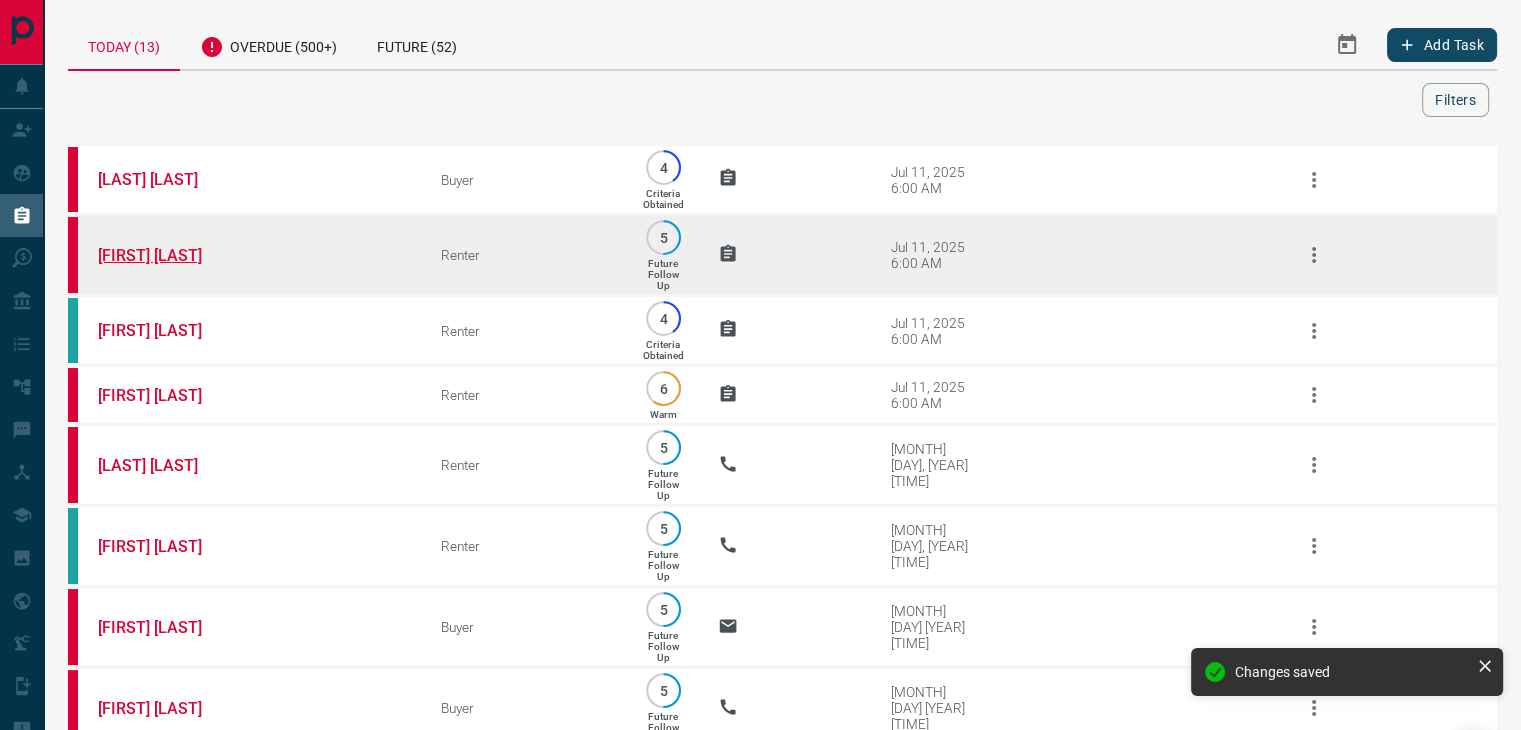 click on "[FIRST] [LAST]" at bounding box center [173, 255] 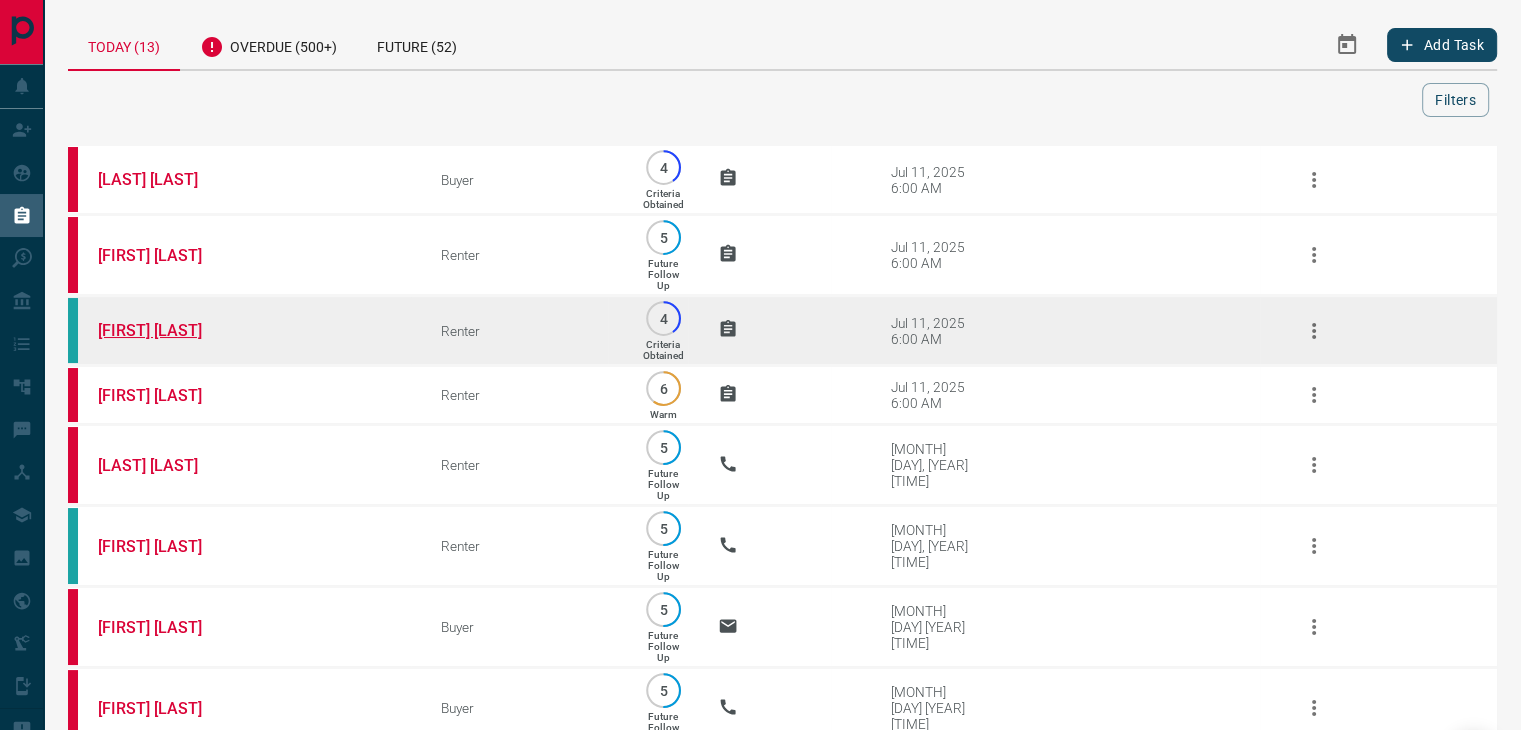 click on "[FIRST] [LAST]" at bounding box center [173, 330] 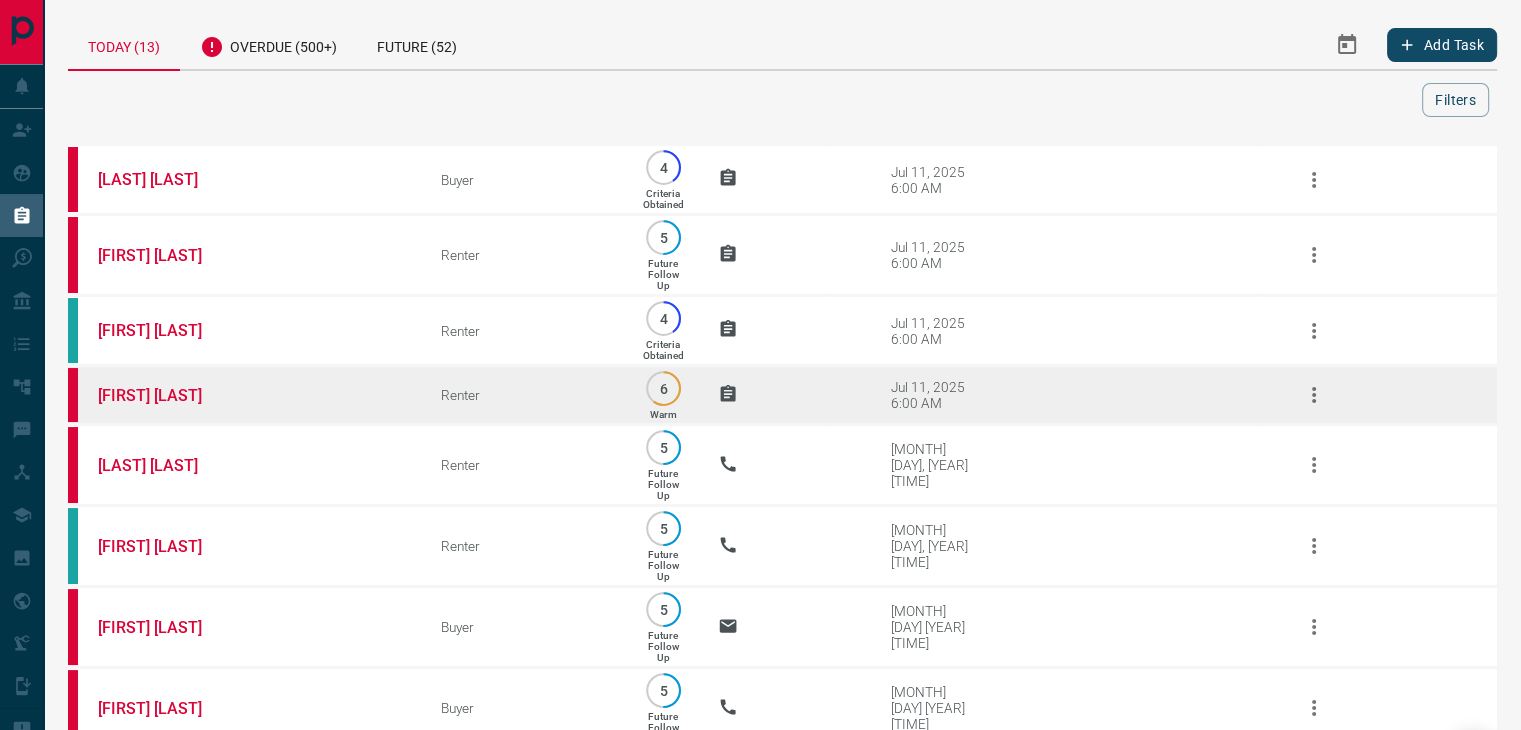 click on "[FIRST] [LAST]" at bounding box center [239, 395] 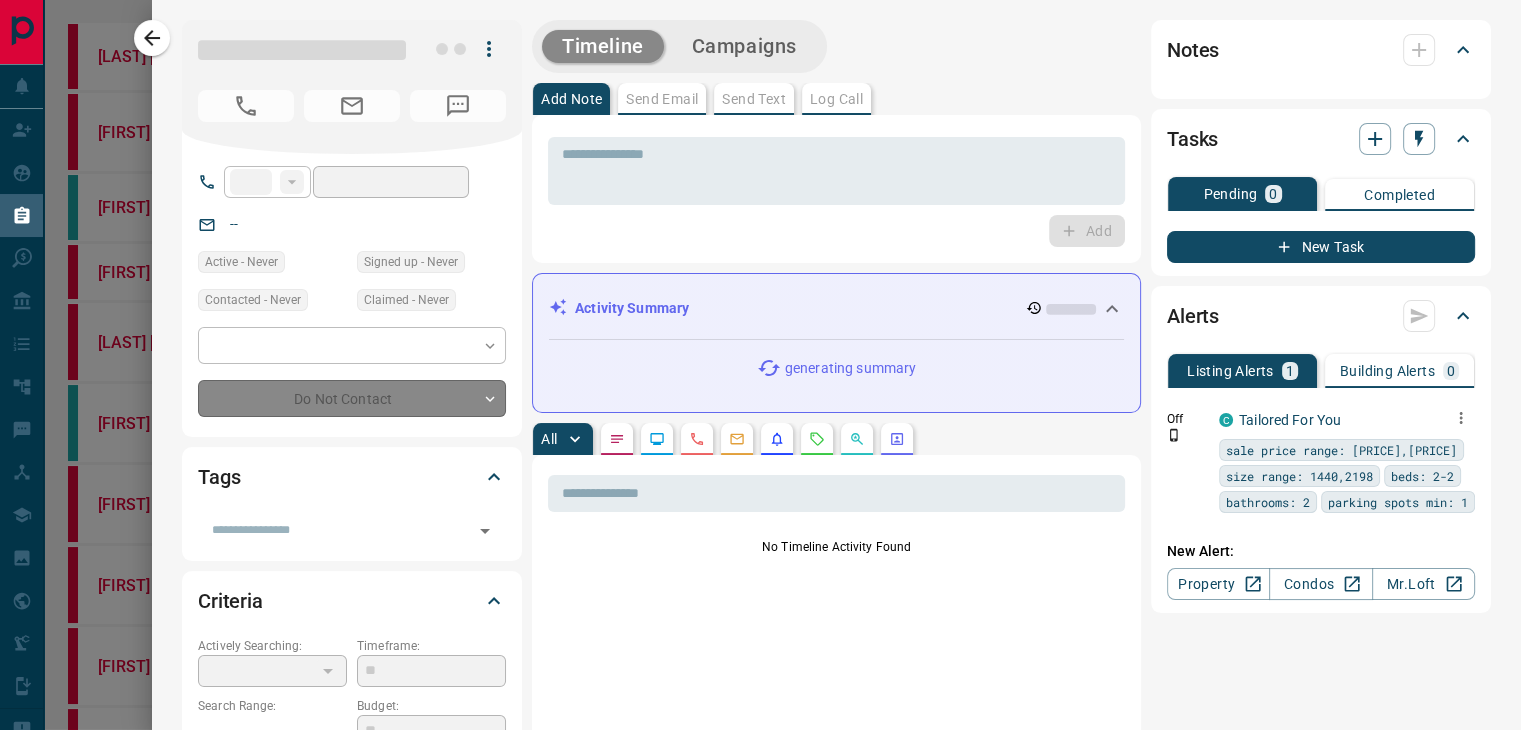 type on "**" 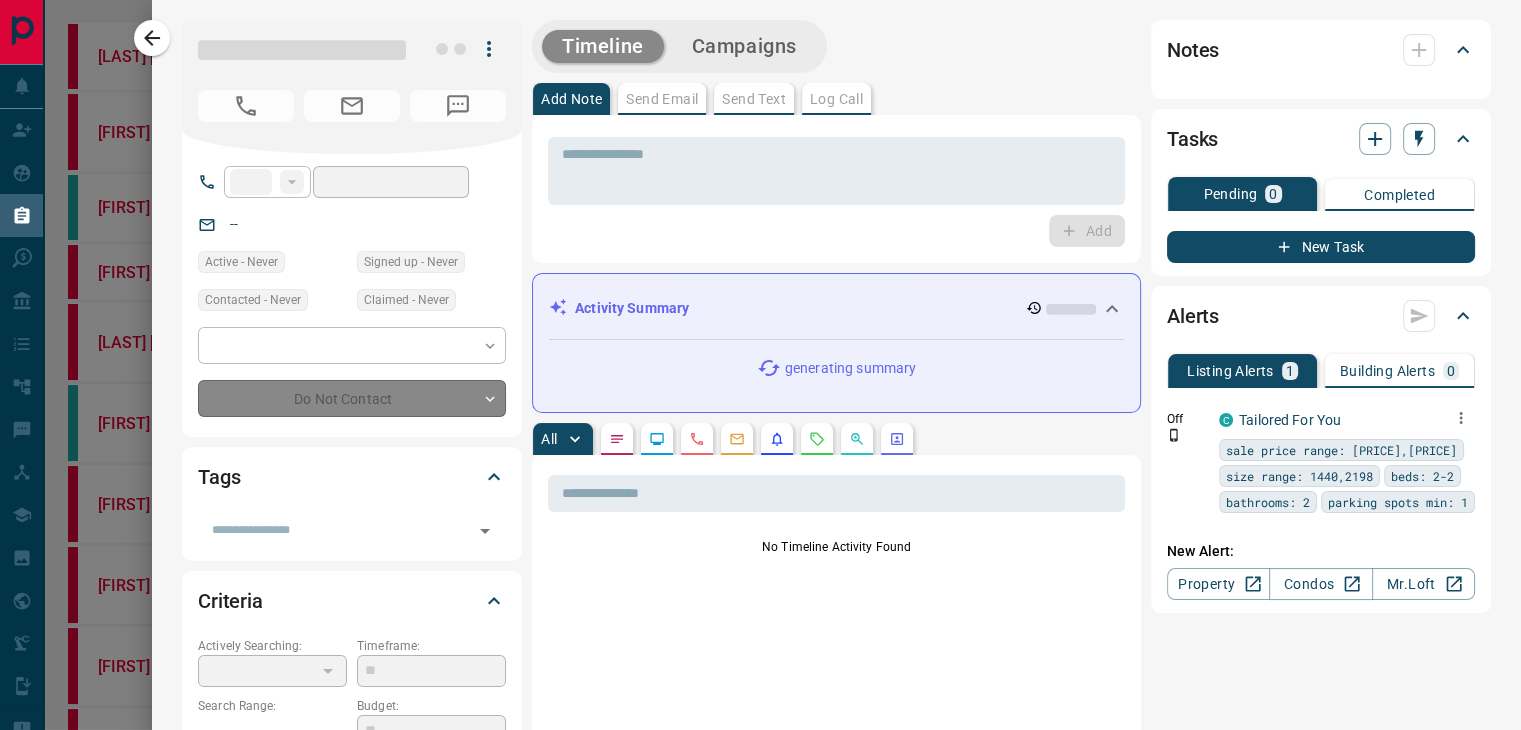type on "**********" 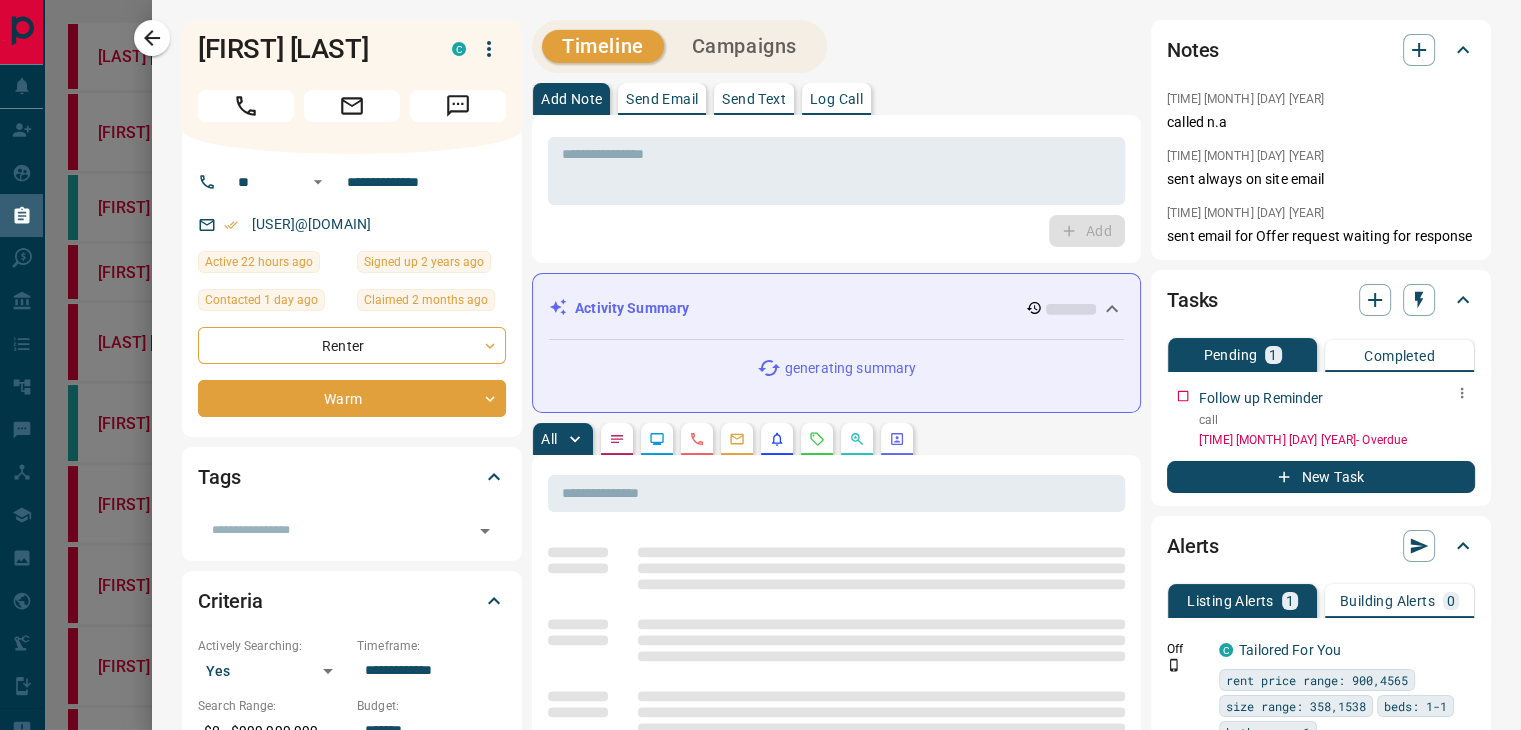 click 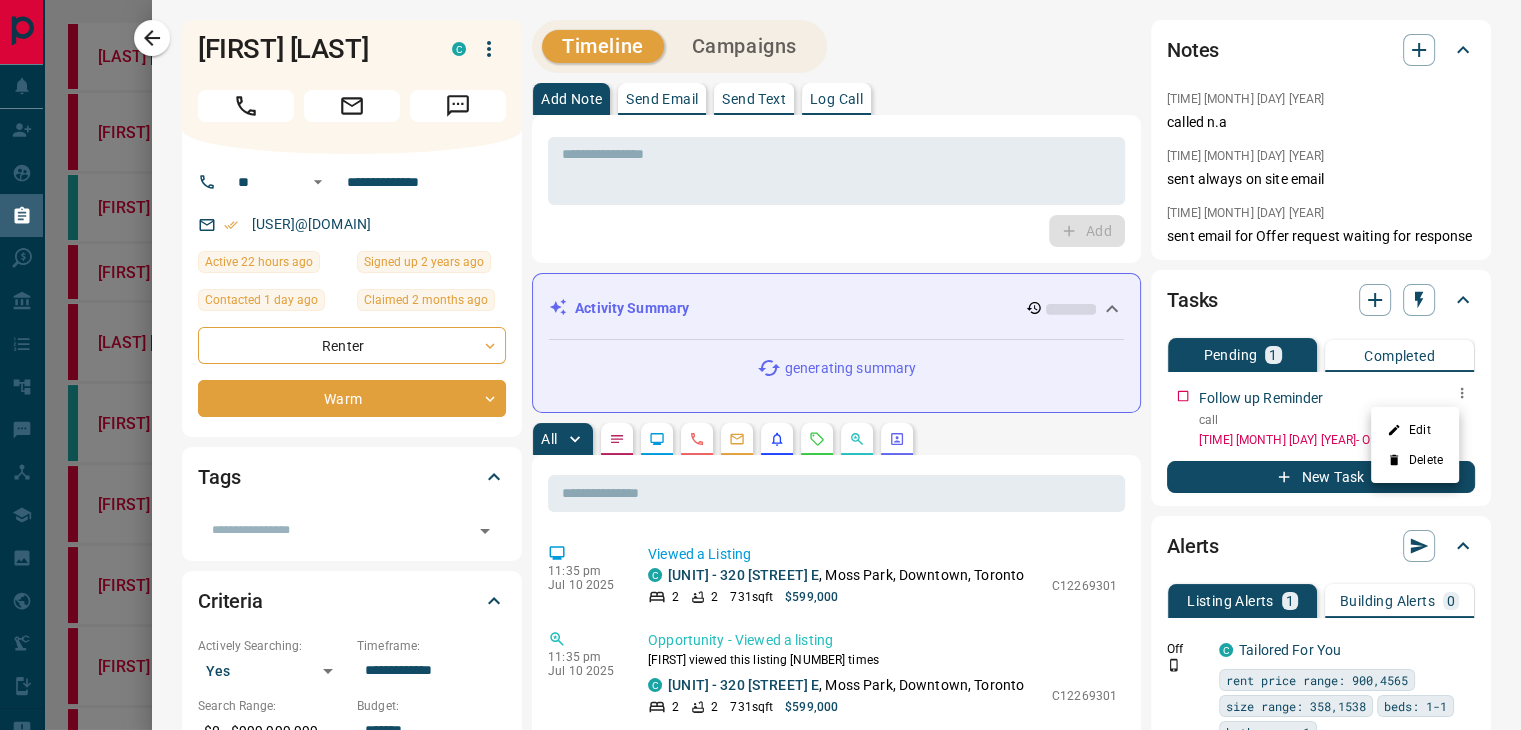 click on "Edit" at bounding box center [1415, 430] 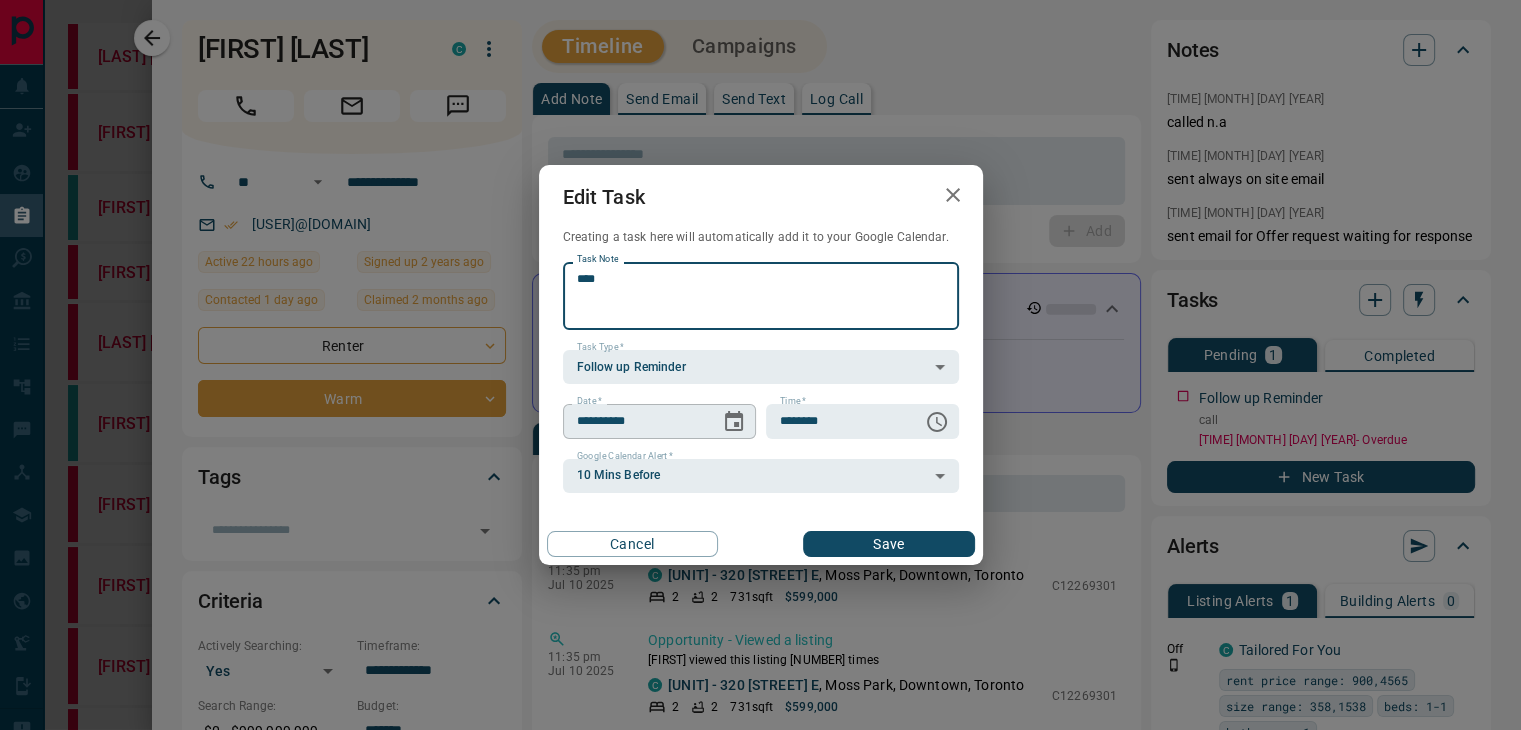 click 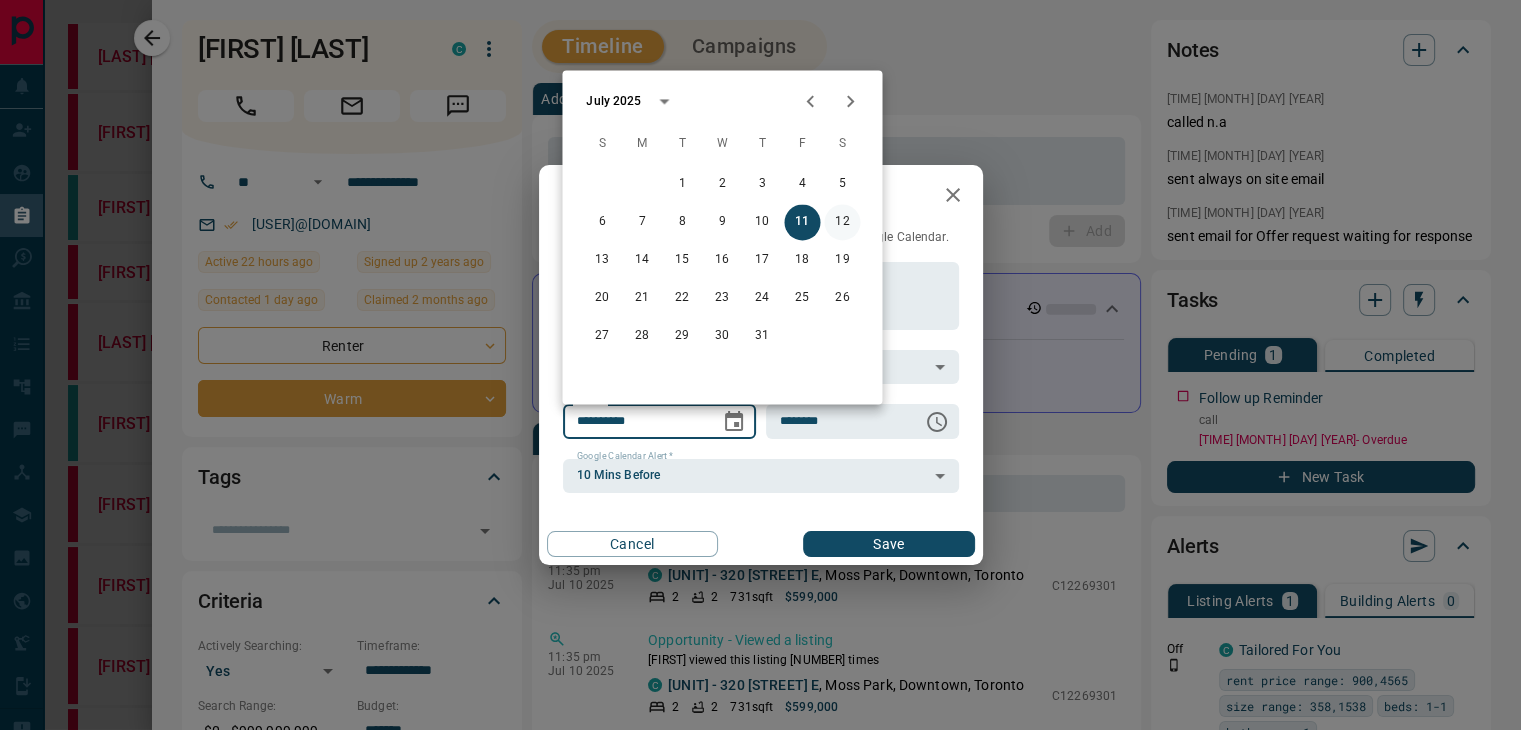 click on "12" at bounding box center (842, 222) 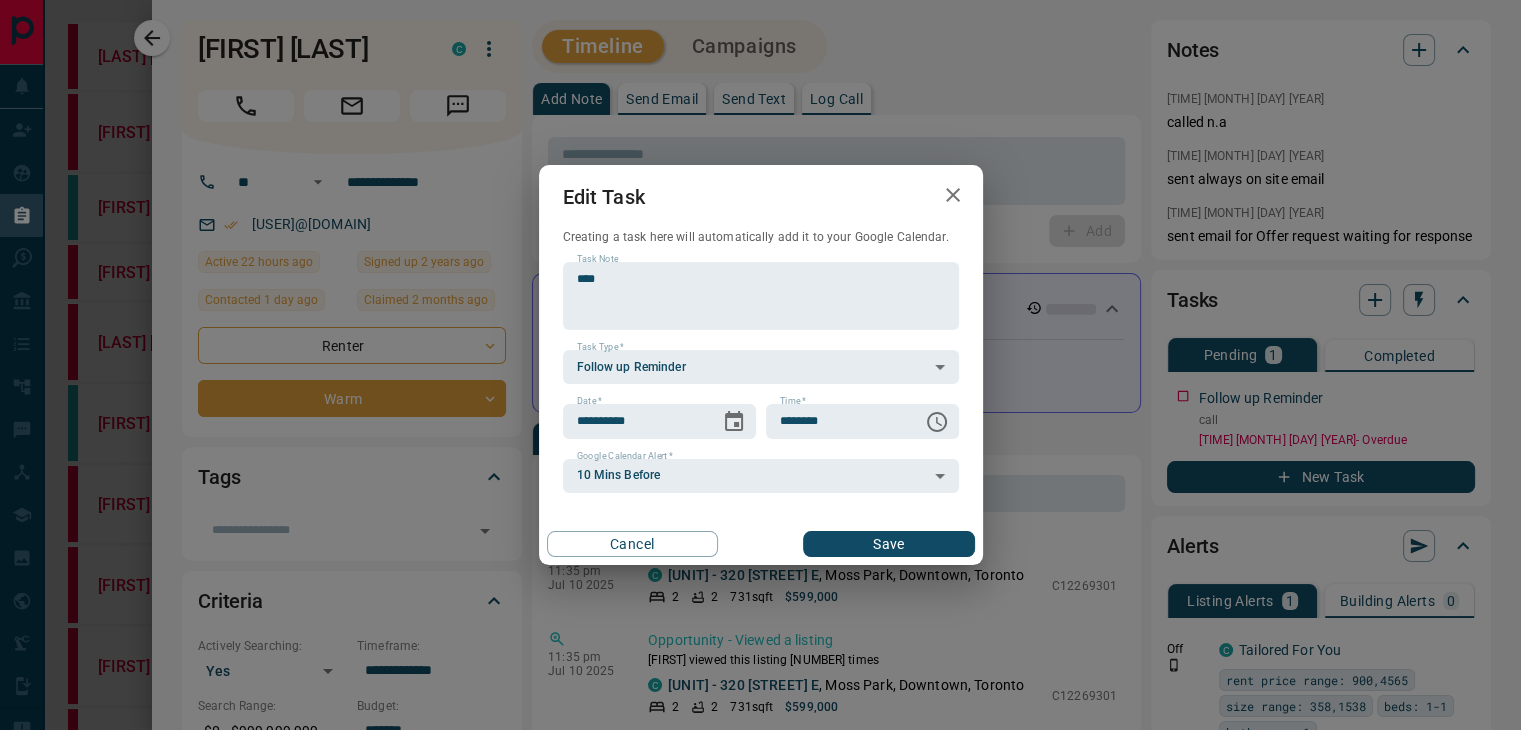 click on "Save" at bounding box center (888, 544) 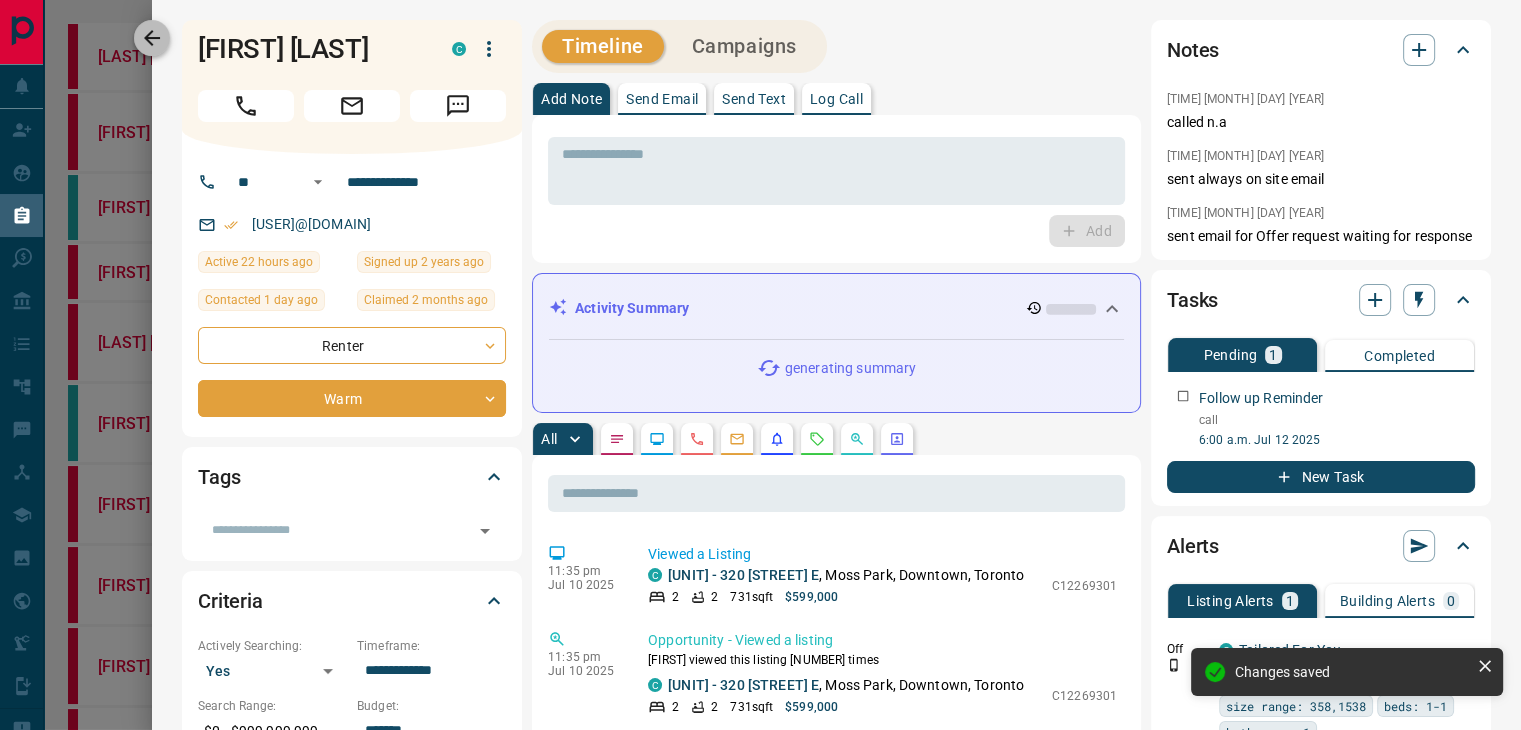 click 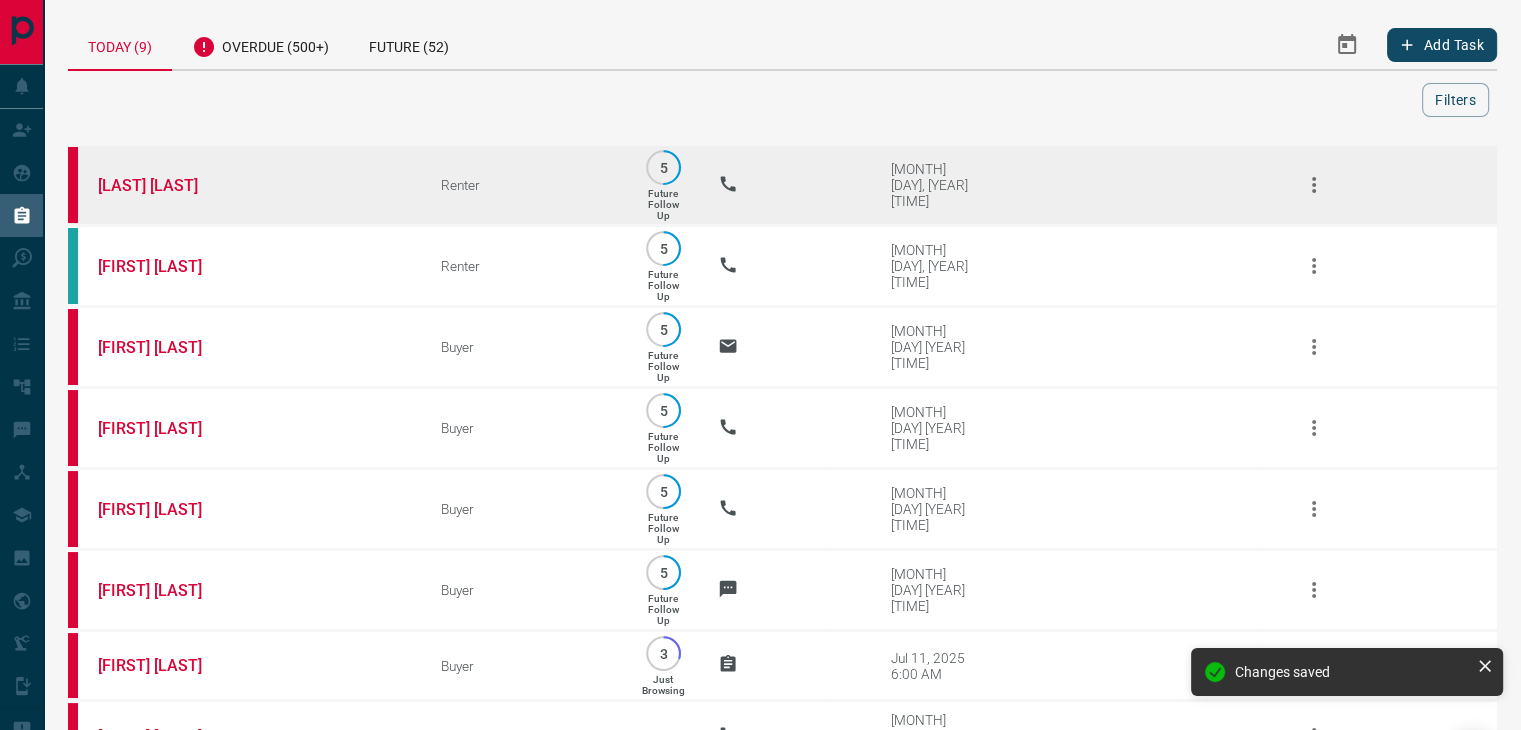 click on "[LAST] [LAST]" at bounding box center (239, 185) 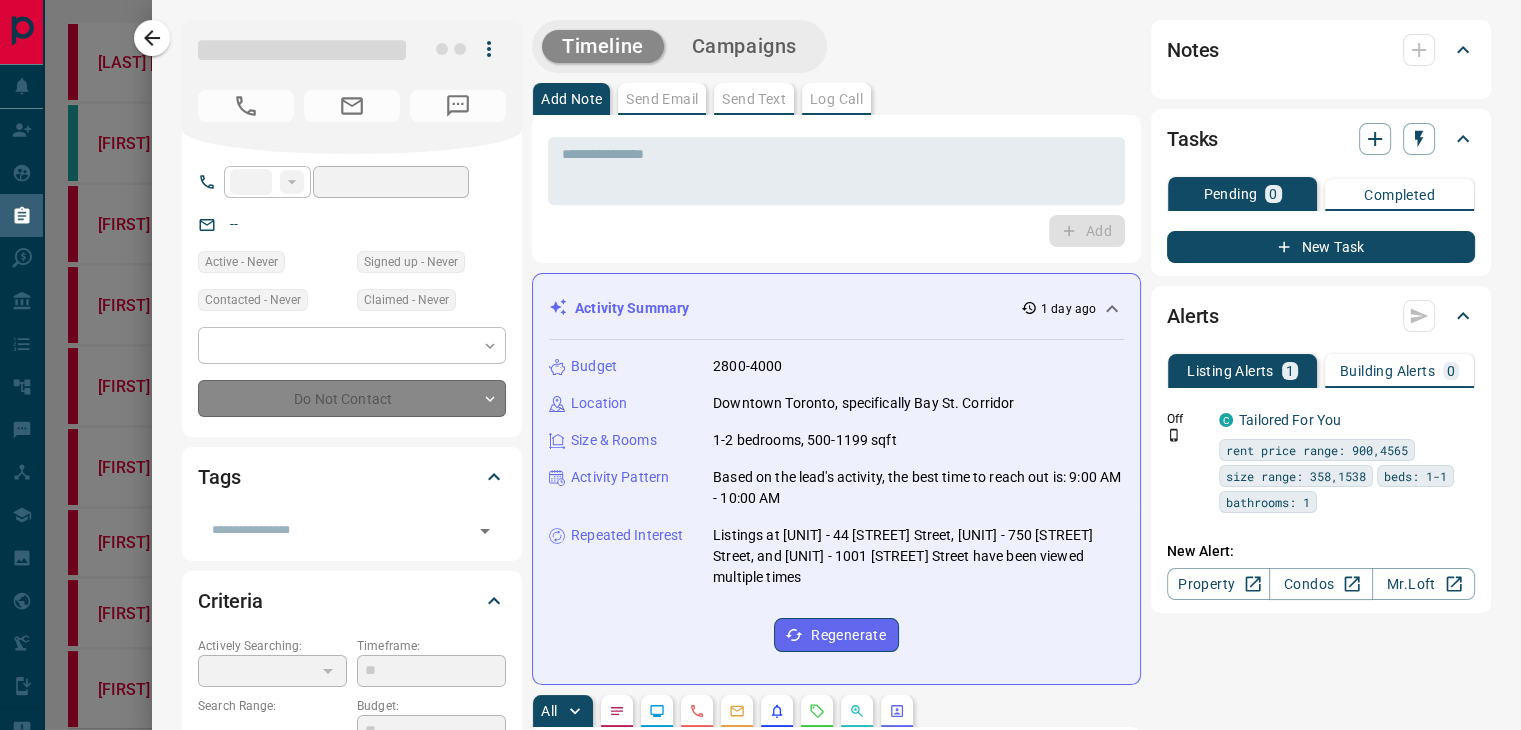 type on "**" 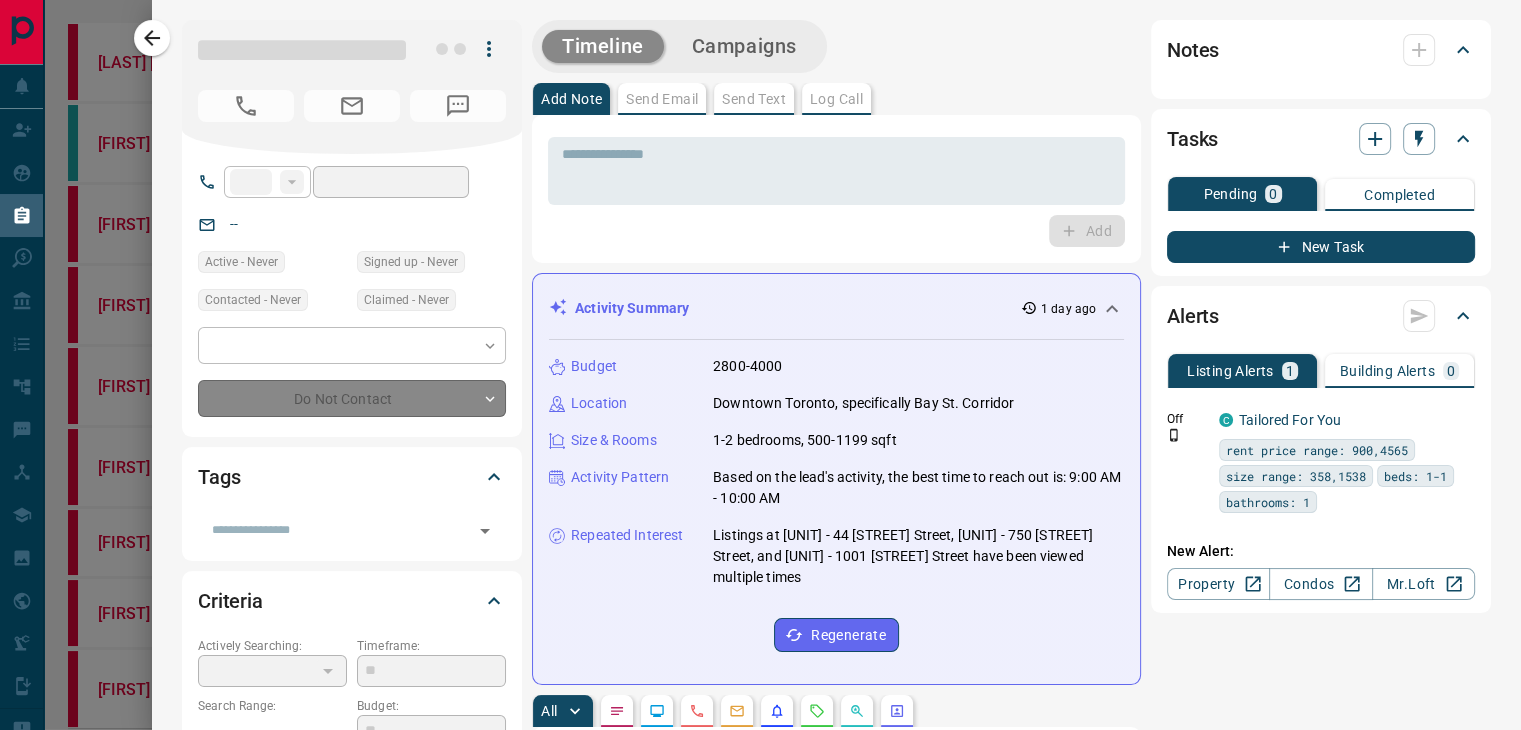 type on "**********" 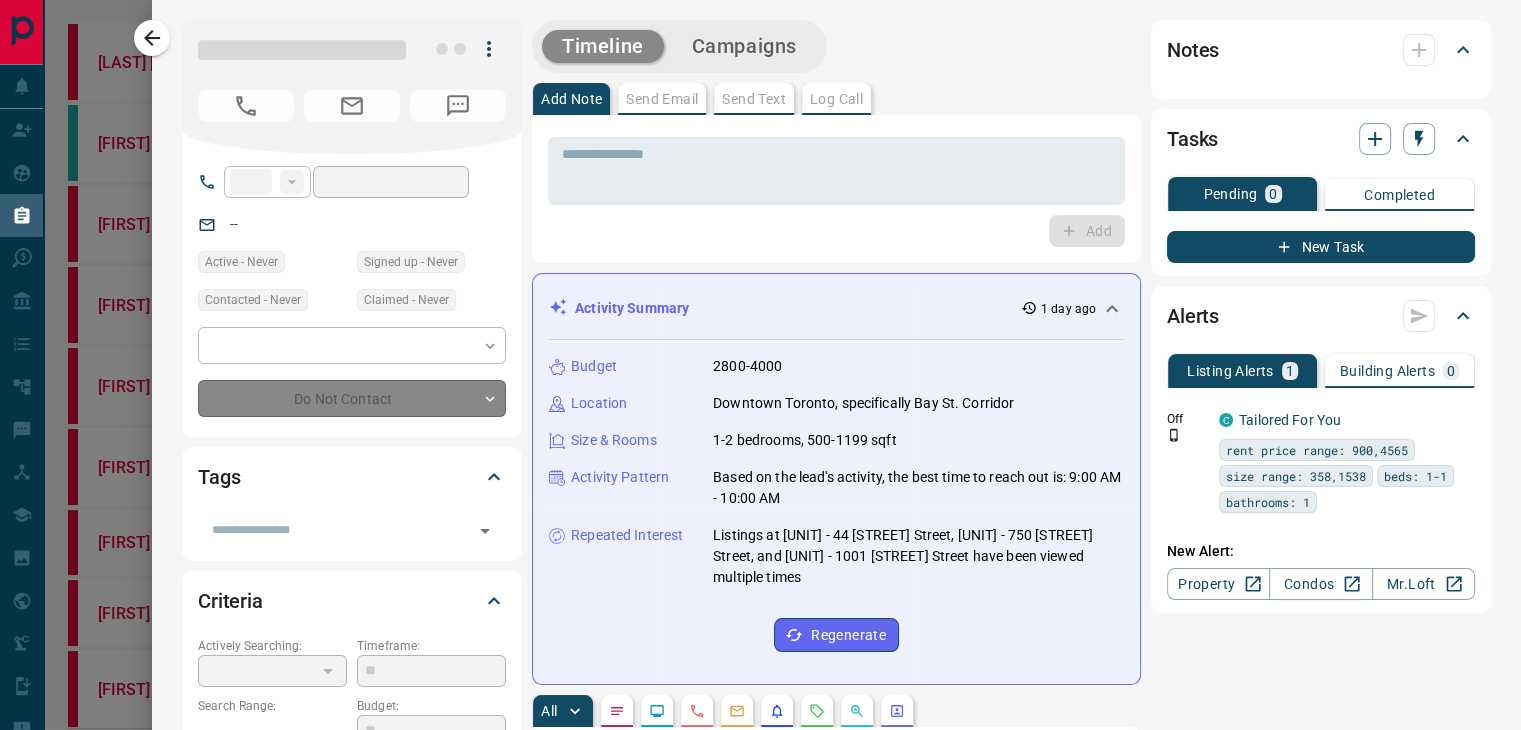 type on "**********" 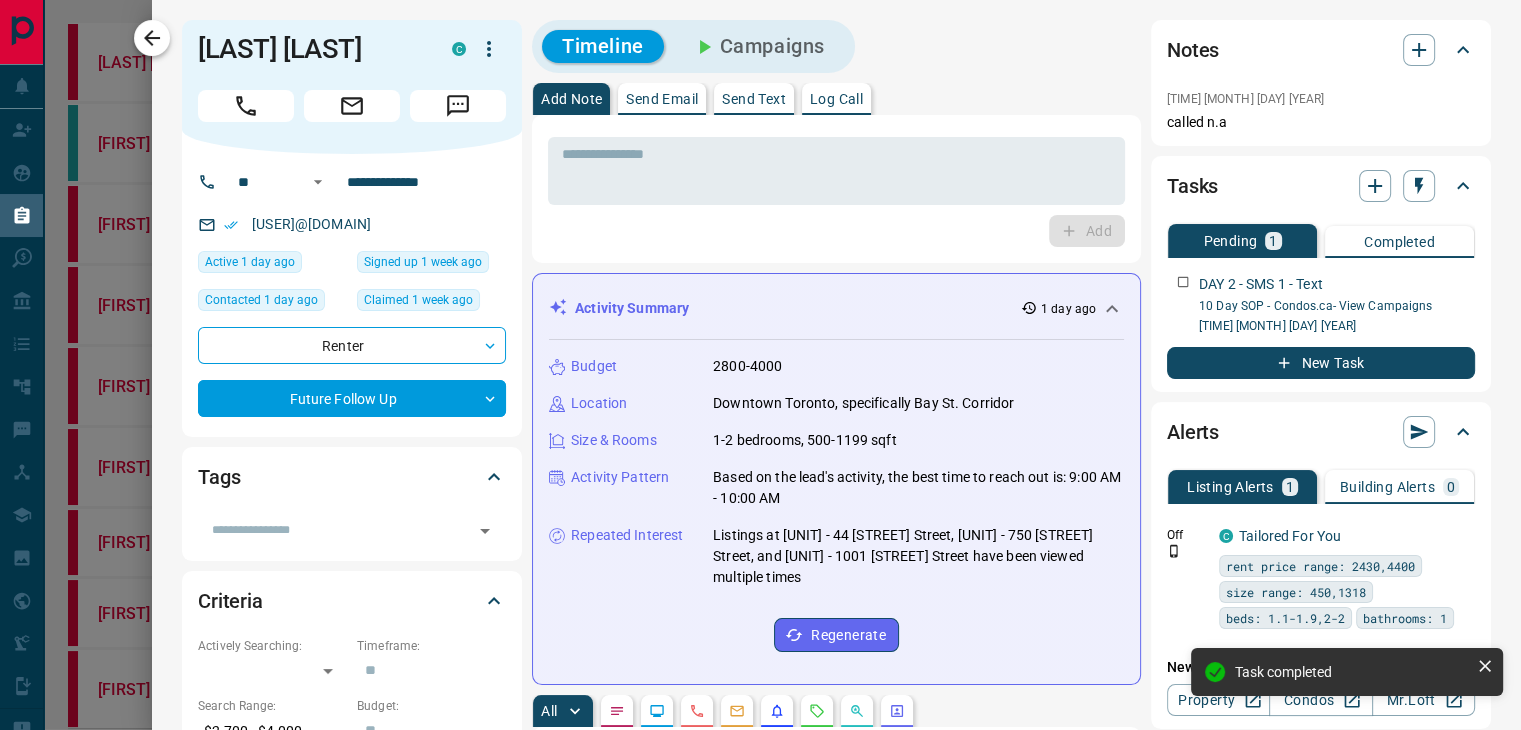 click 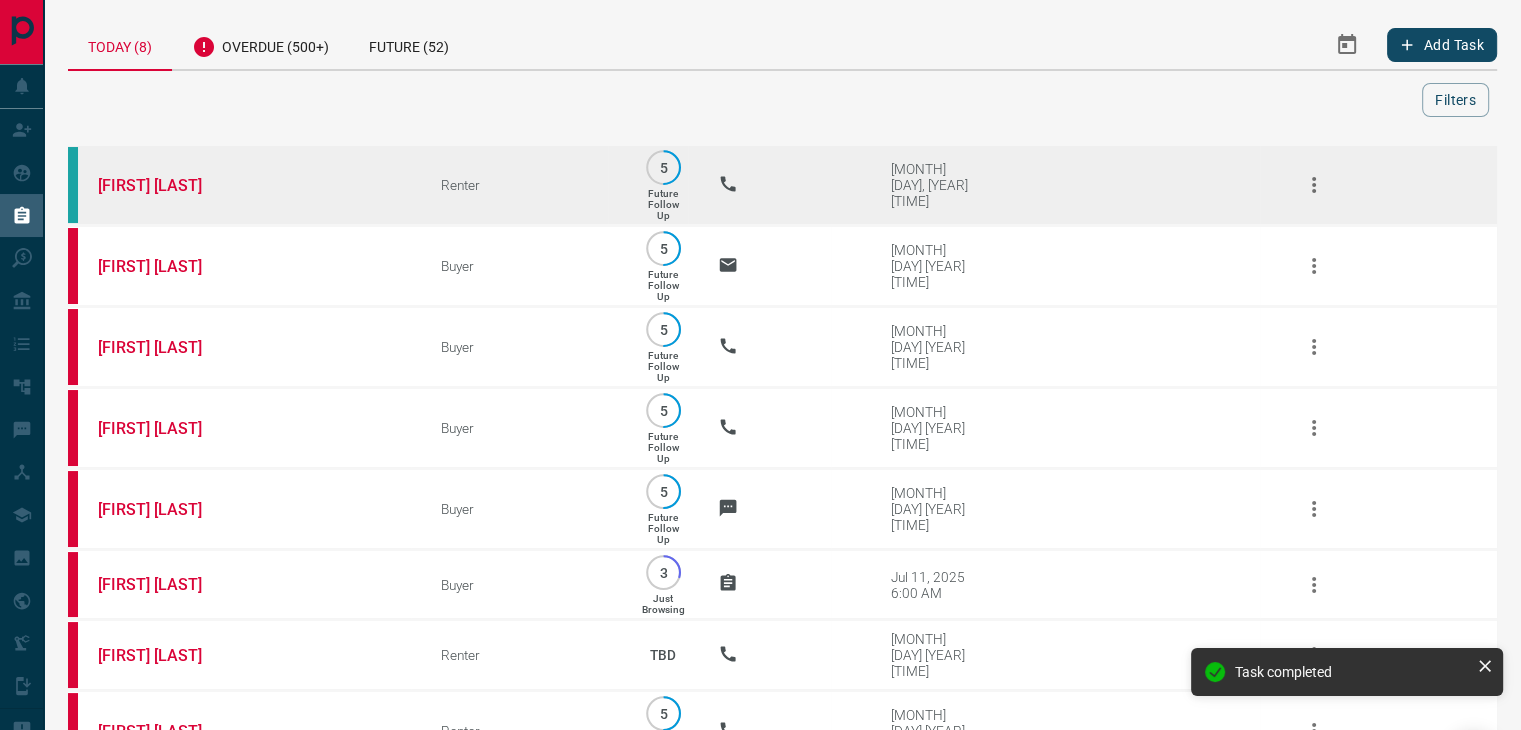 click on "[FIRST] [LAST]" at bounding box center [239, 185] 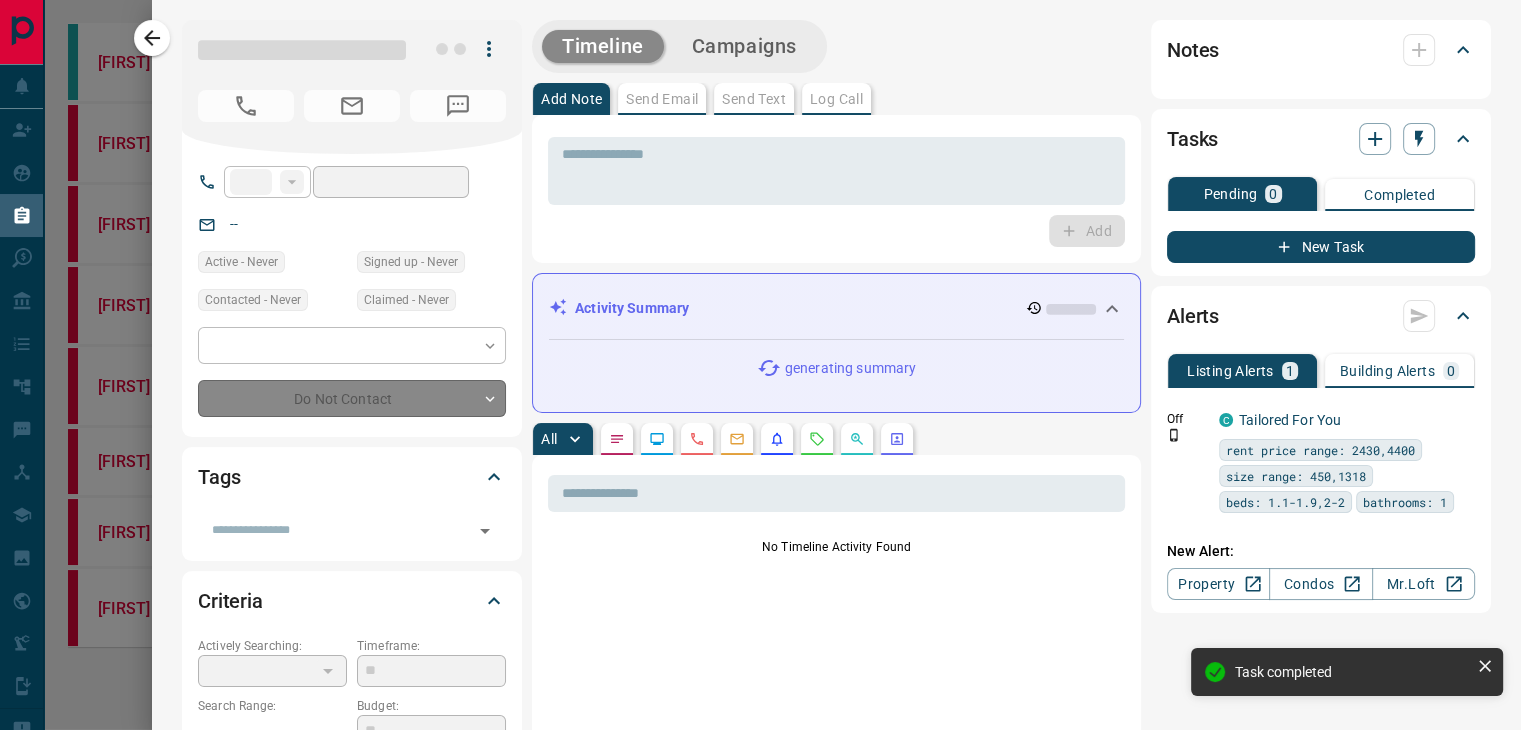 type on "**" 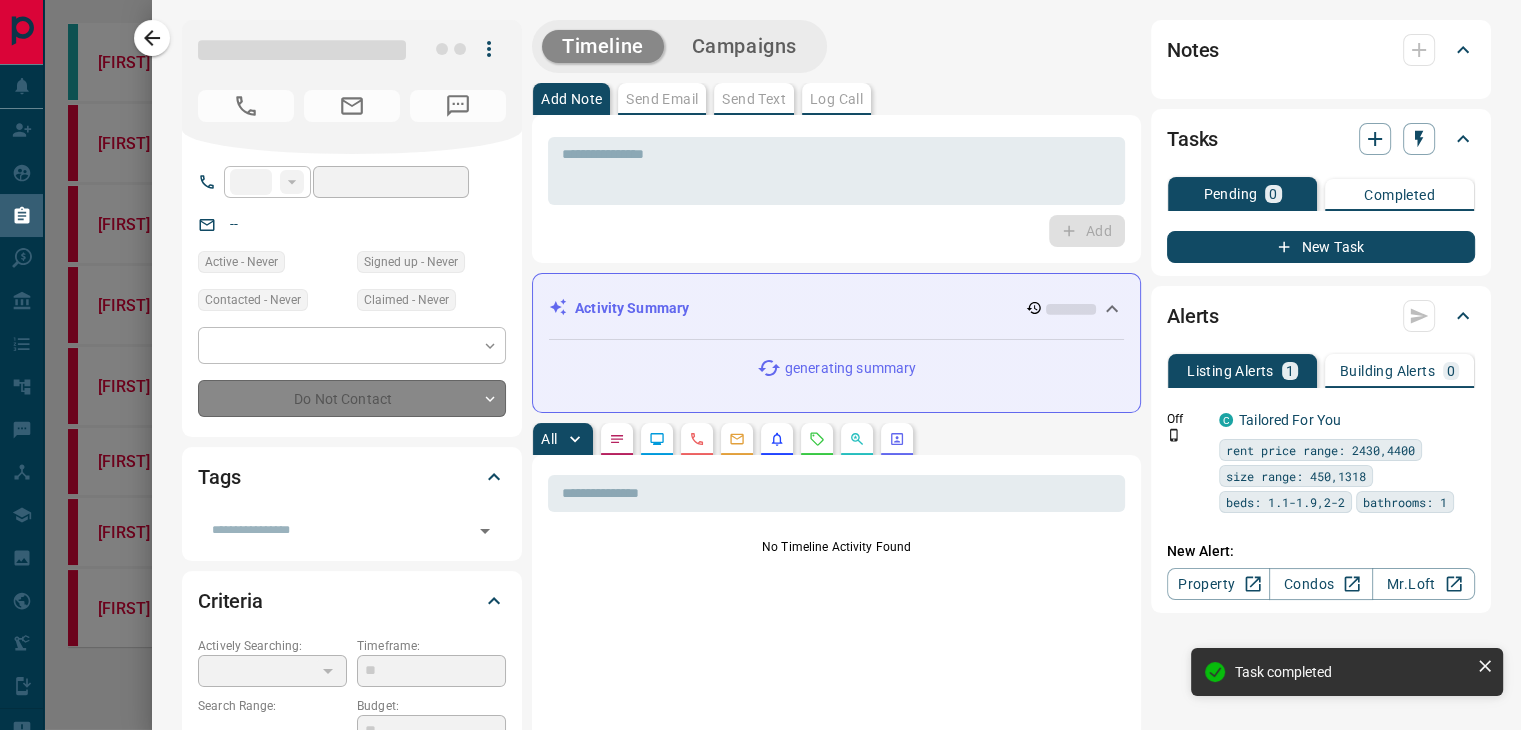 type on "**********" 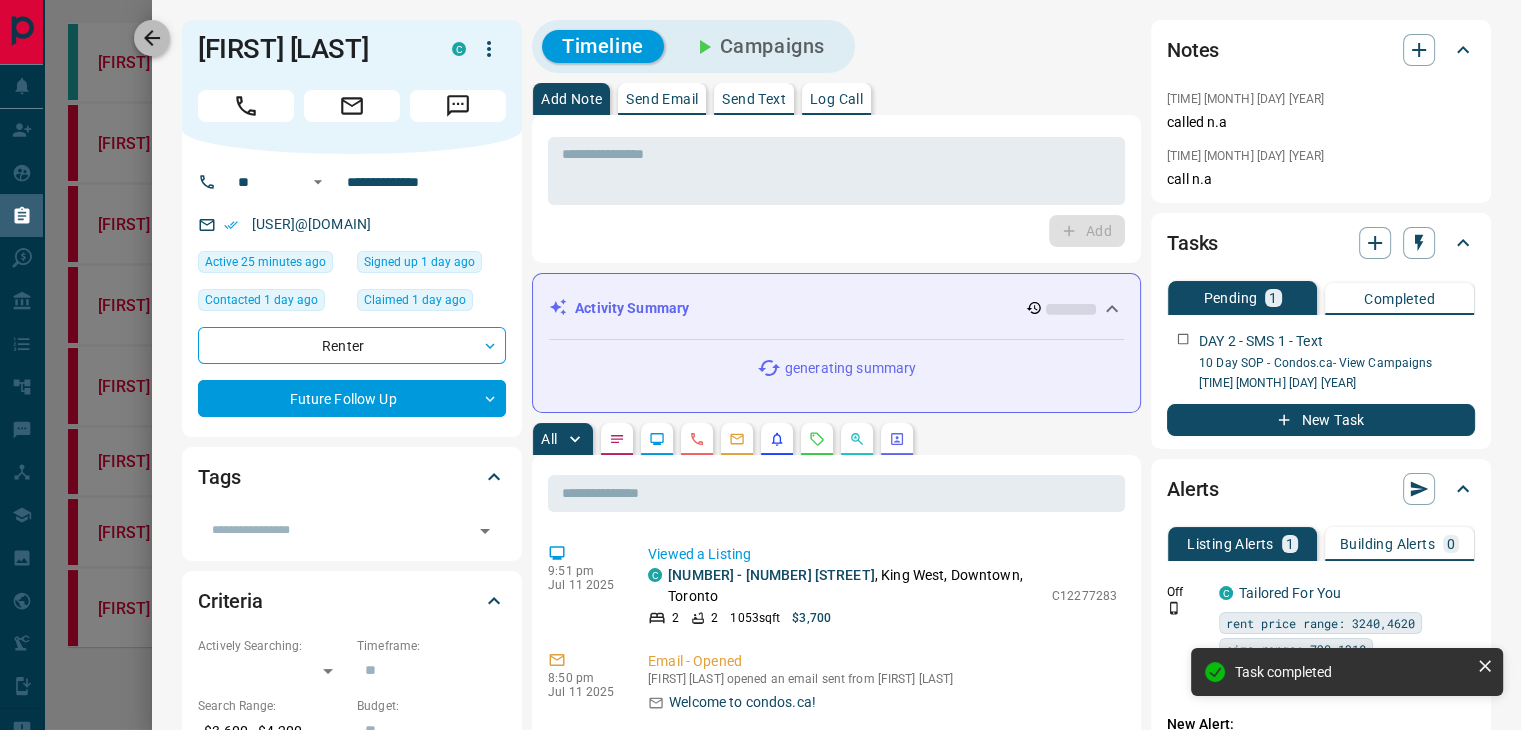 click 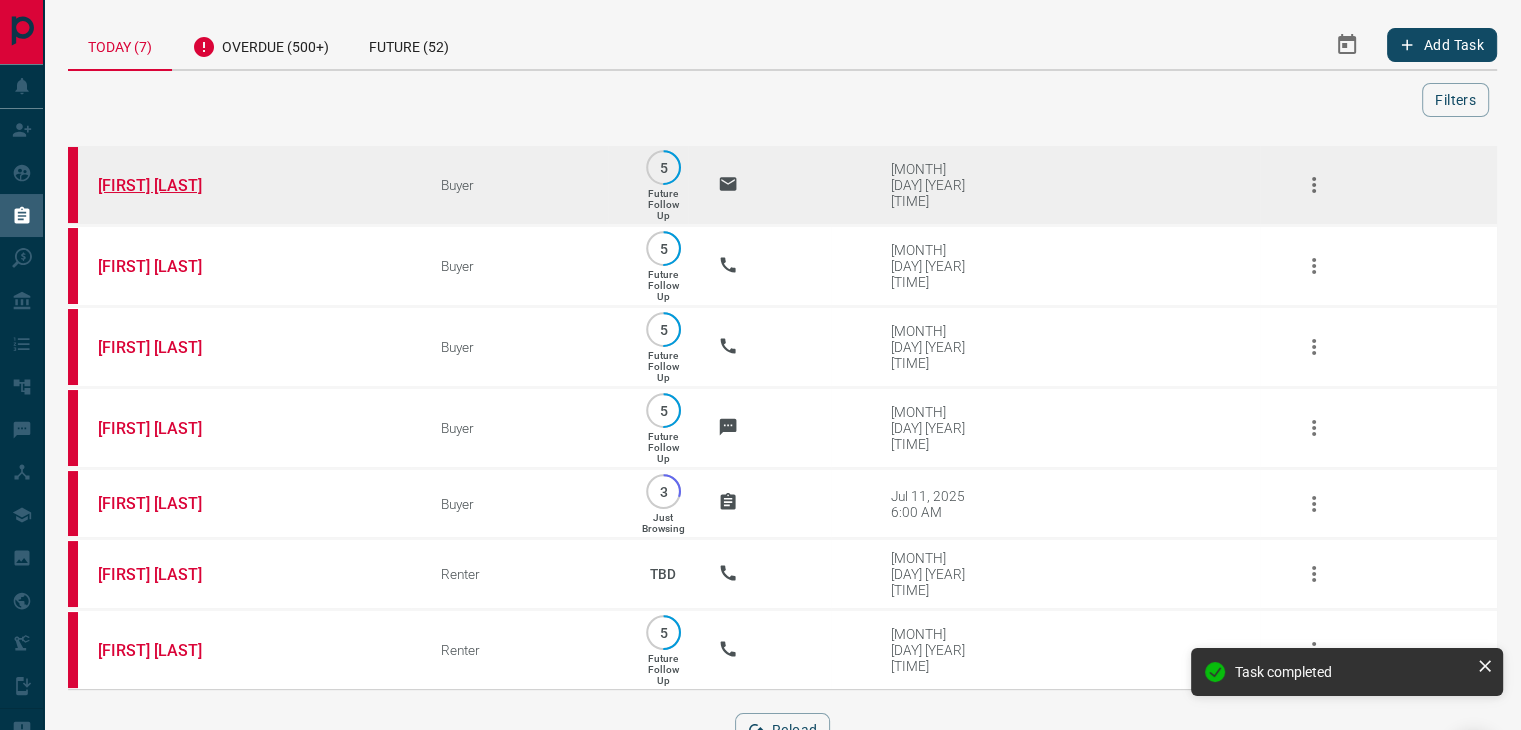 click on "[FIRST] [LAST]" at bounding box center [173, 185] 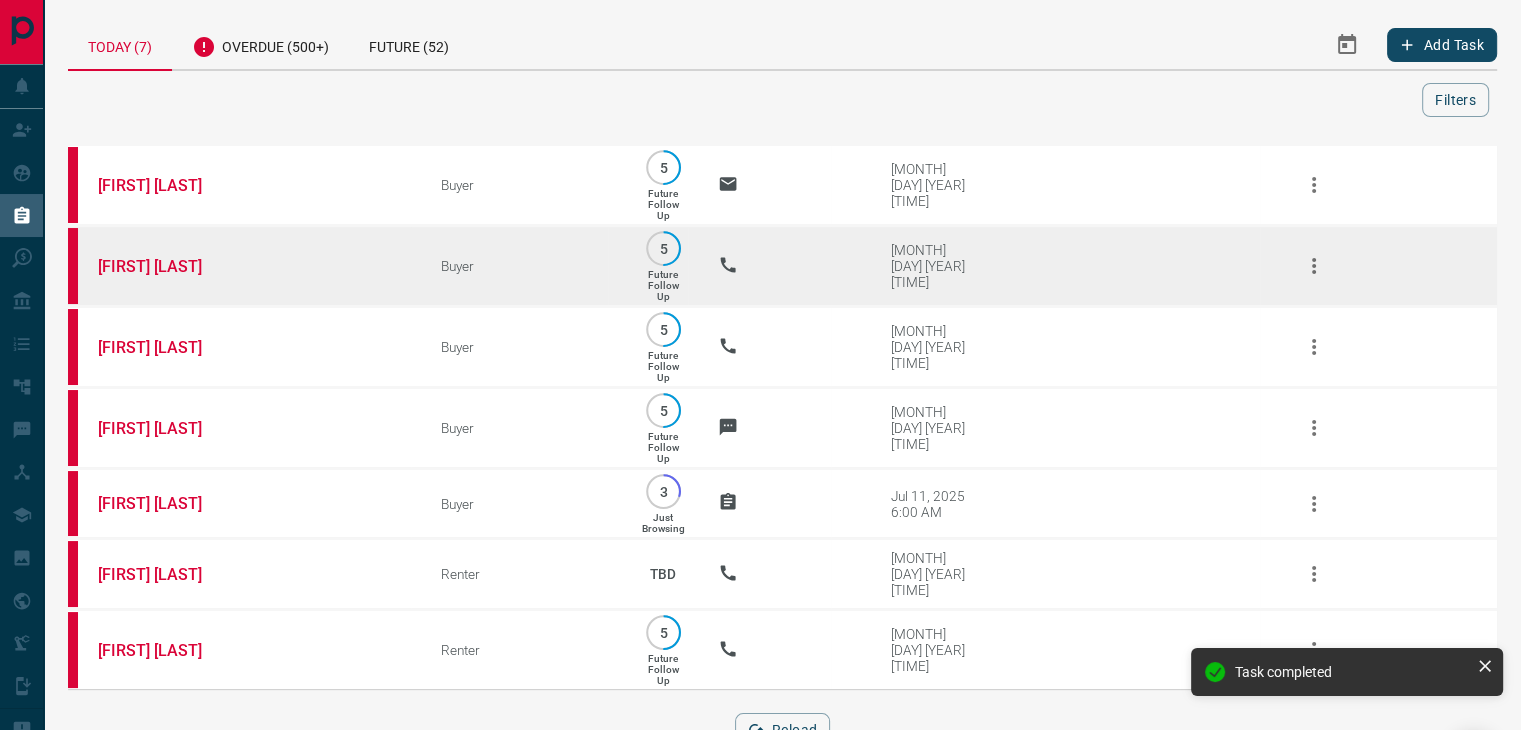 click on "[FIRST] [LAST]" at bounding box center [239, 266] 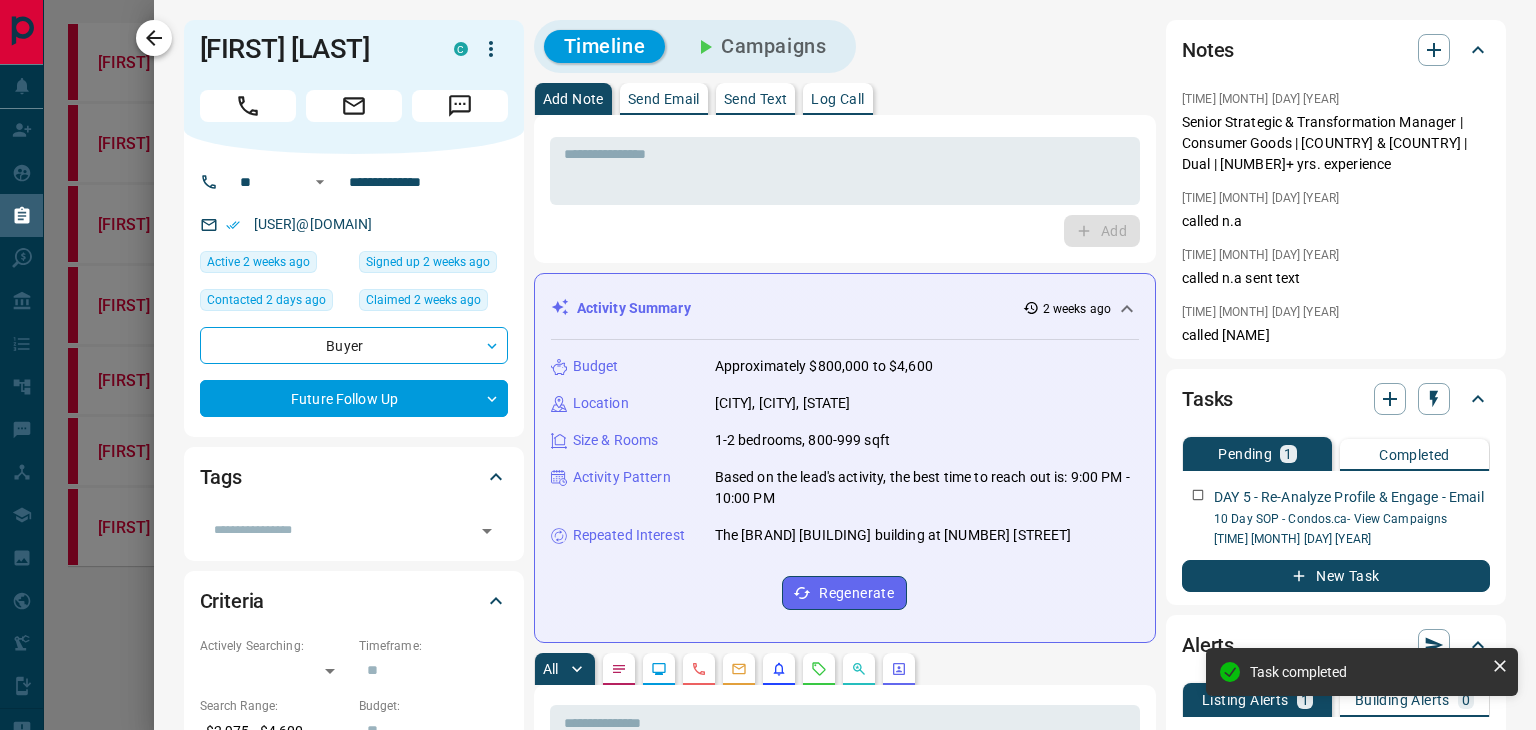 click at bounding box center (154, 38) 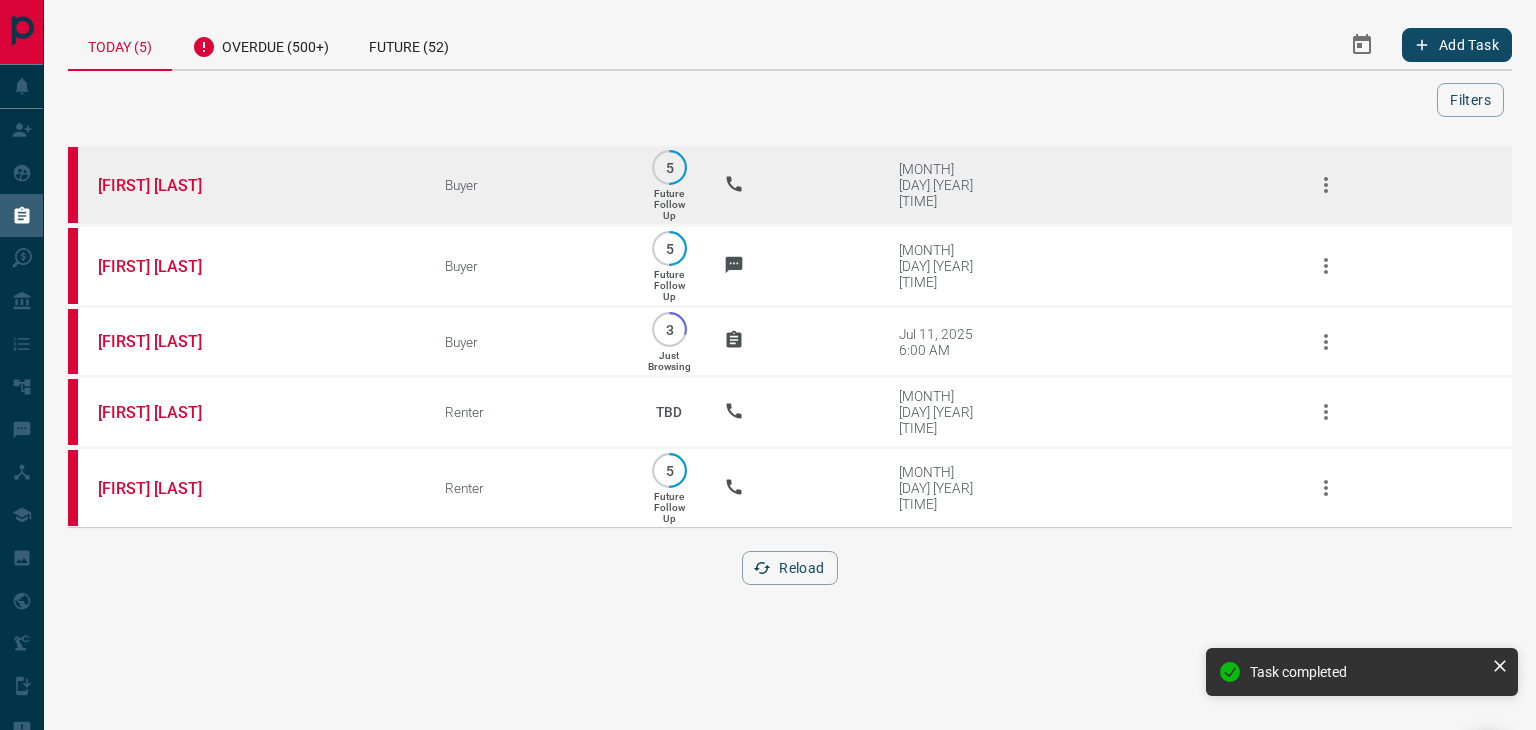 click on "[FIRST] [LAST]" at bounding box center (241, 185) 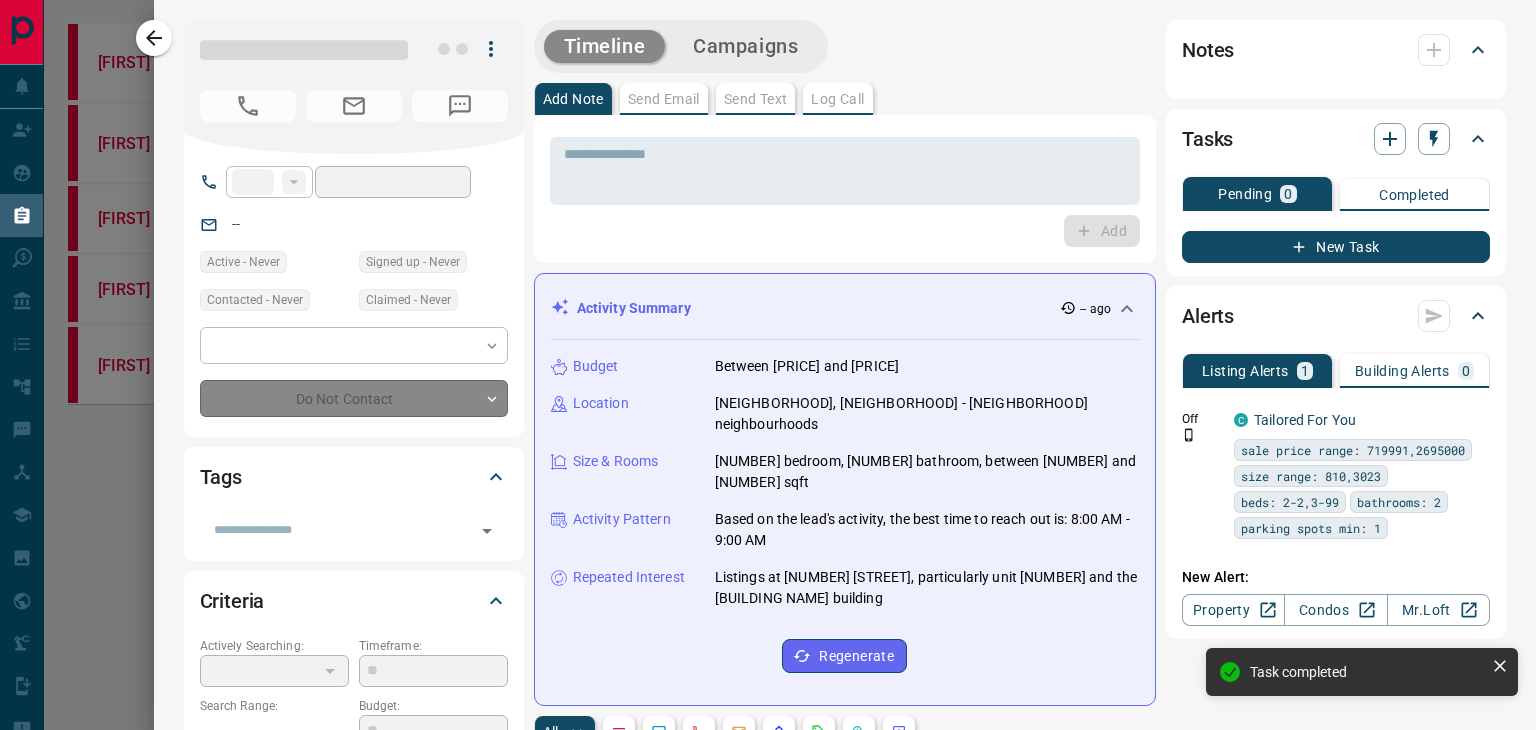 type on "**" 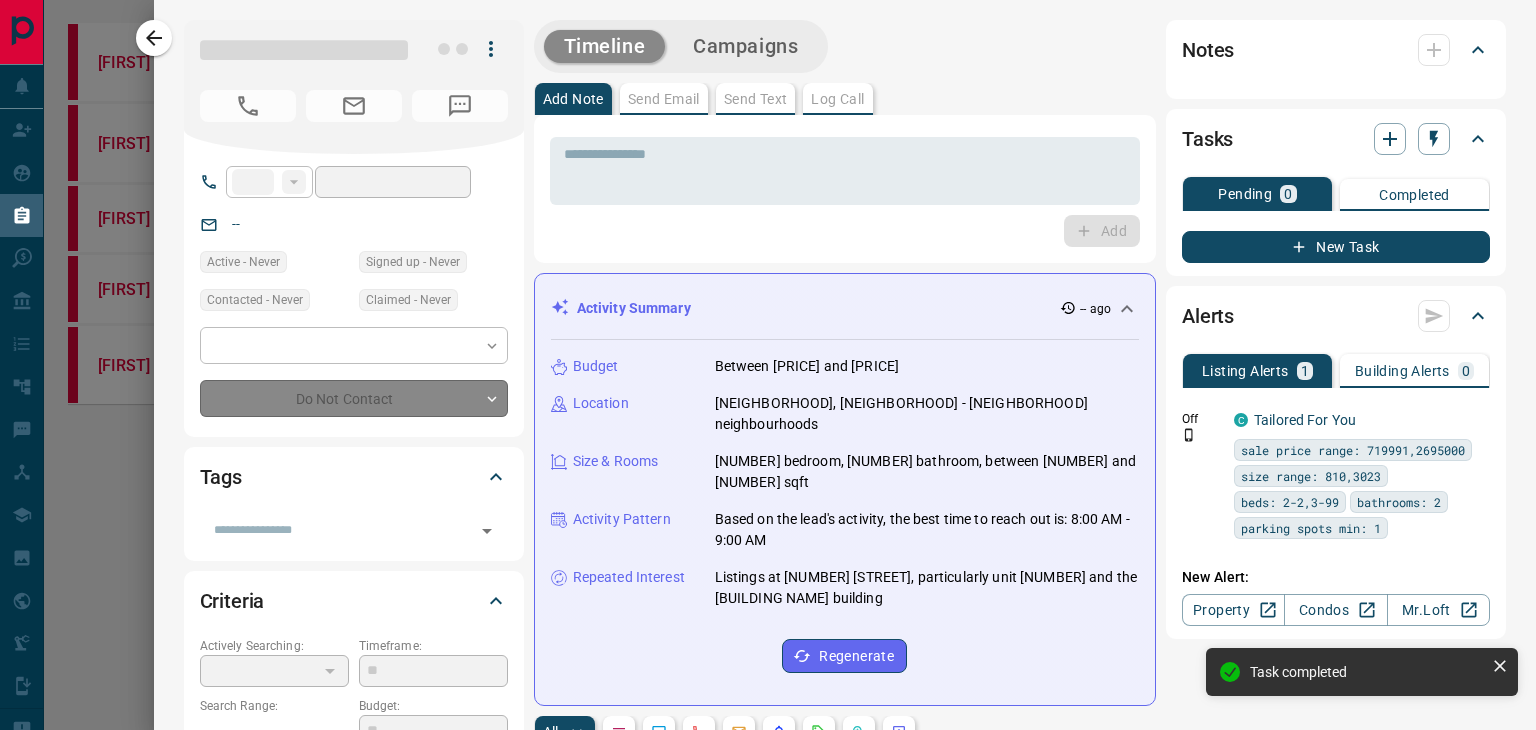 type on "**********" 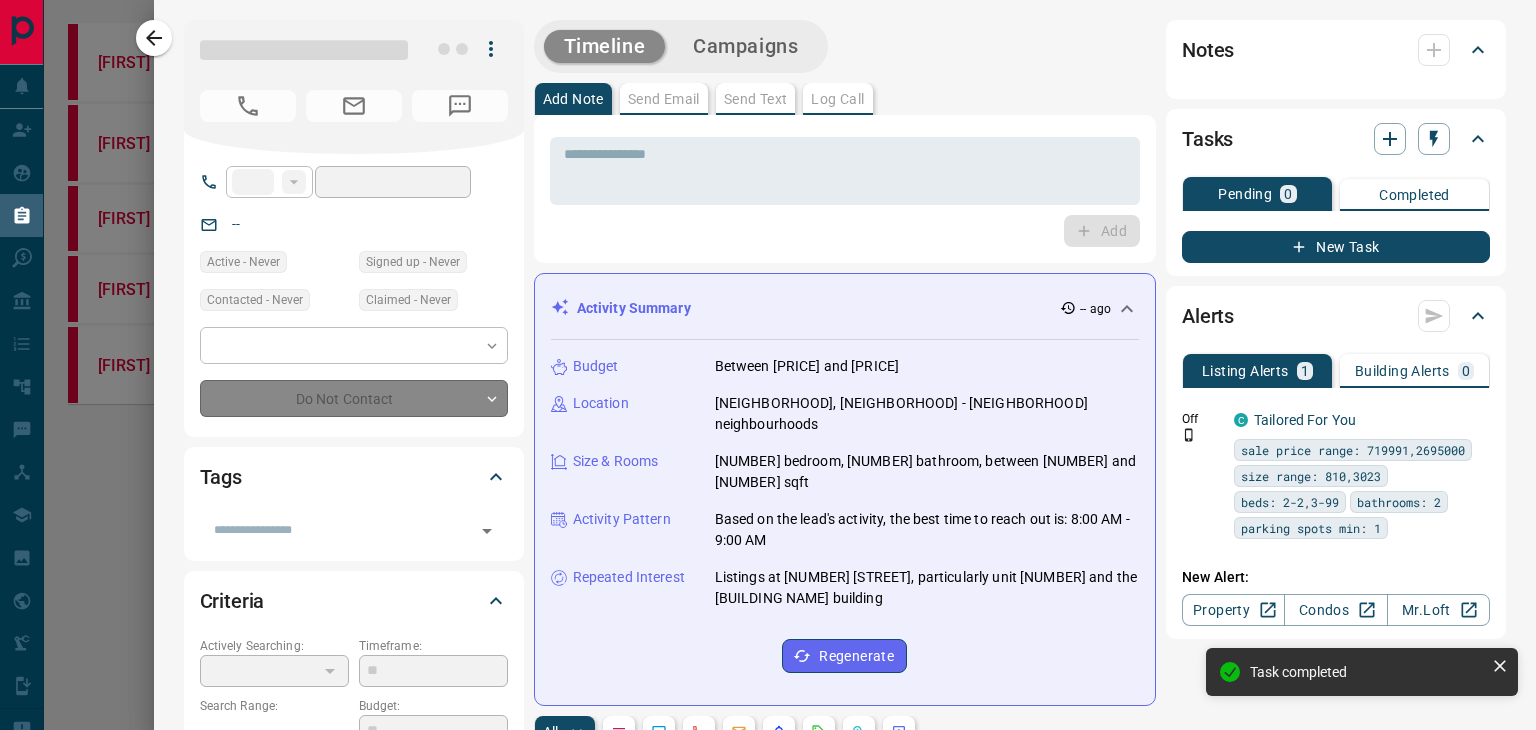 type on "**********" 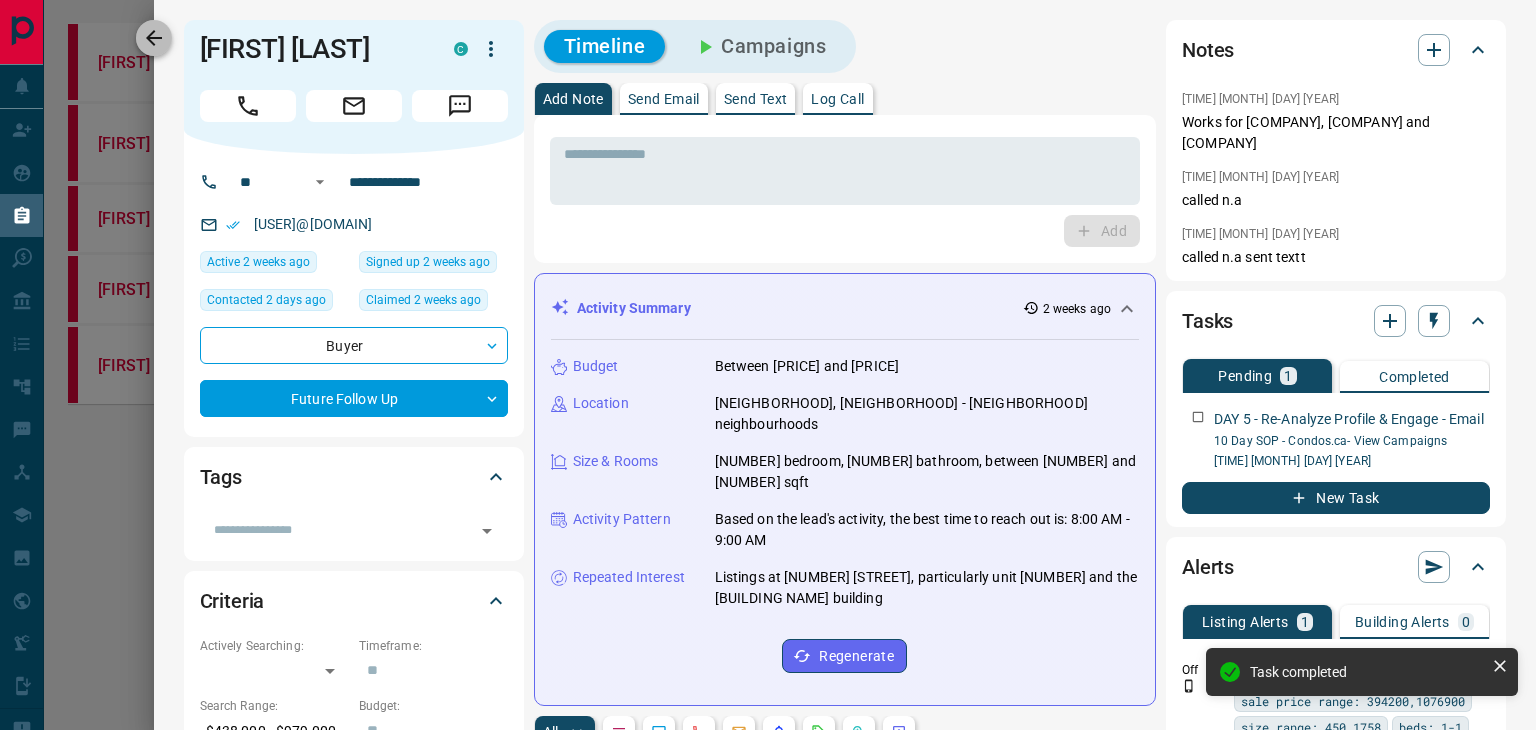click at bounding box center [154, 38] 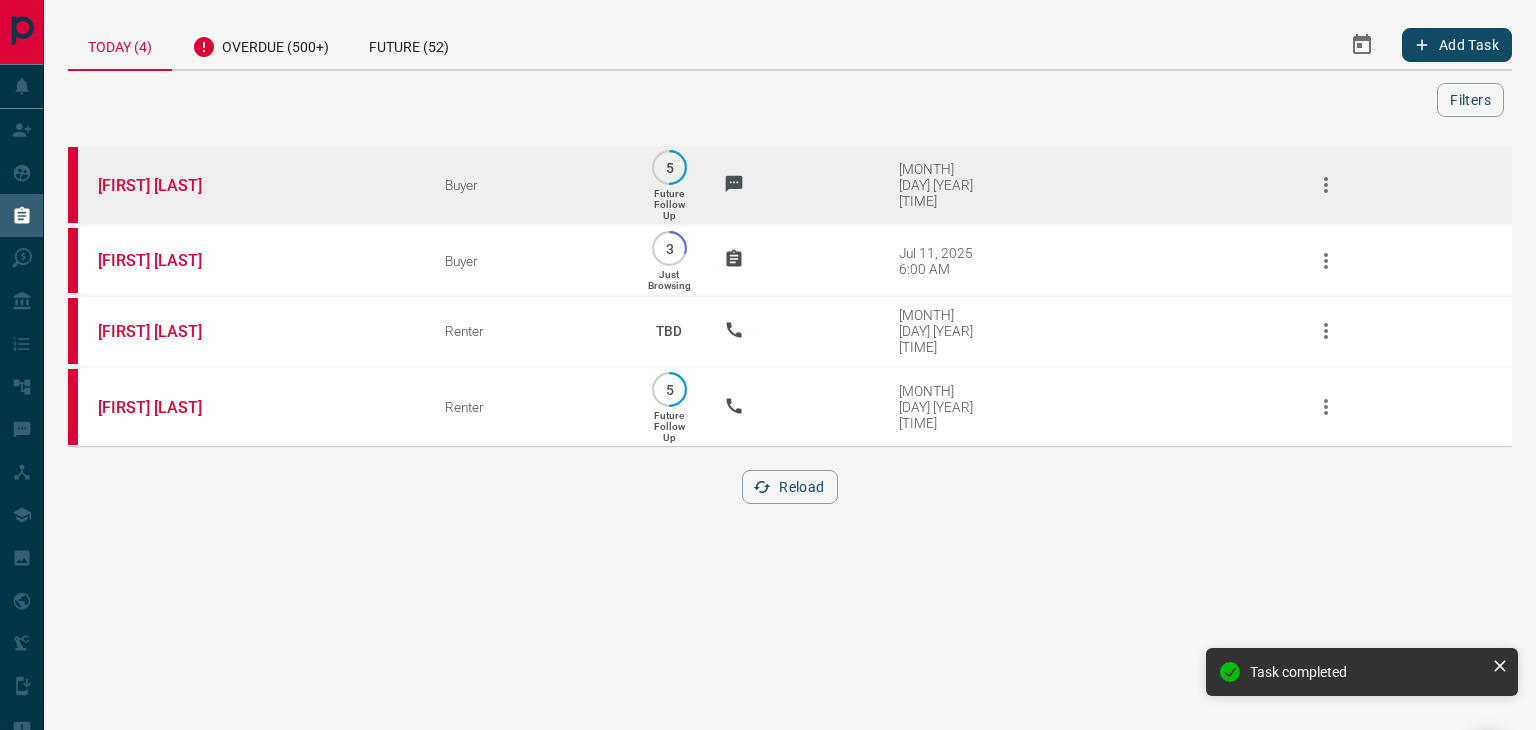click on "[FIRST] [LAST]" at bounding box center [241, 185] 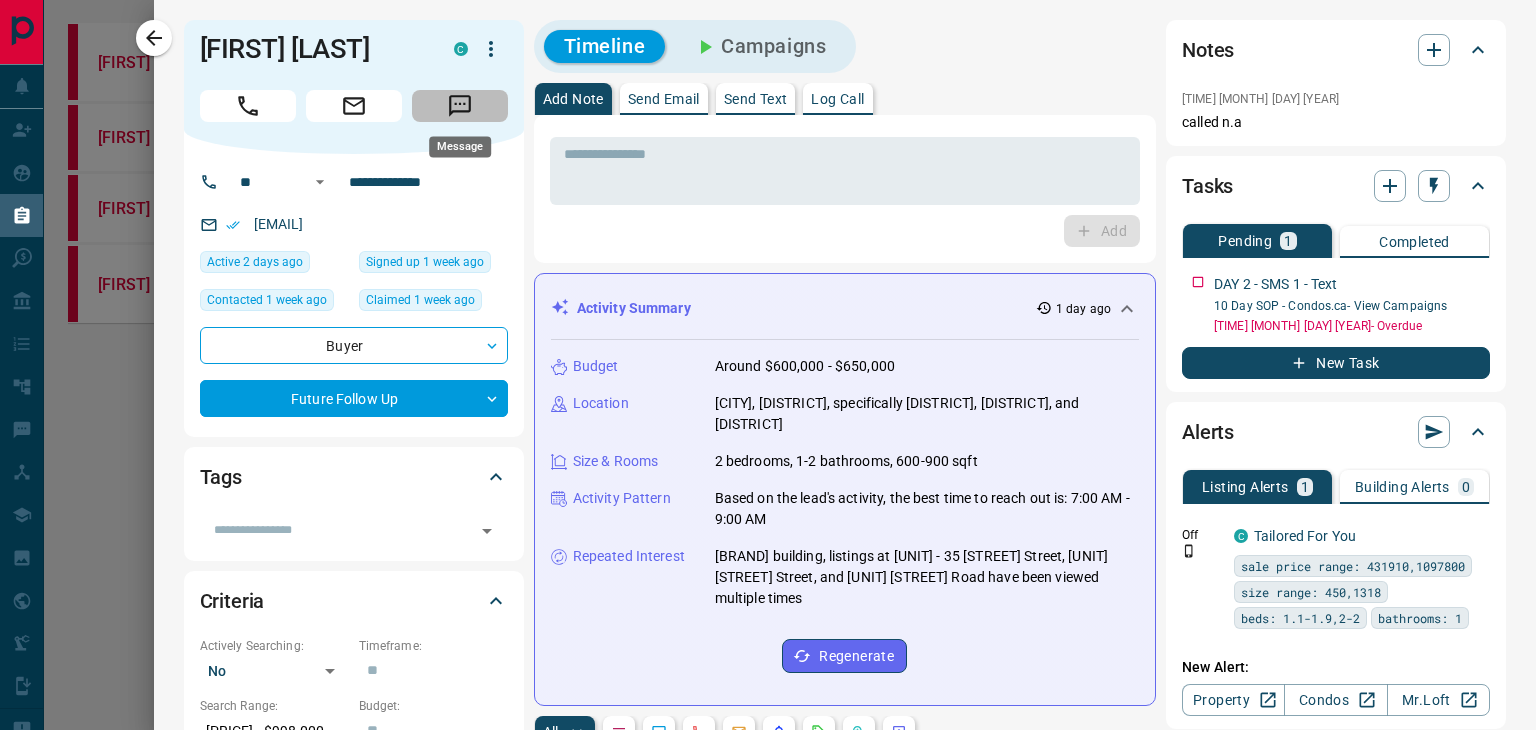 click at bounding box center [460, 106] 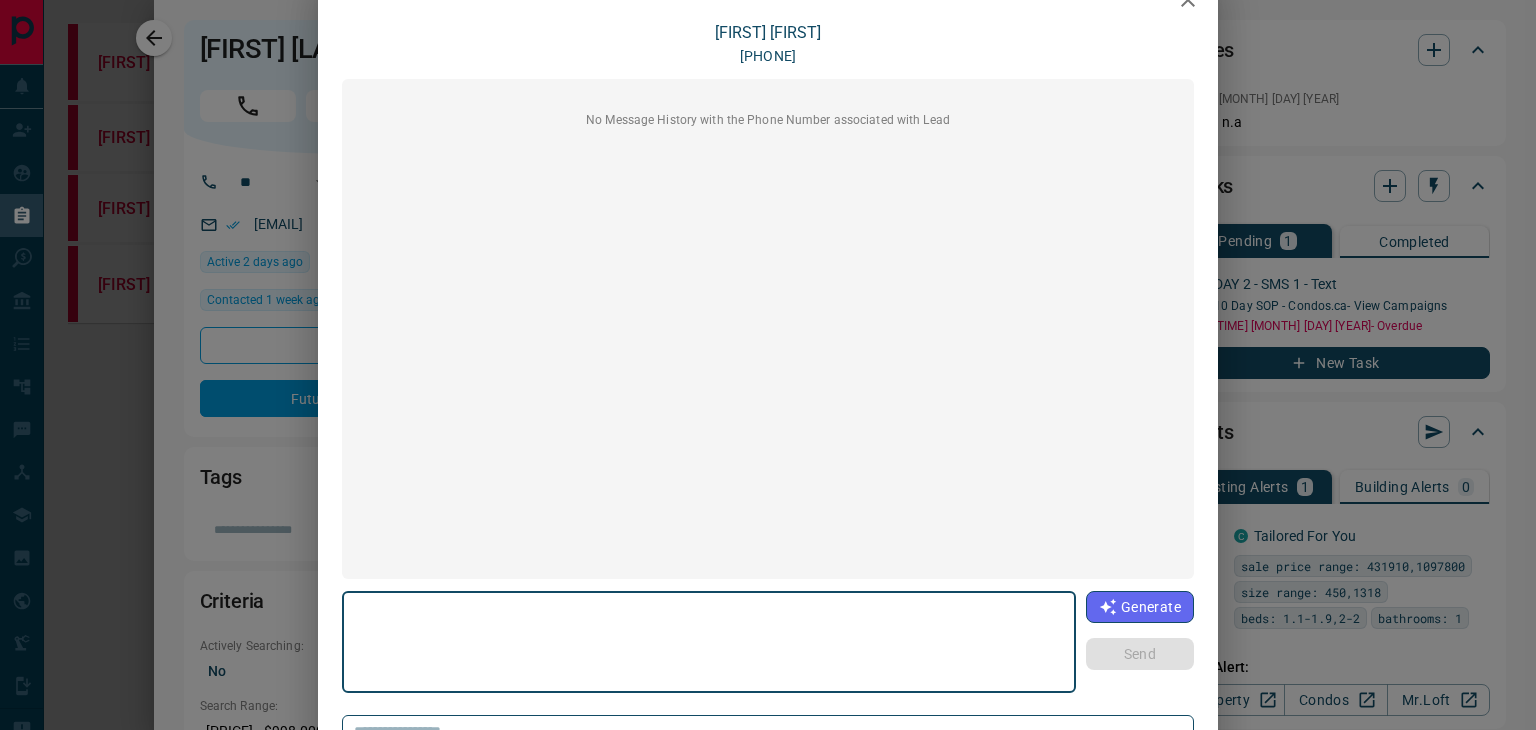 scroll, scrollTop: 188, scrollLeft: 0, axis: vertical 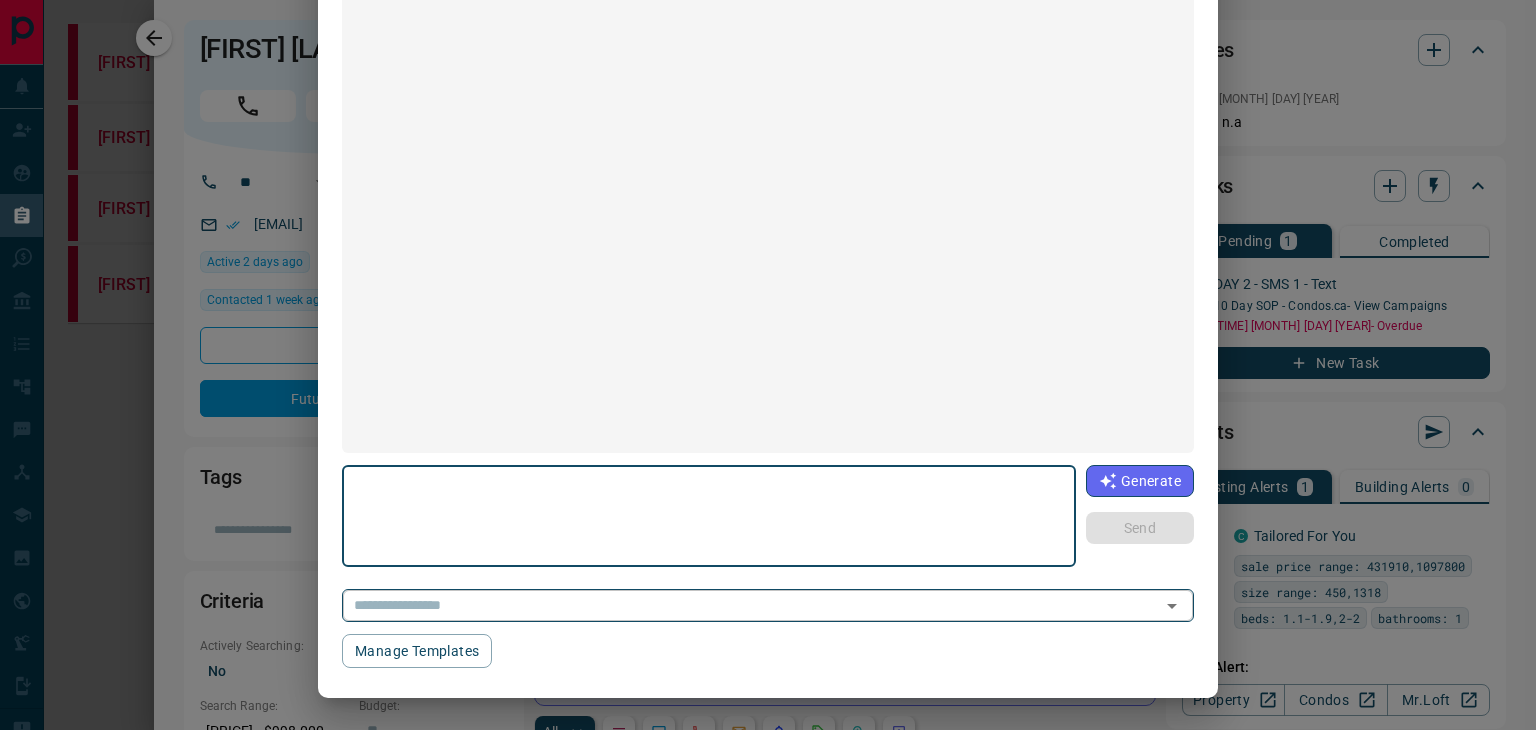 click at bounding box center [739, 605] 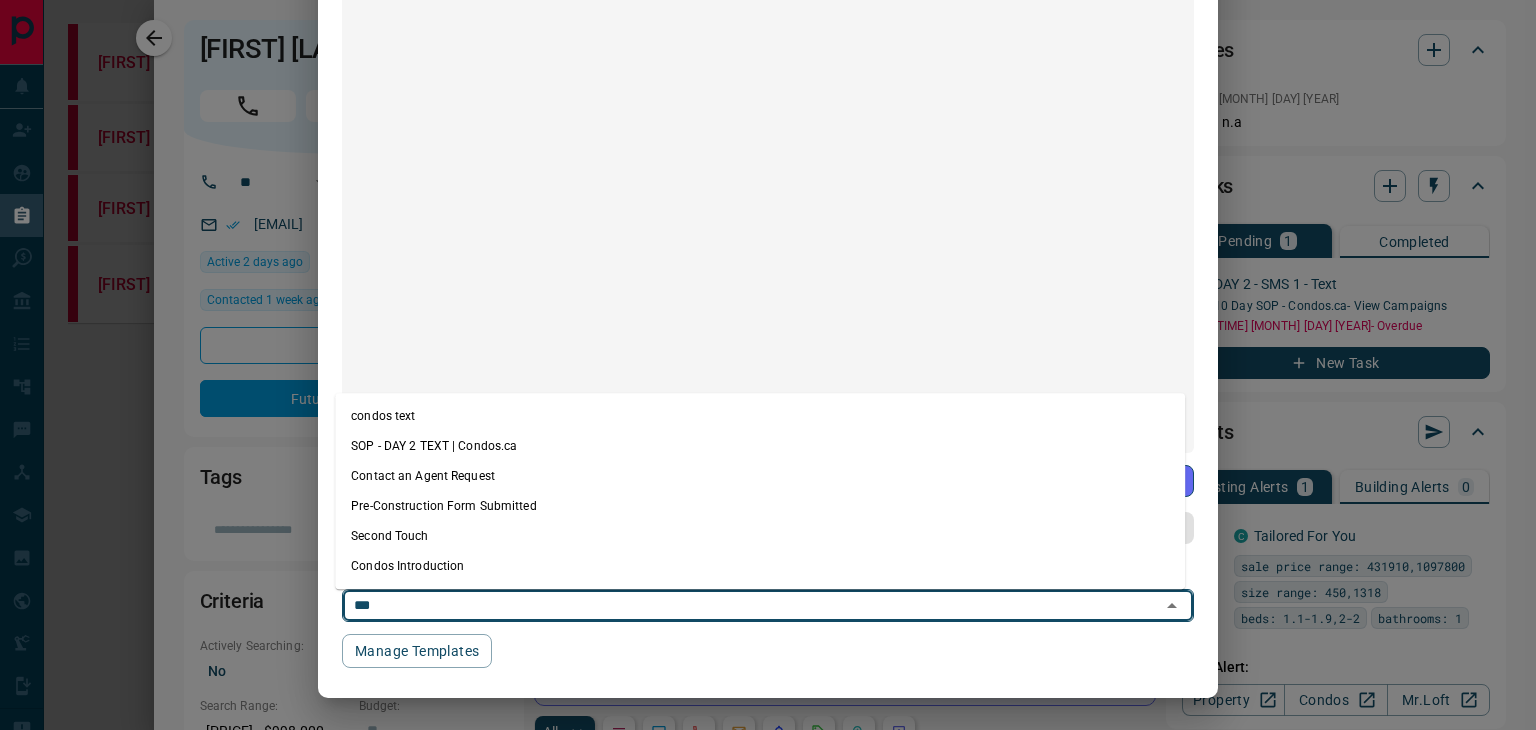 click on "condos text" at bounding box center [760, 416] 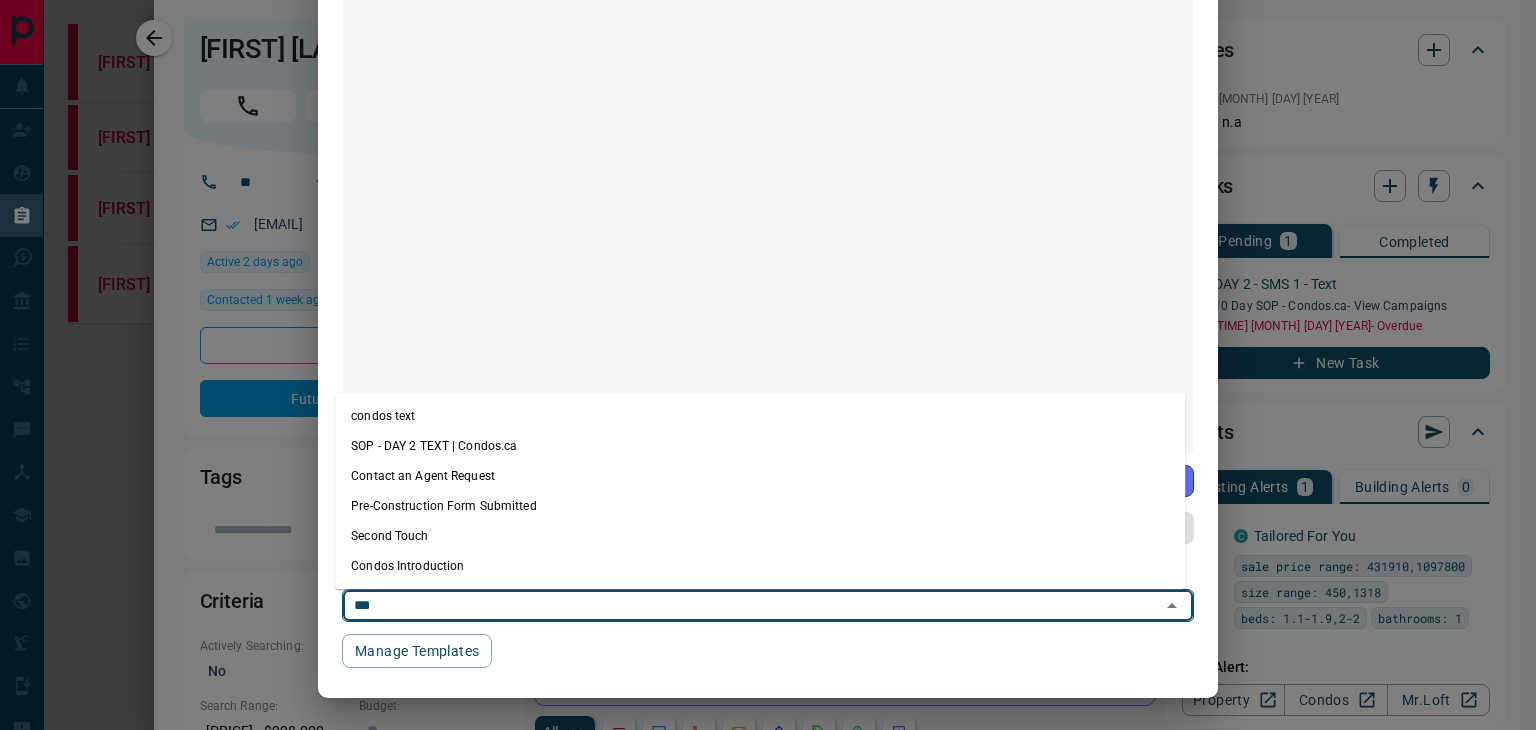 type on "***" 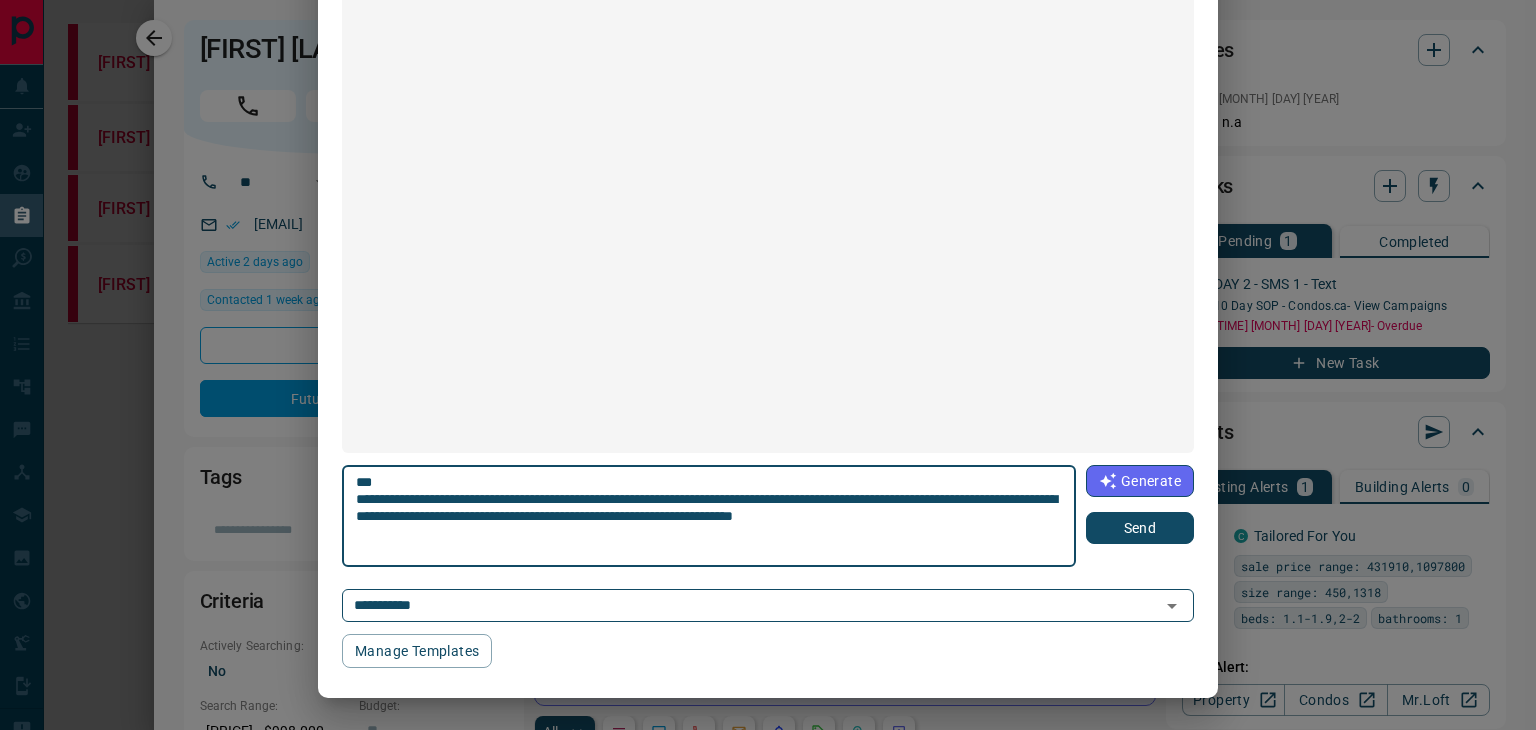 click on "**********" at bounding box center (708, 516) 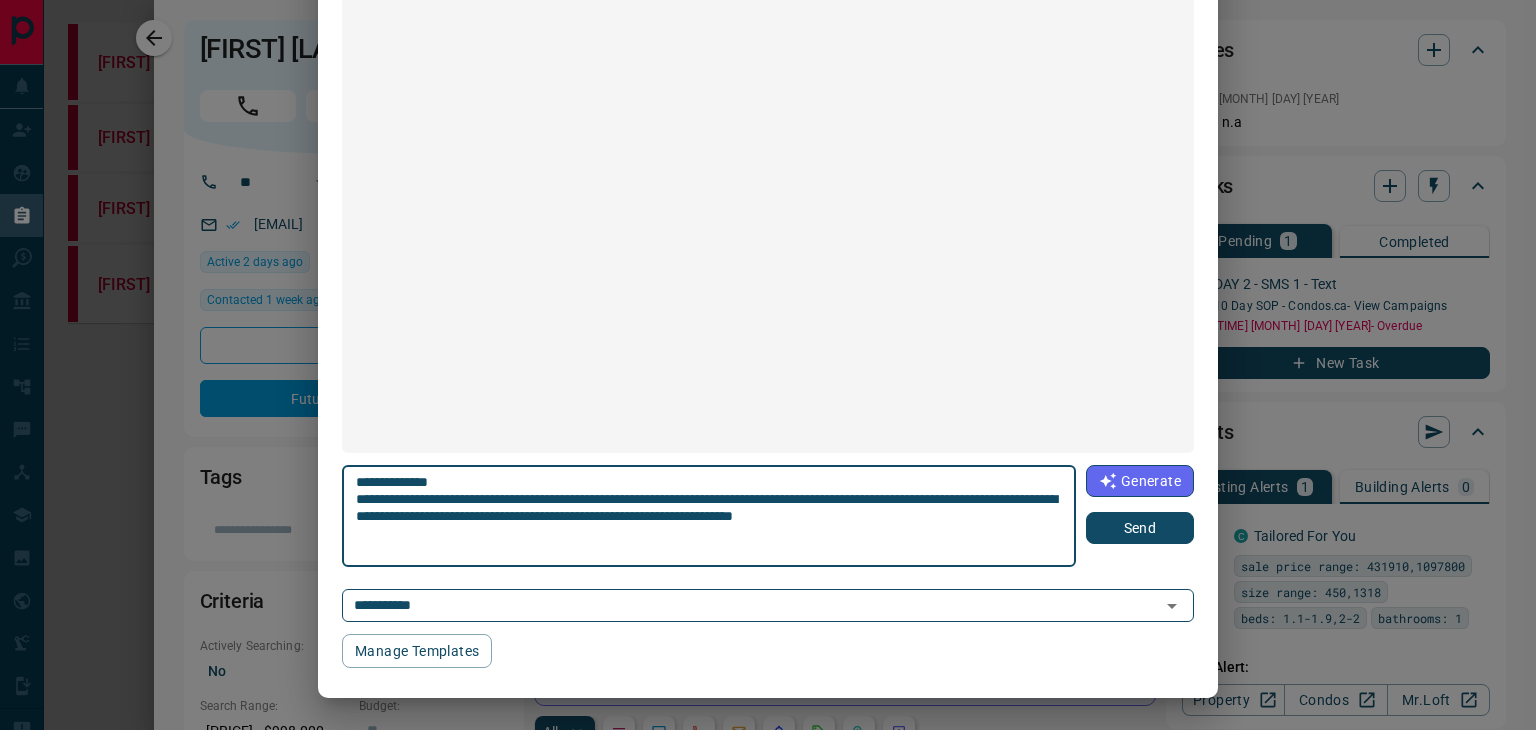 type on "**********" 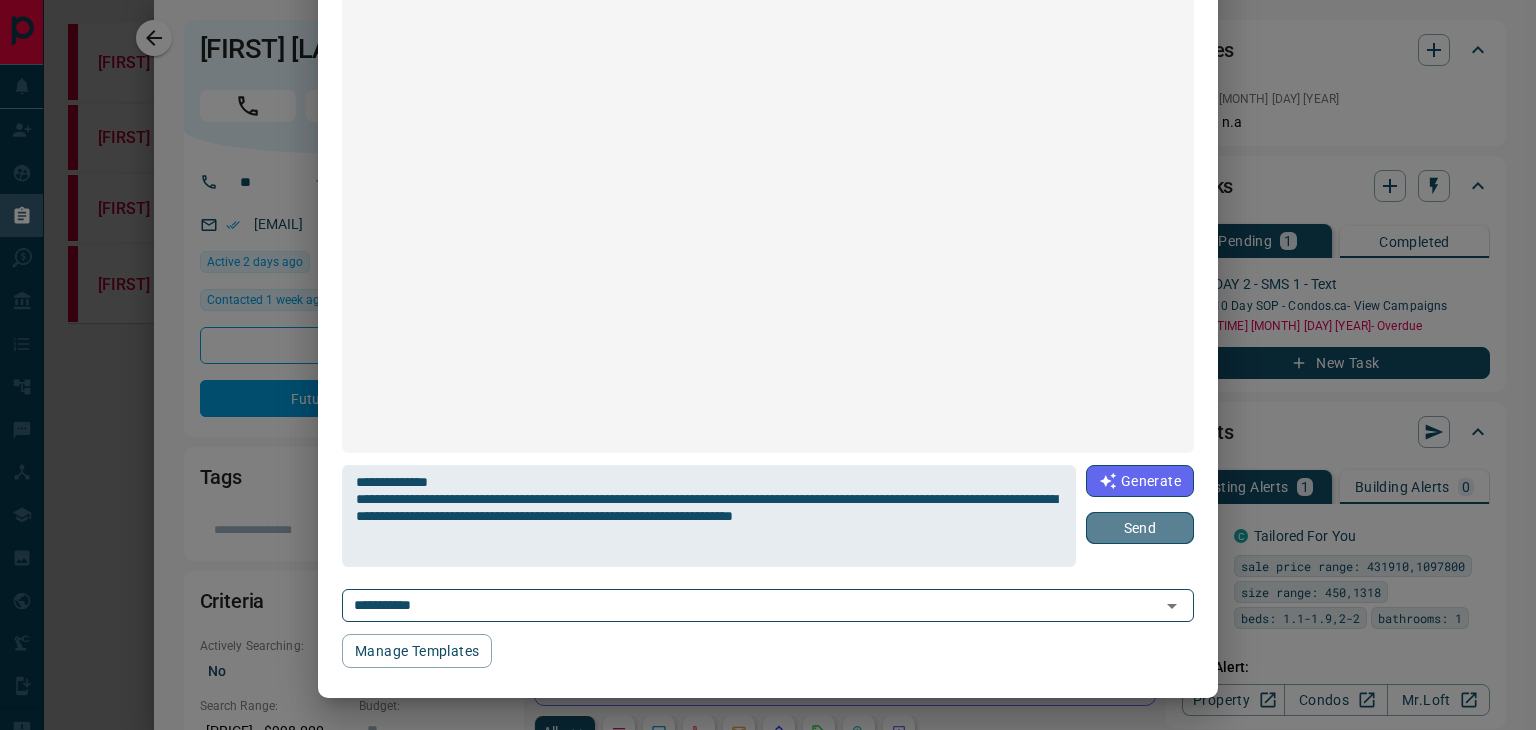 click on "Send" at bounding box center [1140, 528] 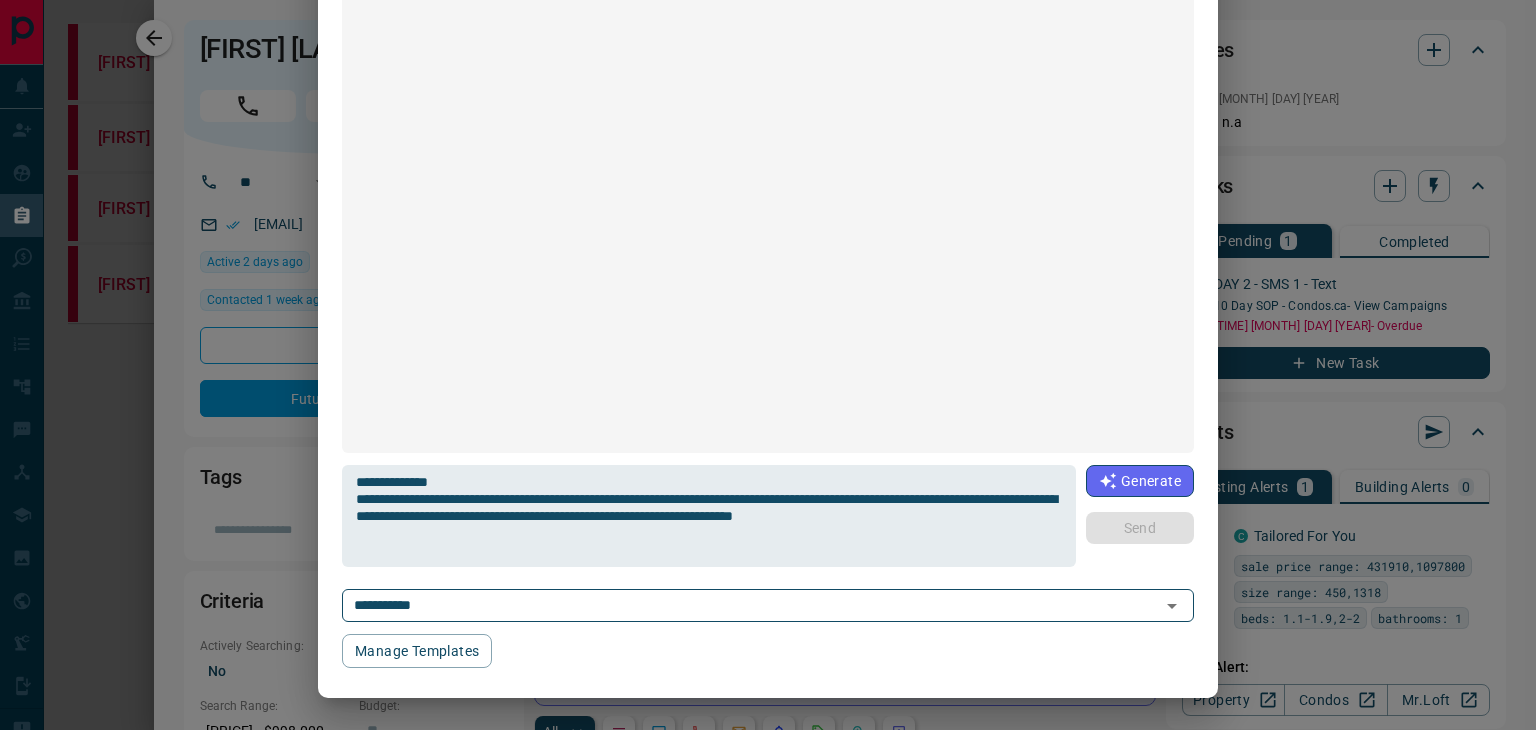 type 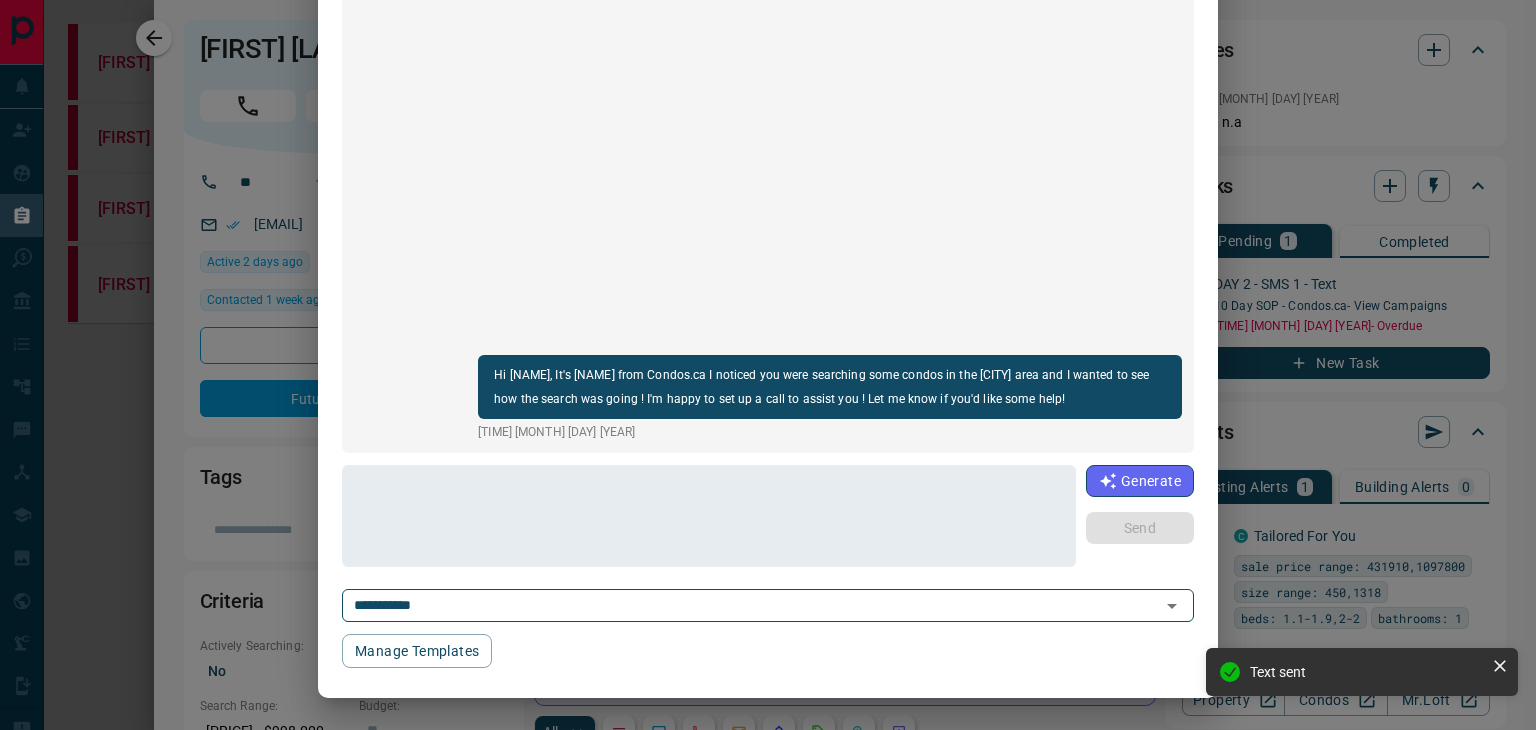 click on "**********" at bounding box center (768, 365) 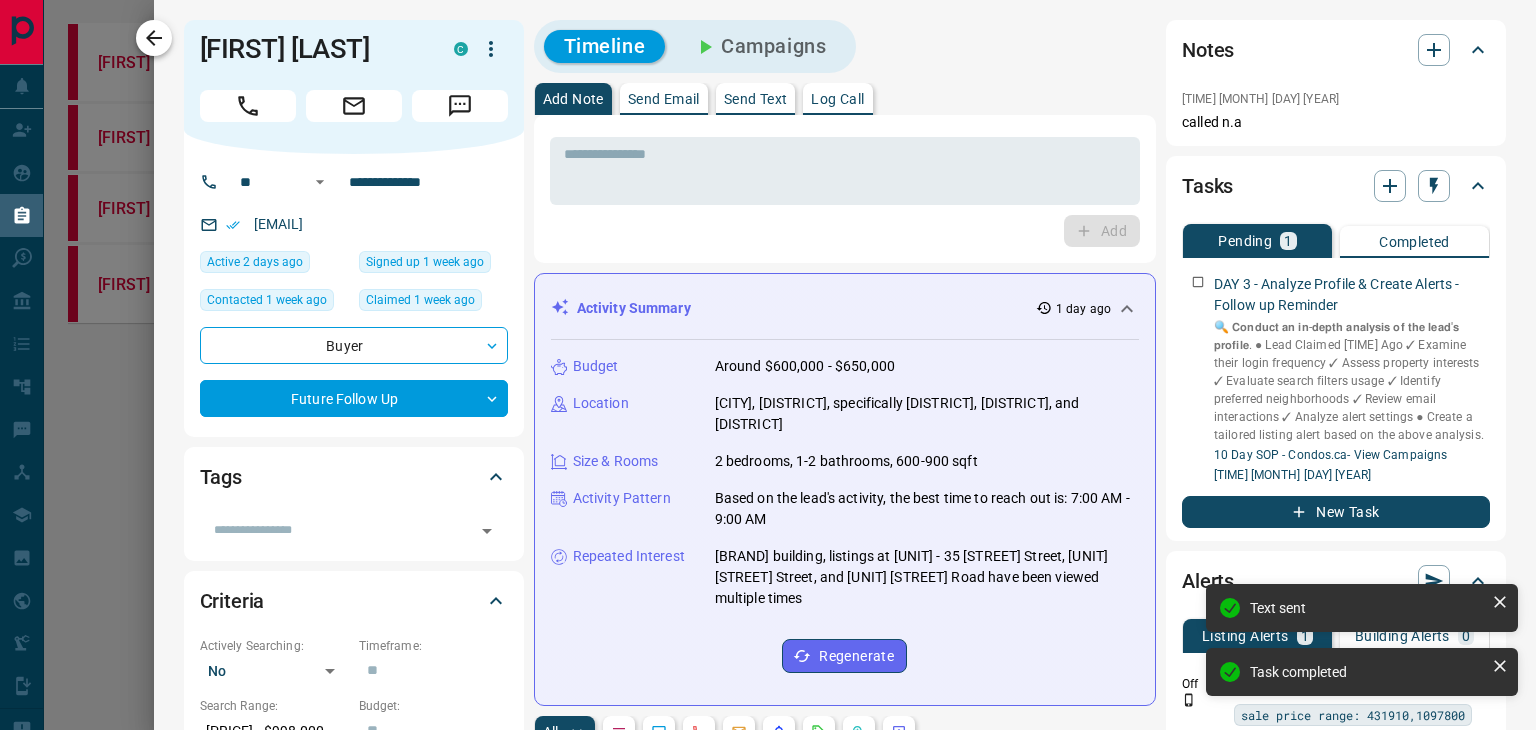 click 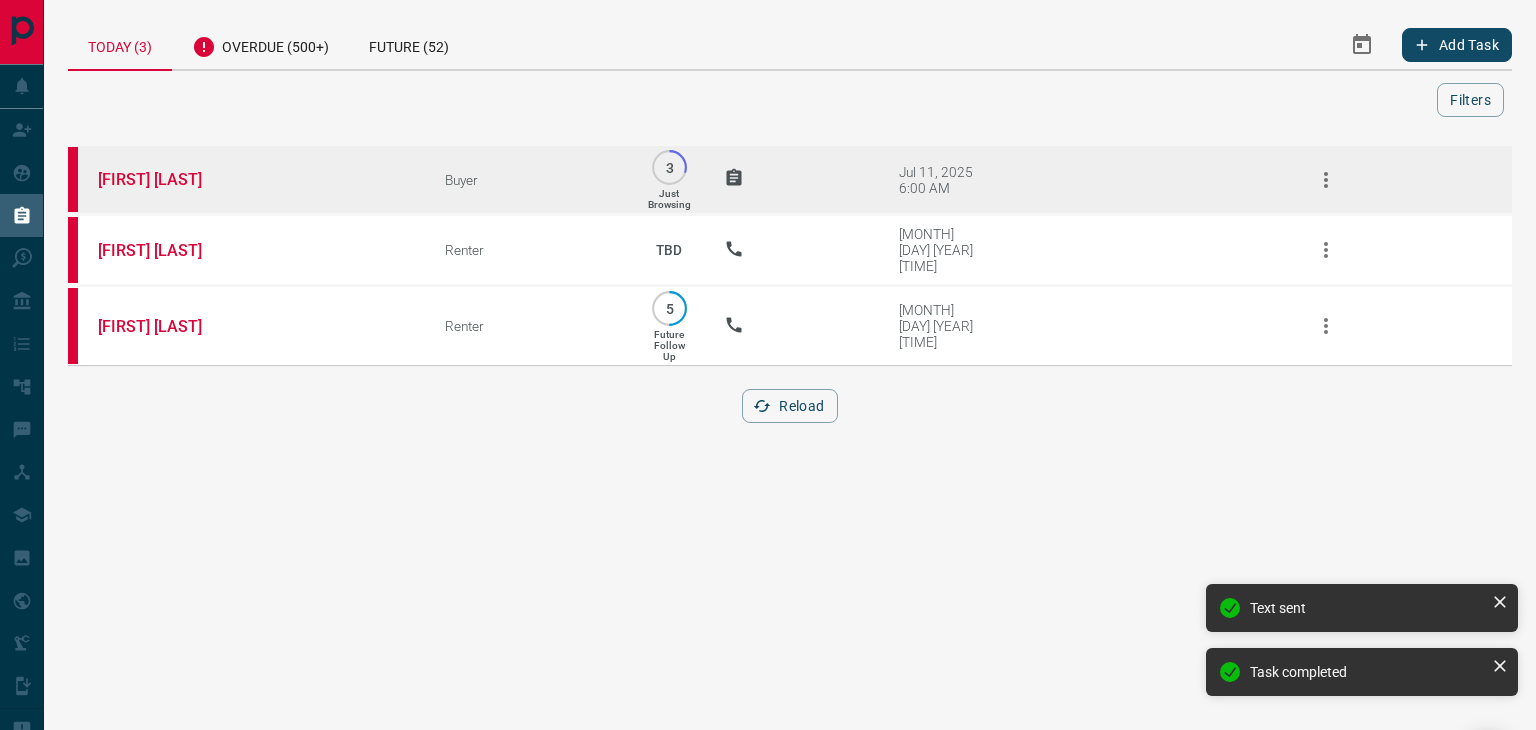 click on "[FIRST] [LAST]" at bounding box center [241, 180] 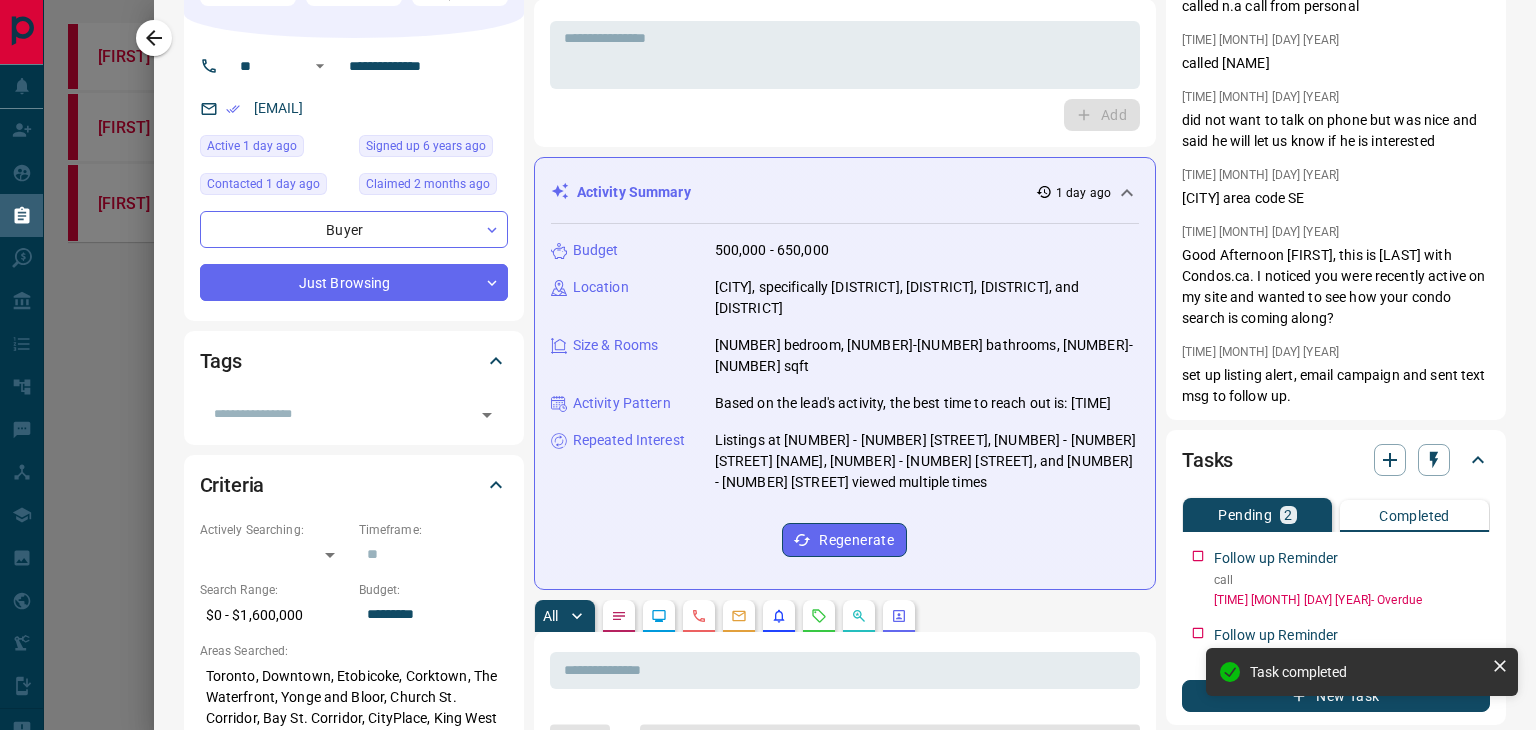 scroll, scrollTop: 300, scrollLeft: 0, axis: vertical 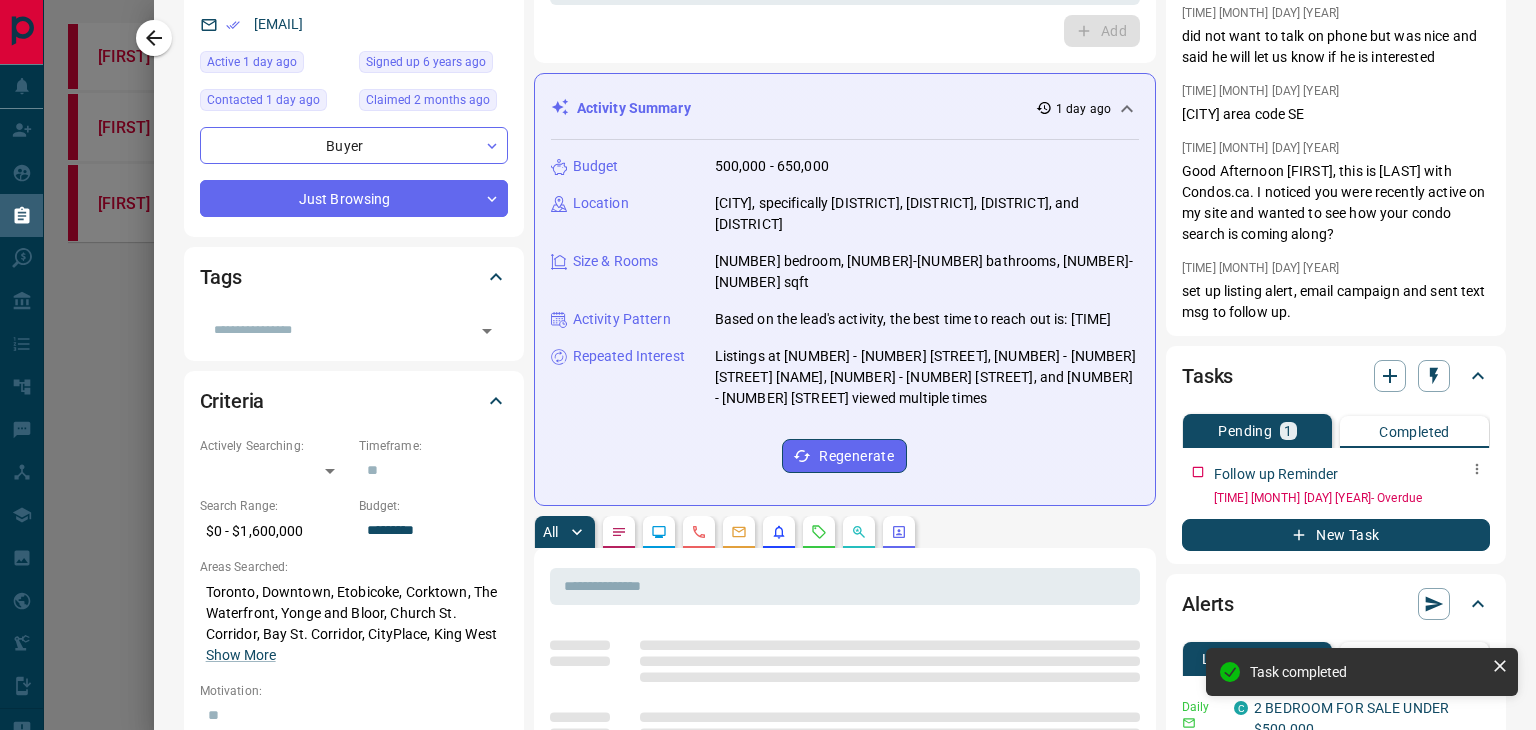 click at bounding box center (1477, 469) 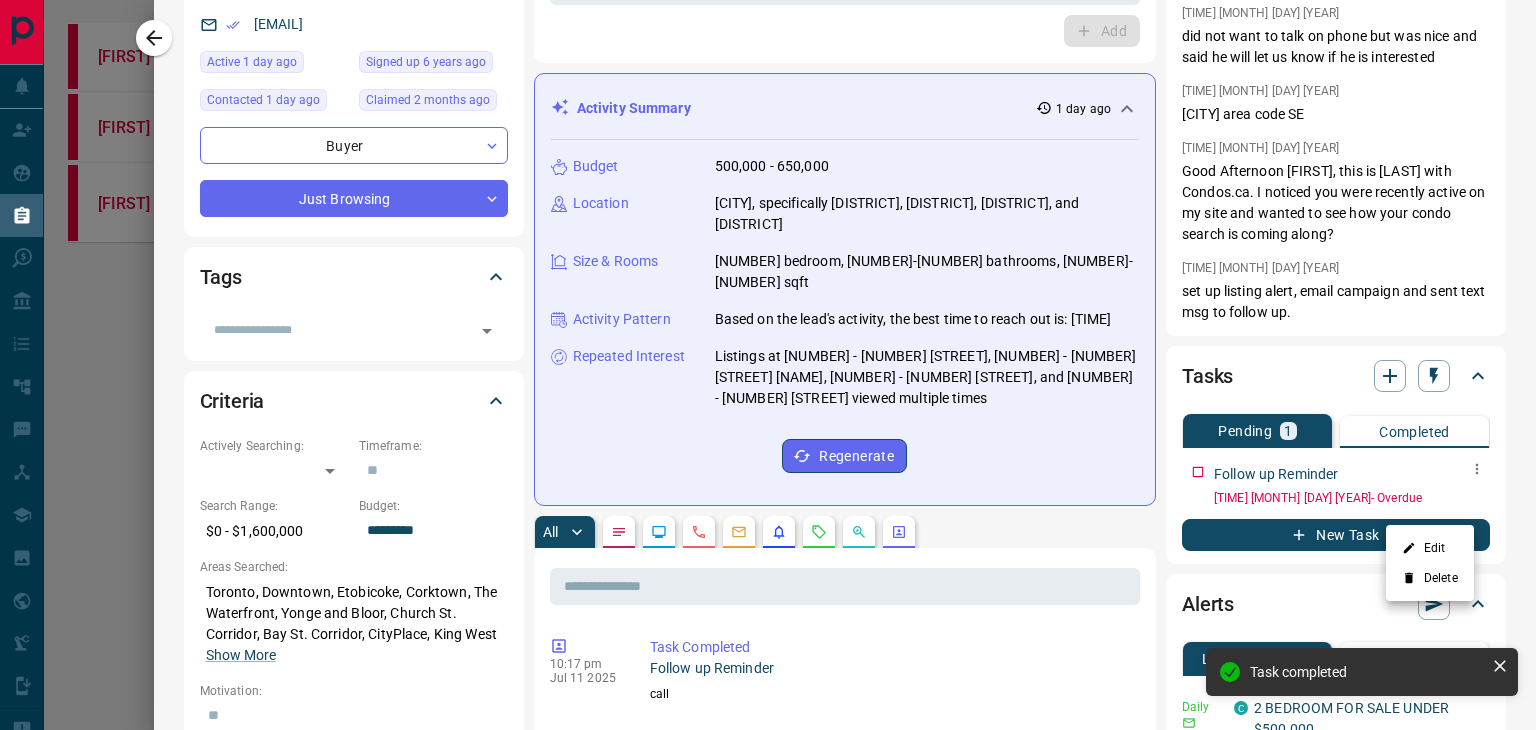 click on "Edit" at bounding box center [1430, 548] 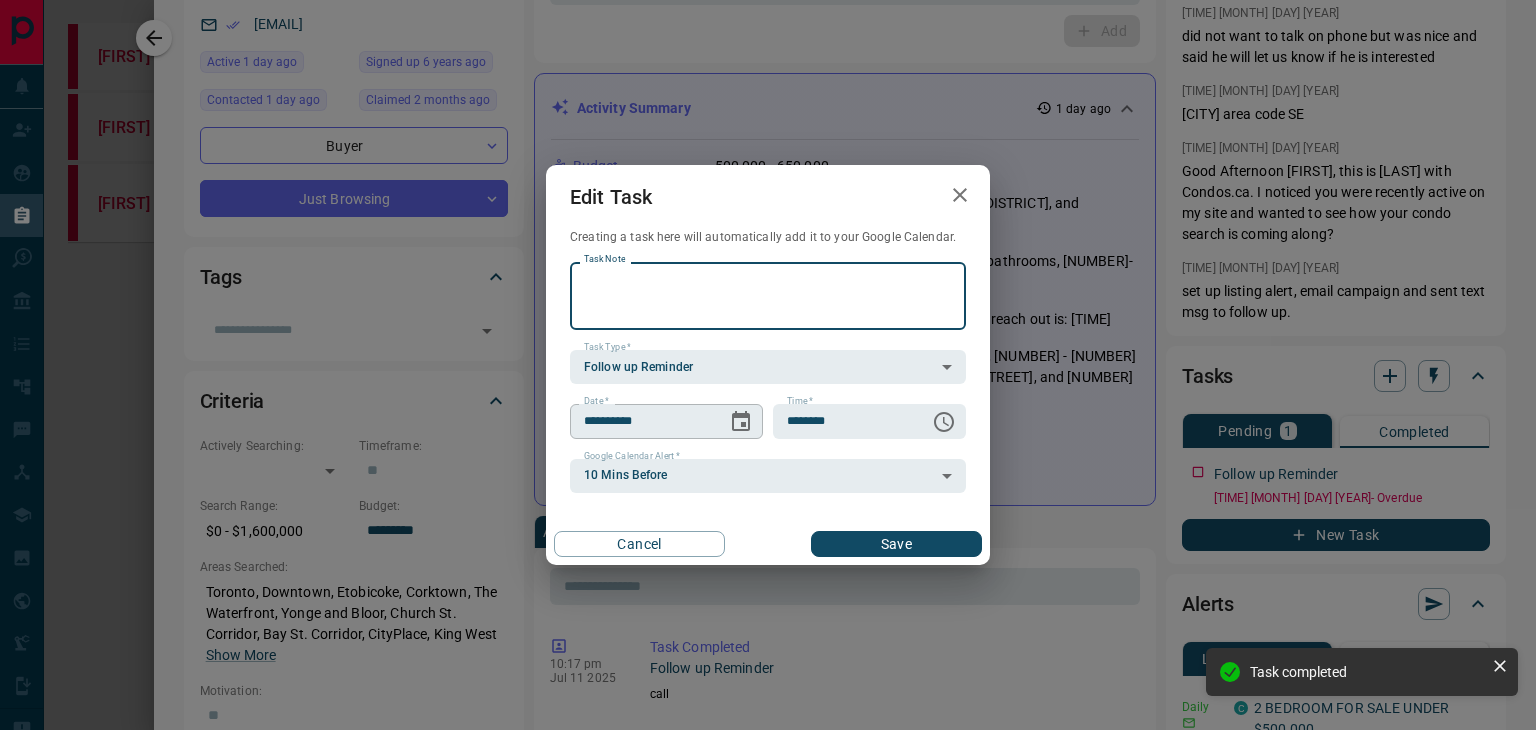 click 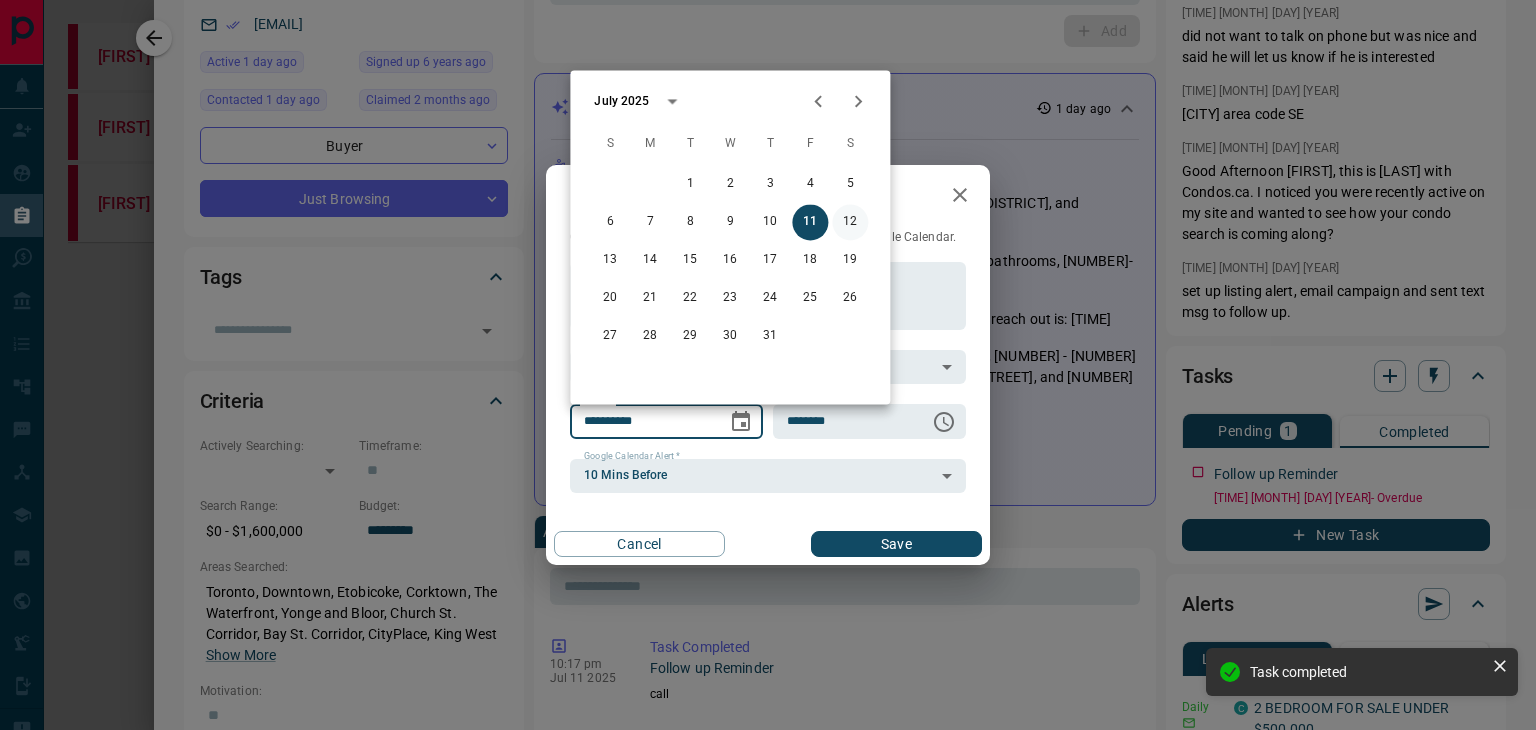 click on "12" at bounding box center (850, 222) 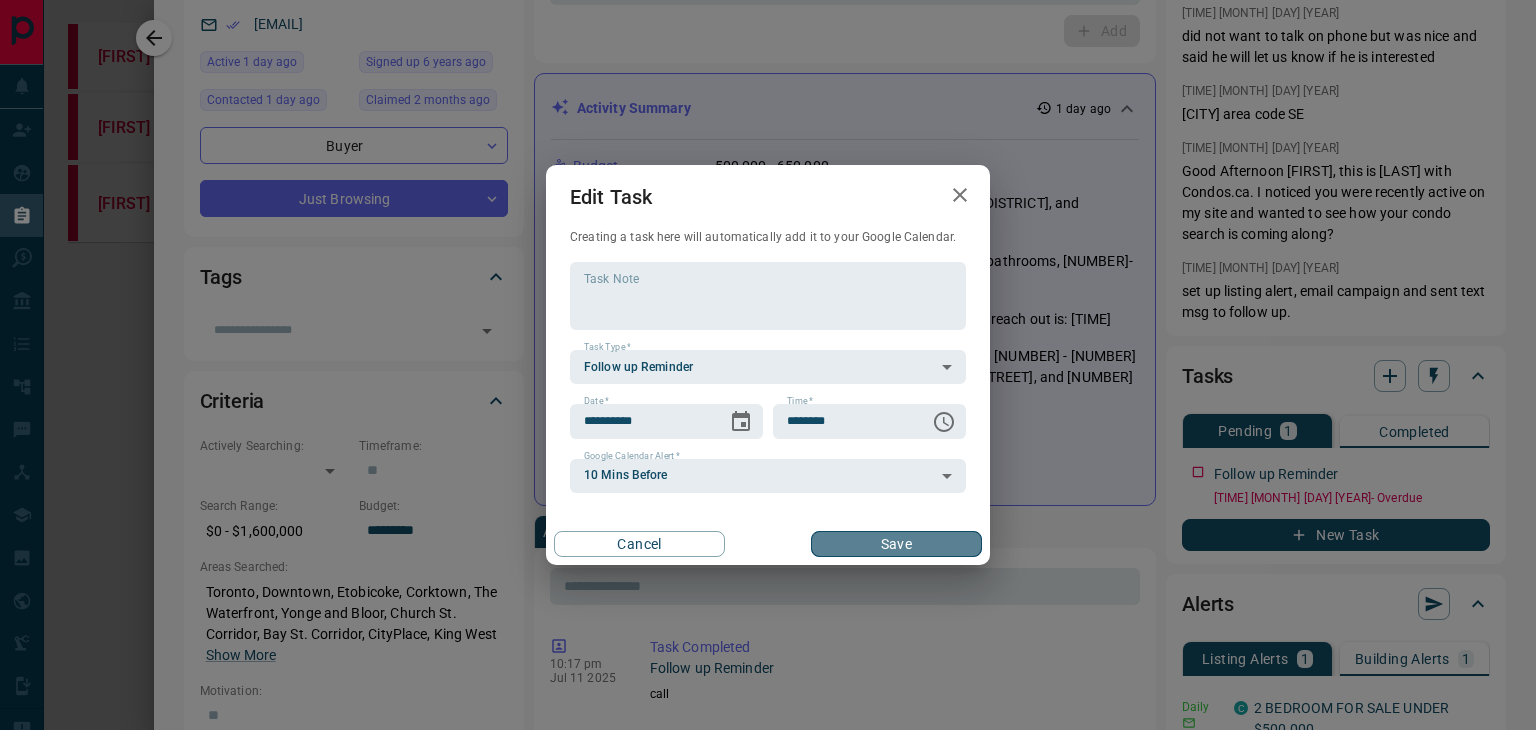 click on "Save" at bounding box center [896, 544] 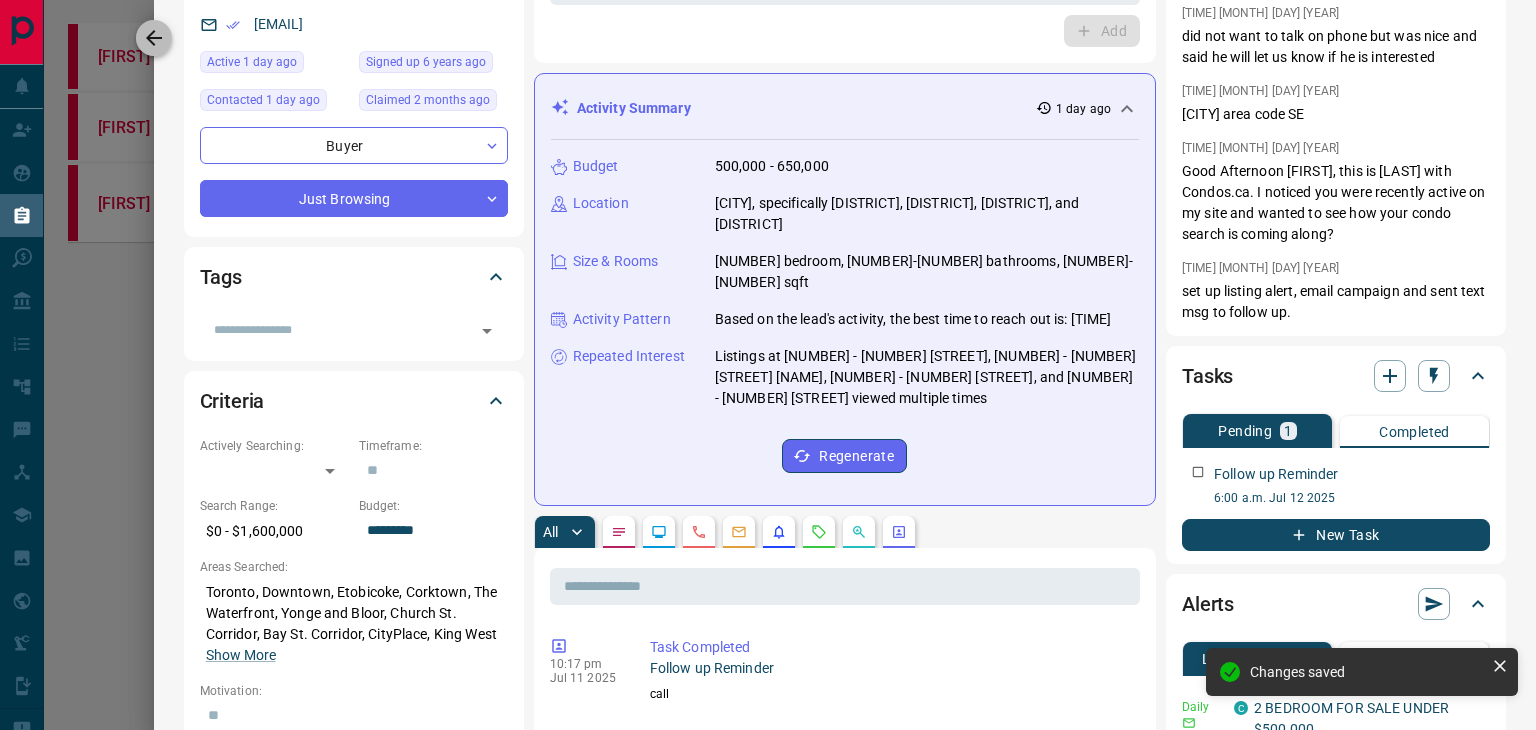 click 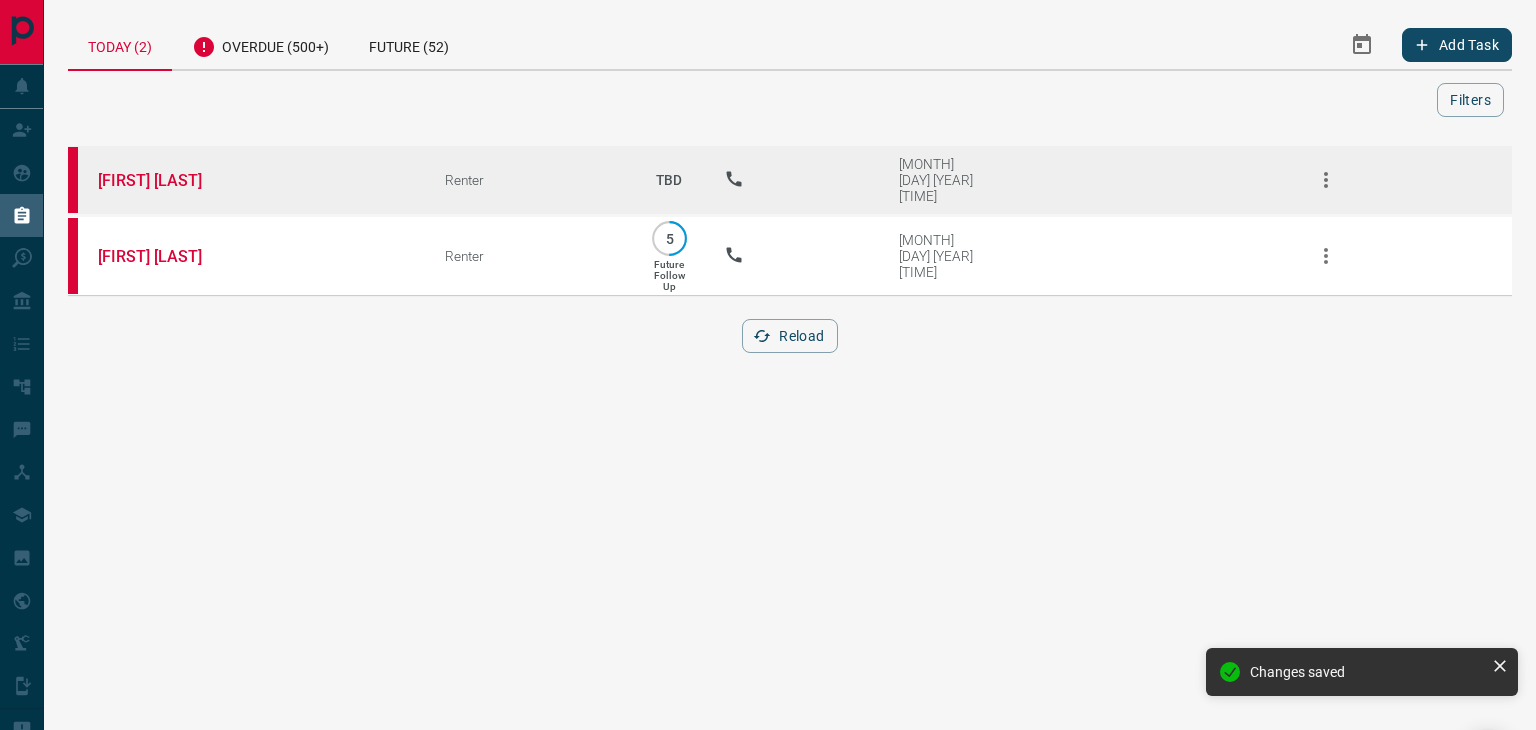 click on "[FIRST] [LAST]" at bounding box center [241, 180] 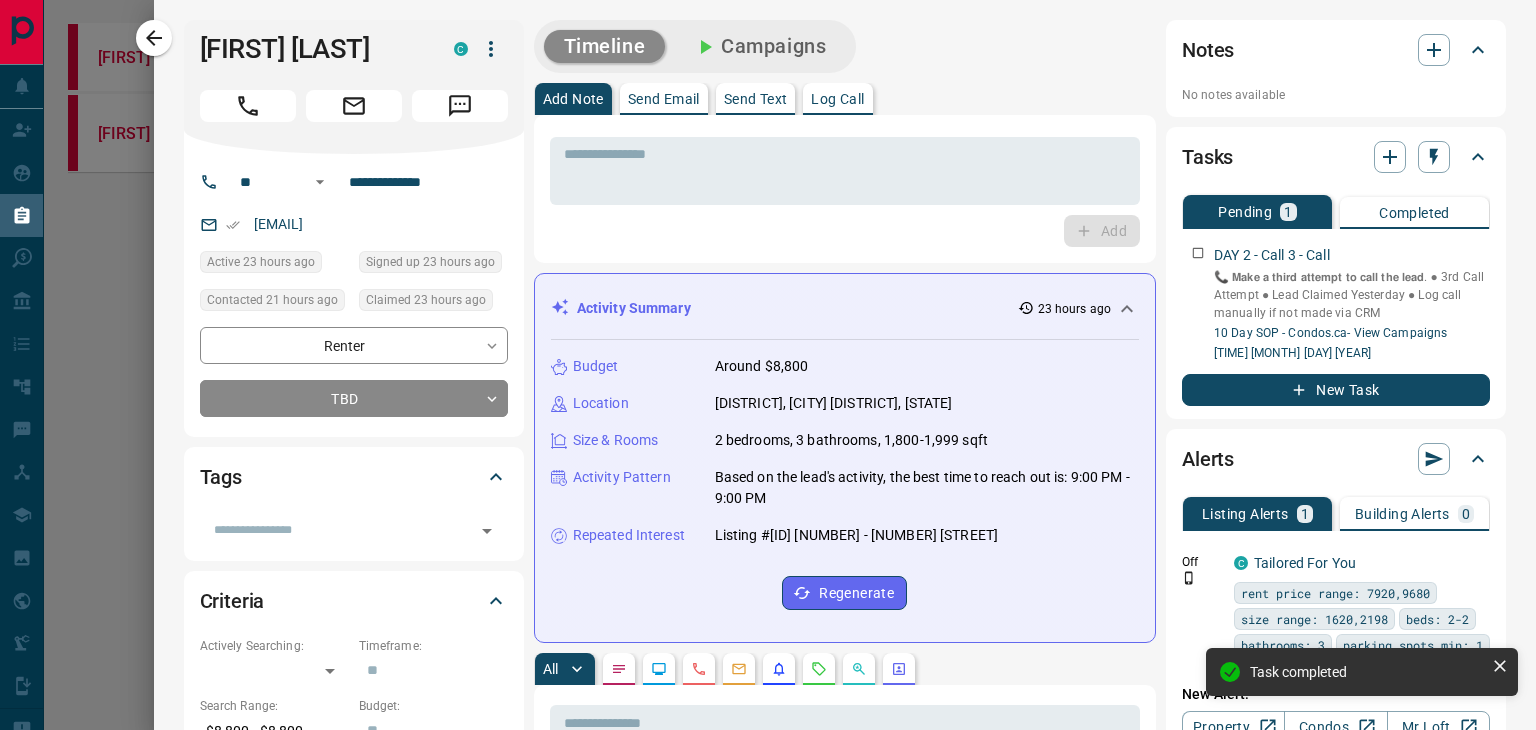 scroll, scrollTop: 300, scrollLeft: 0, axis: vertical 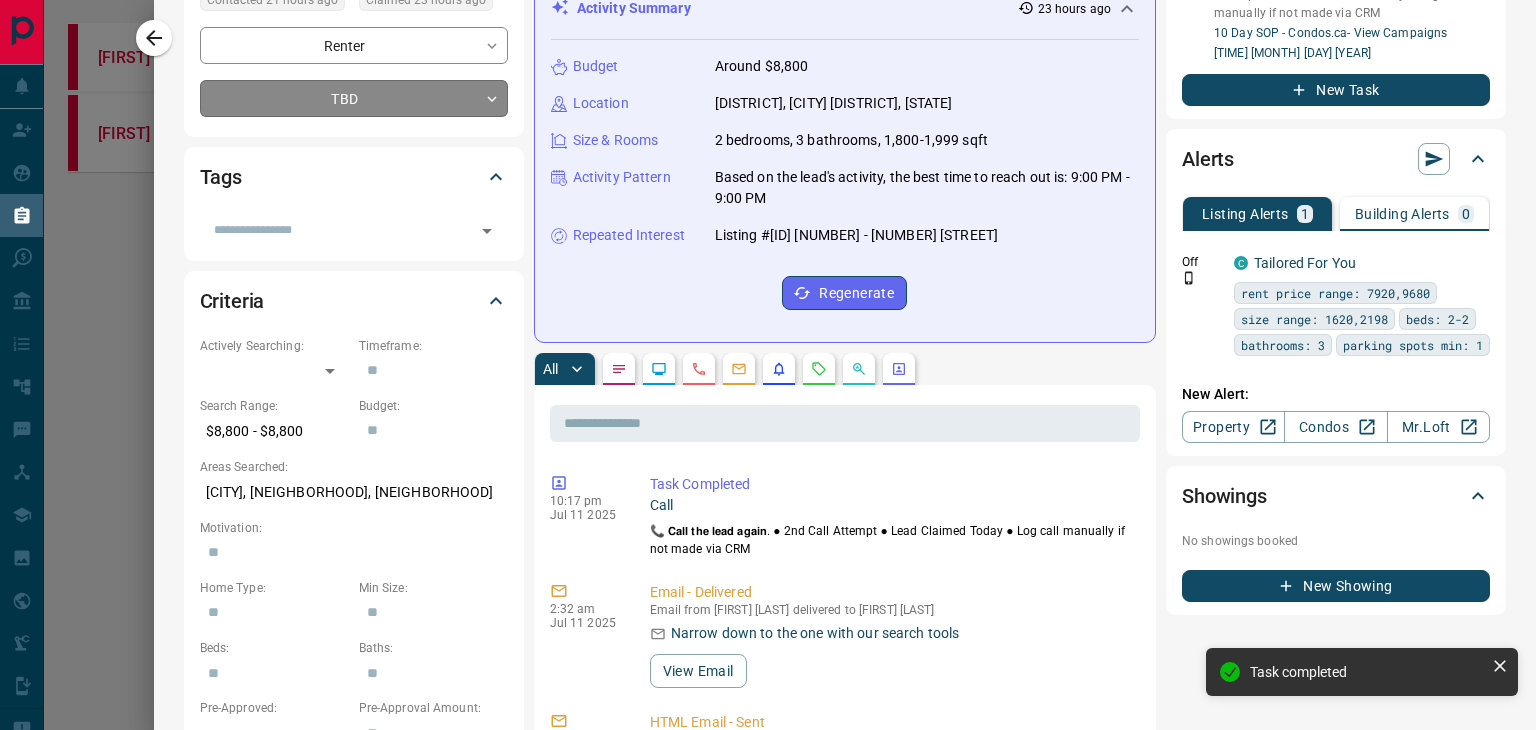 click on "**********" at bounding box center [768, 137] 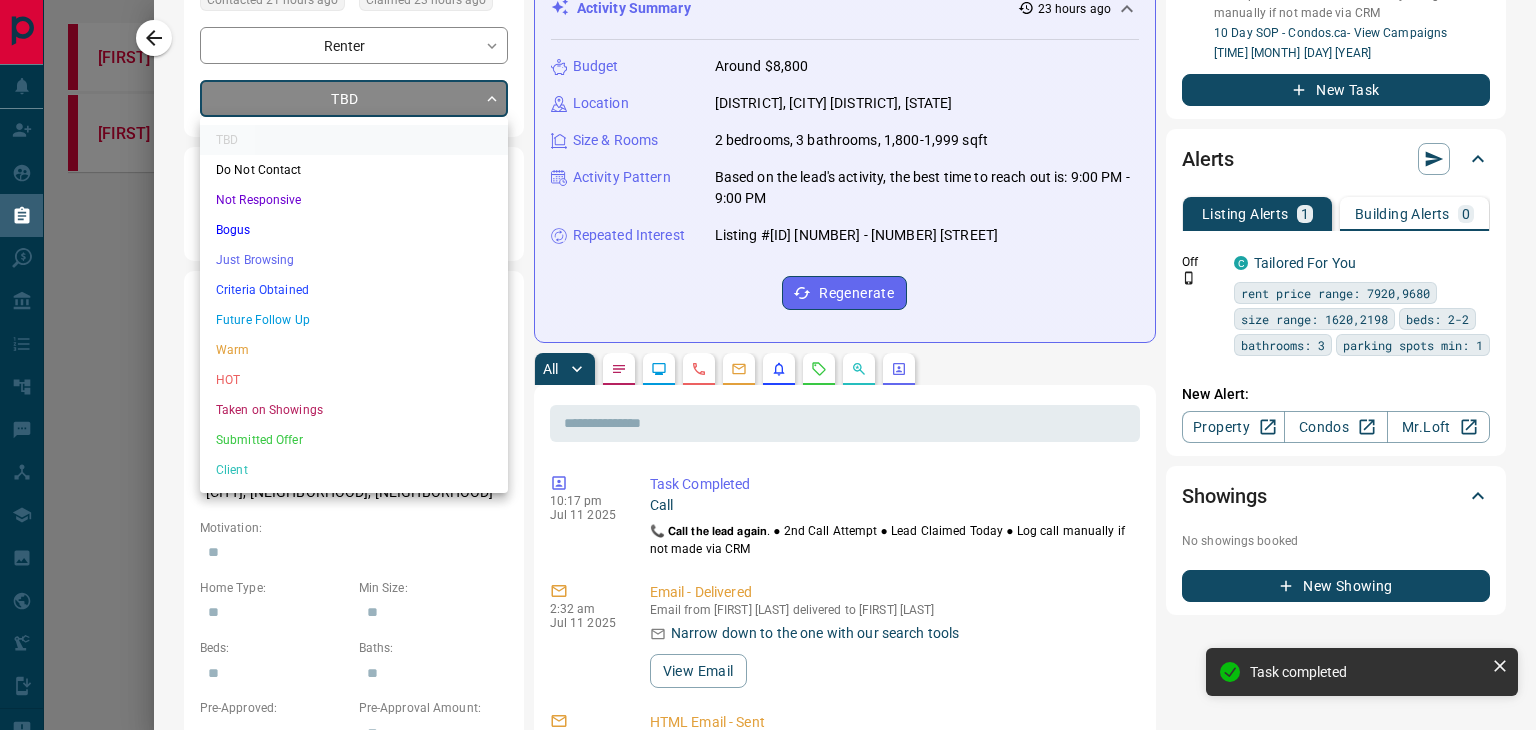 click on "Future Follow Up" at bounding box center (354, 320) 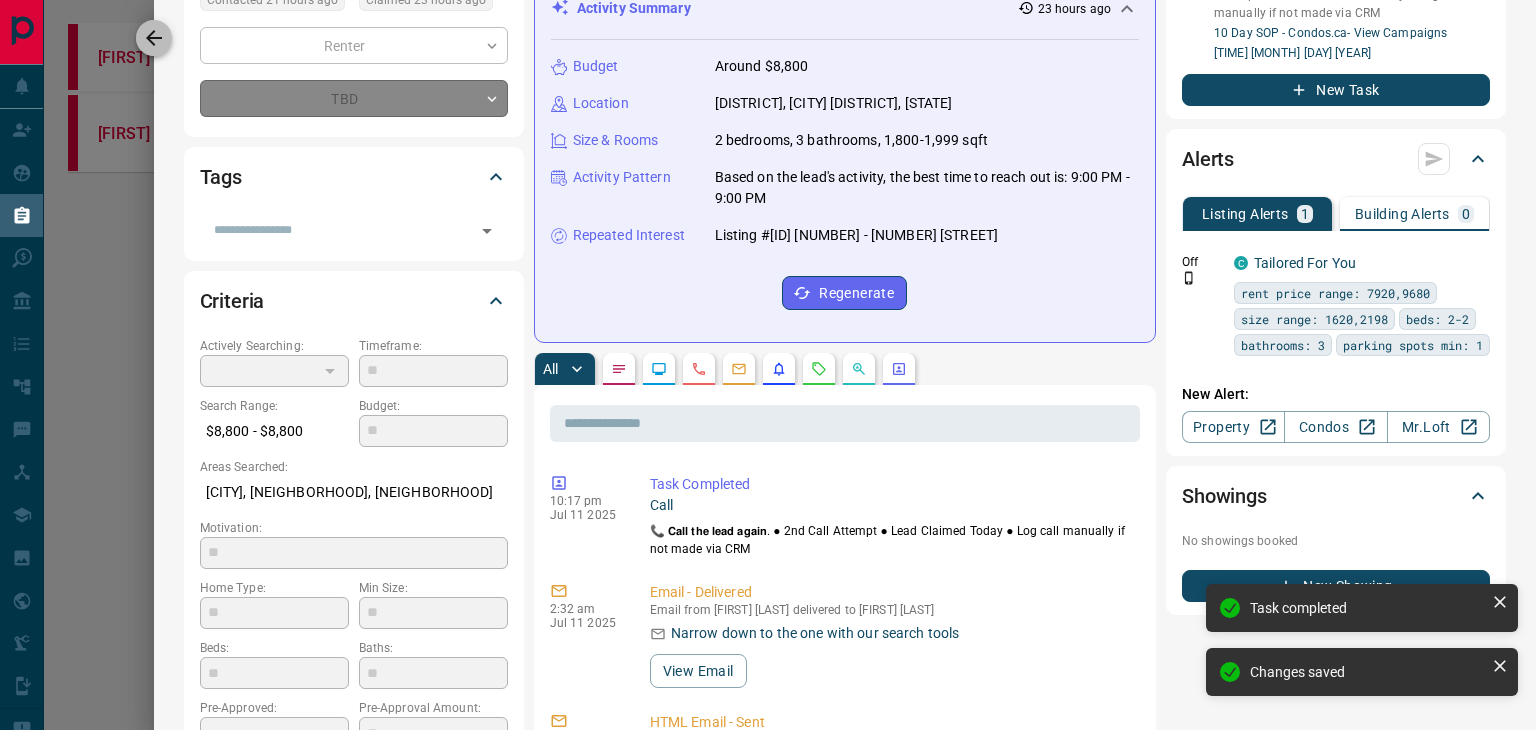 click 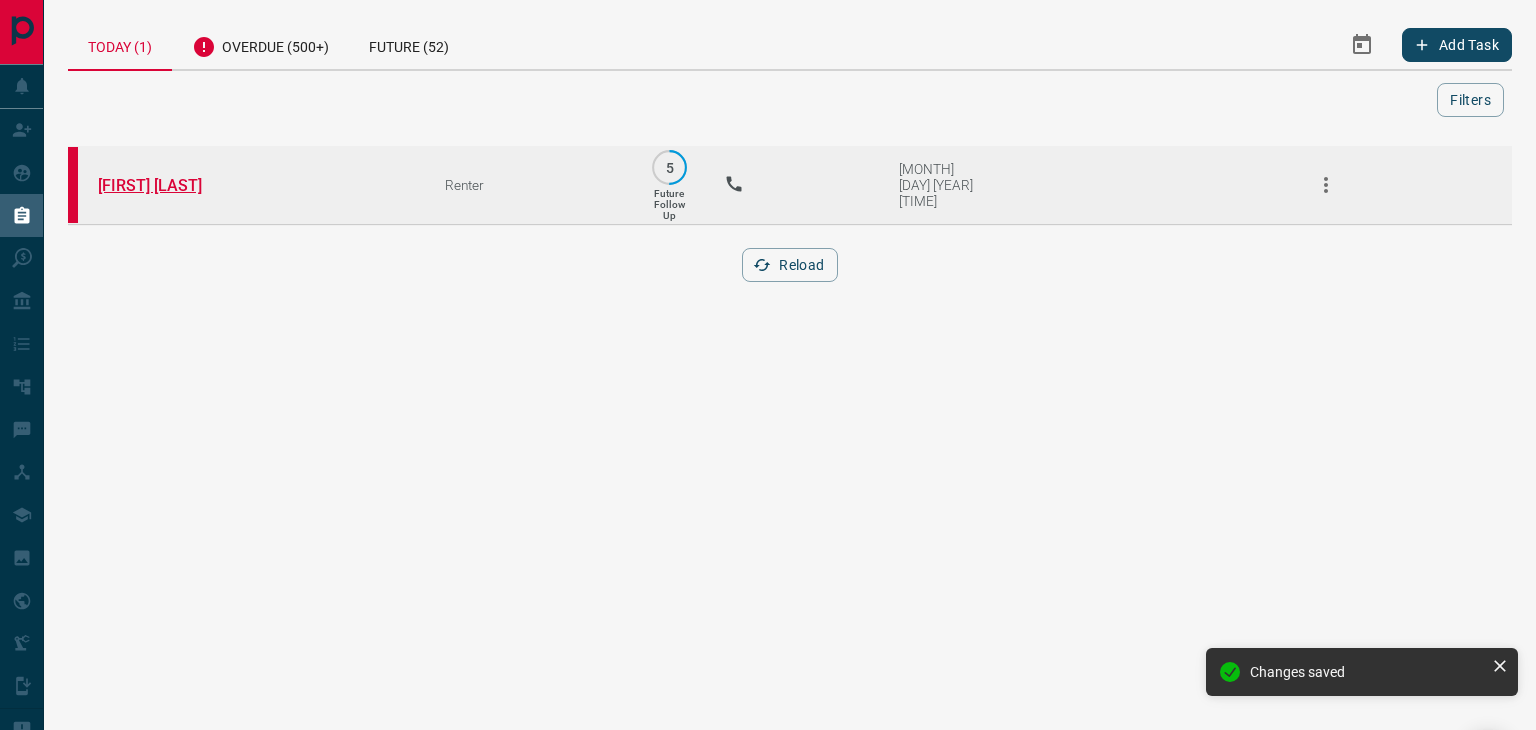 click on "[FIRST] [LAST]" at bounding box center (173, 185) 